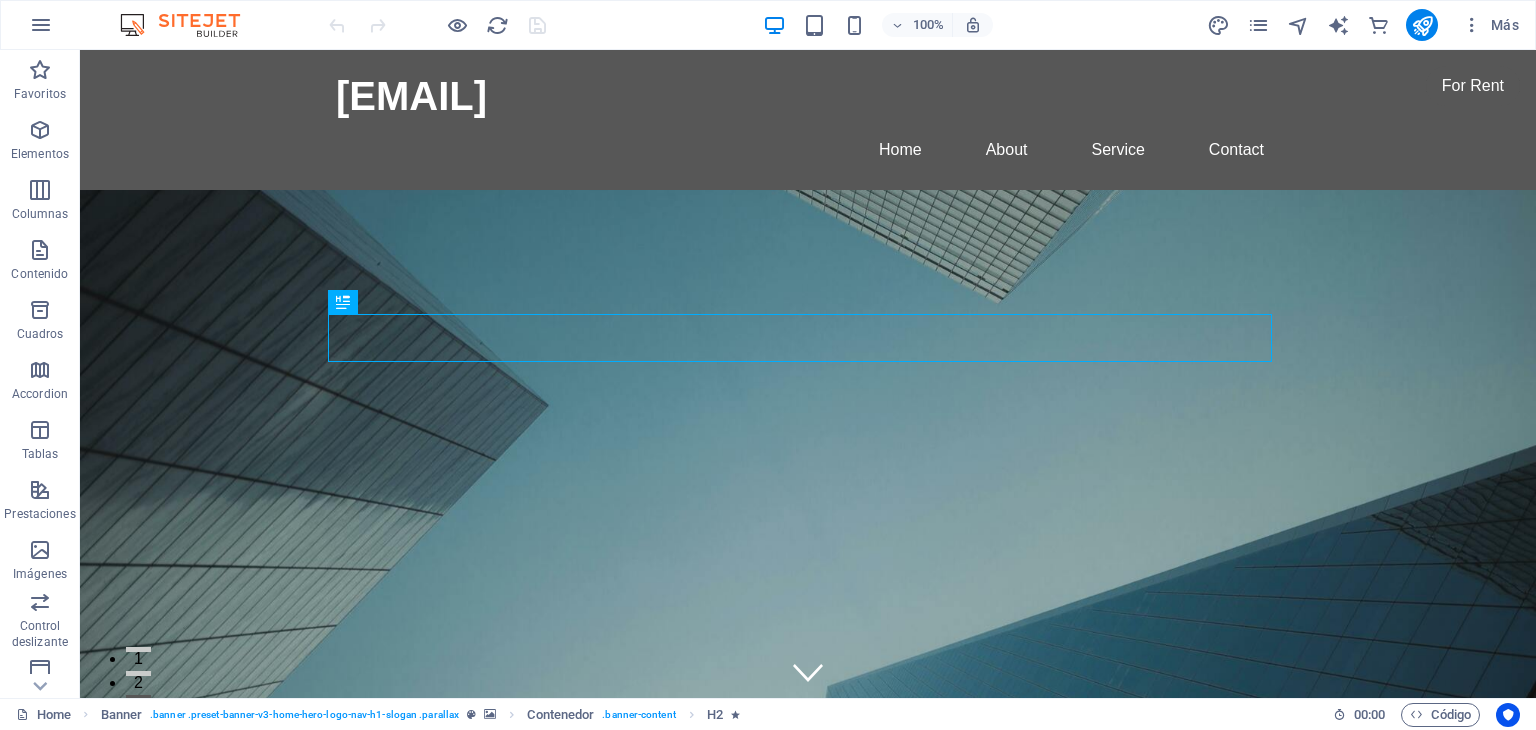 scroll, scrollTop: 0, scrollLeft: 0, axis: both 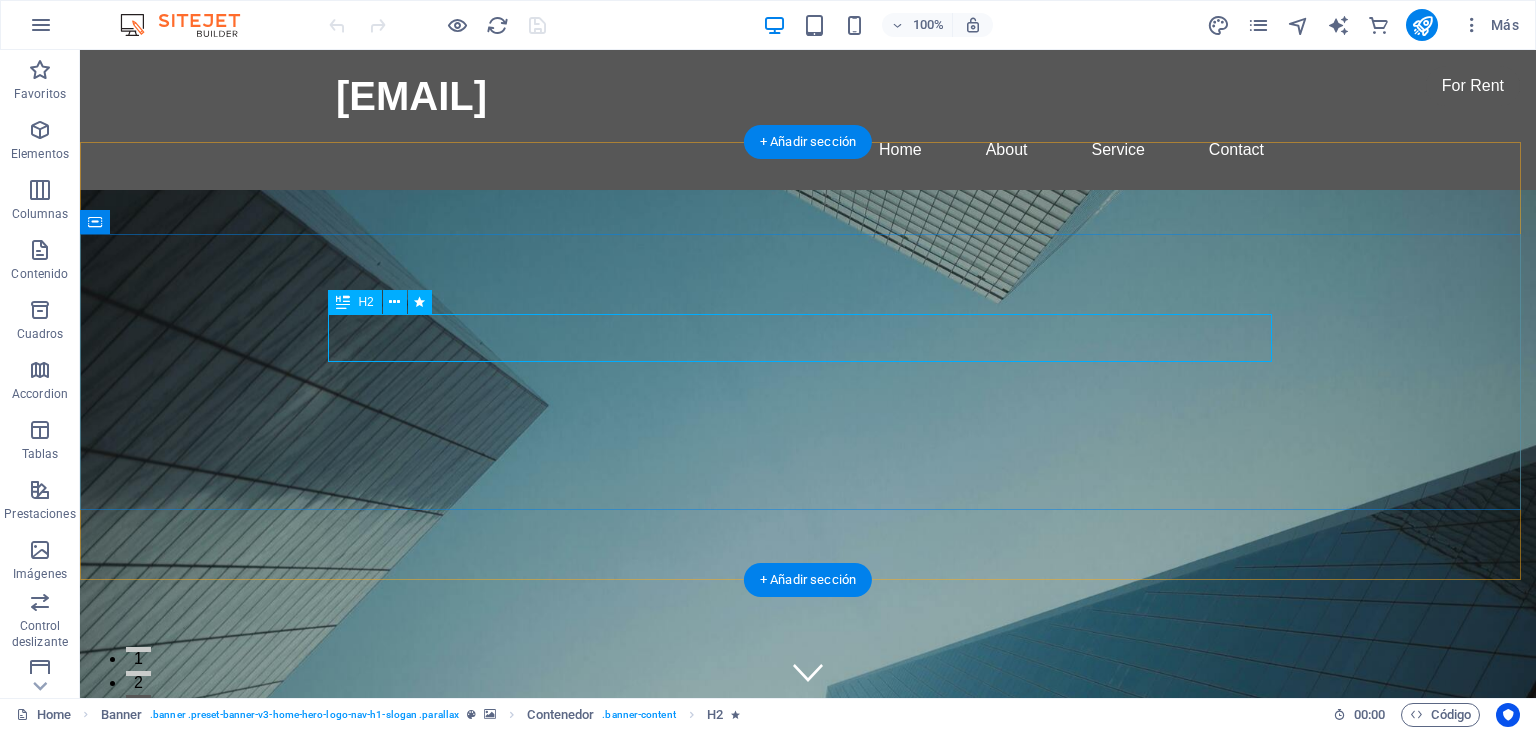 click on "This is a very cool headline" at bounding box center (808, 1032) 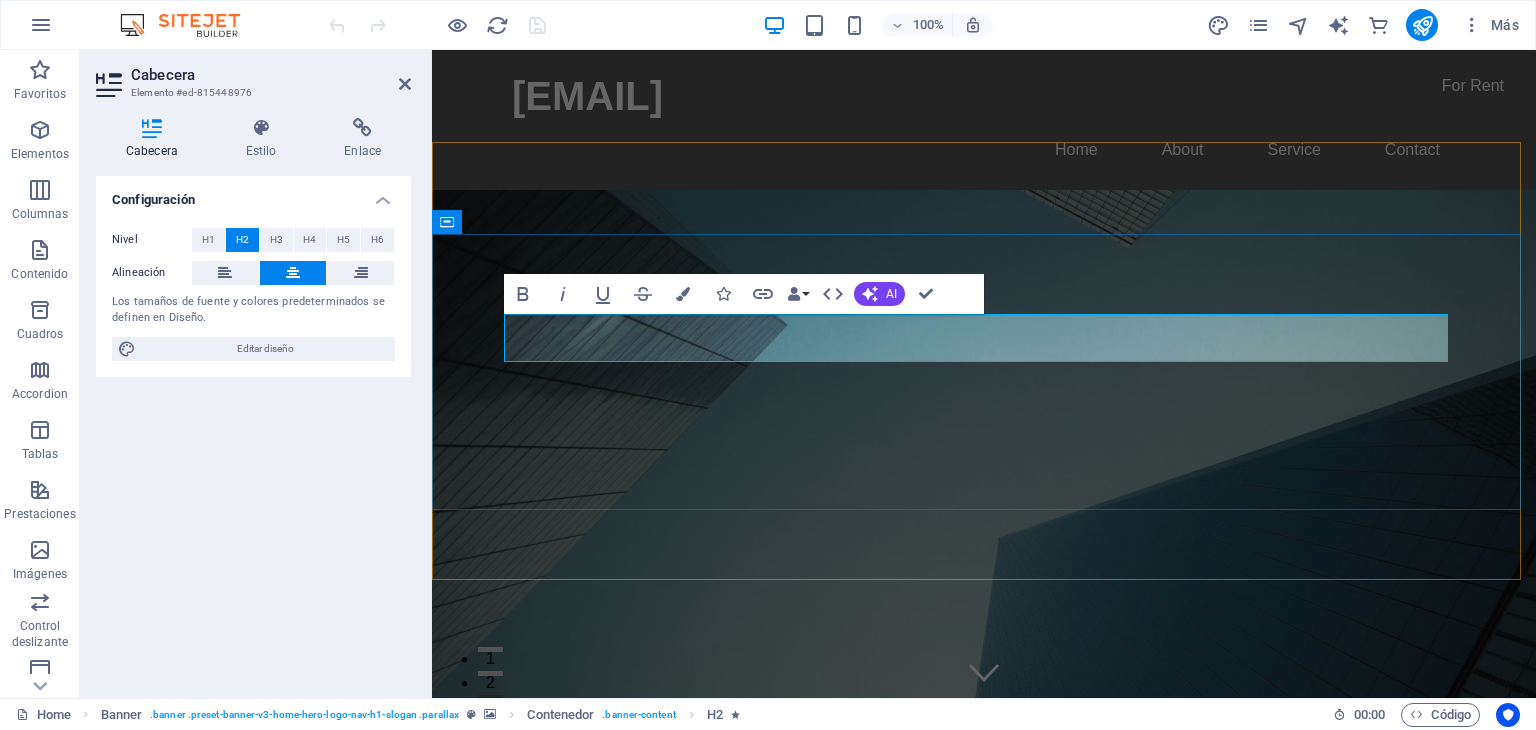 click on "This is a very cool headline" at bounding box center (984, 1032) 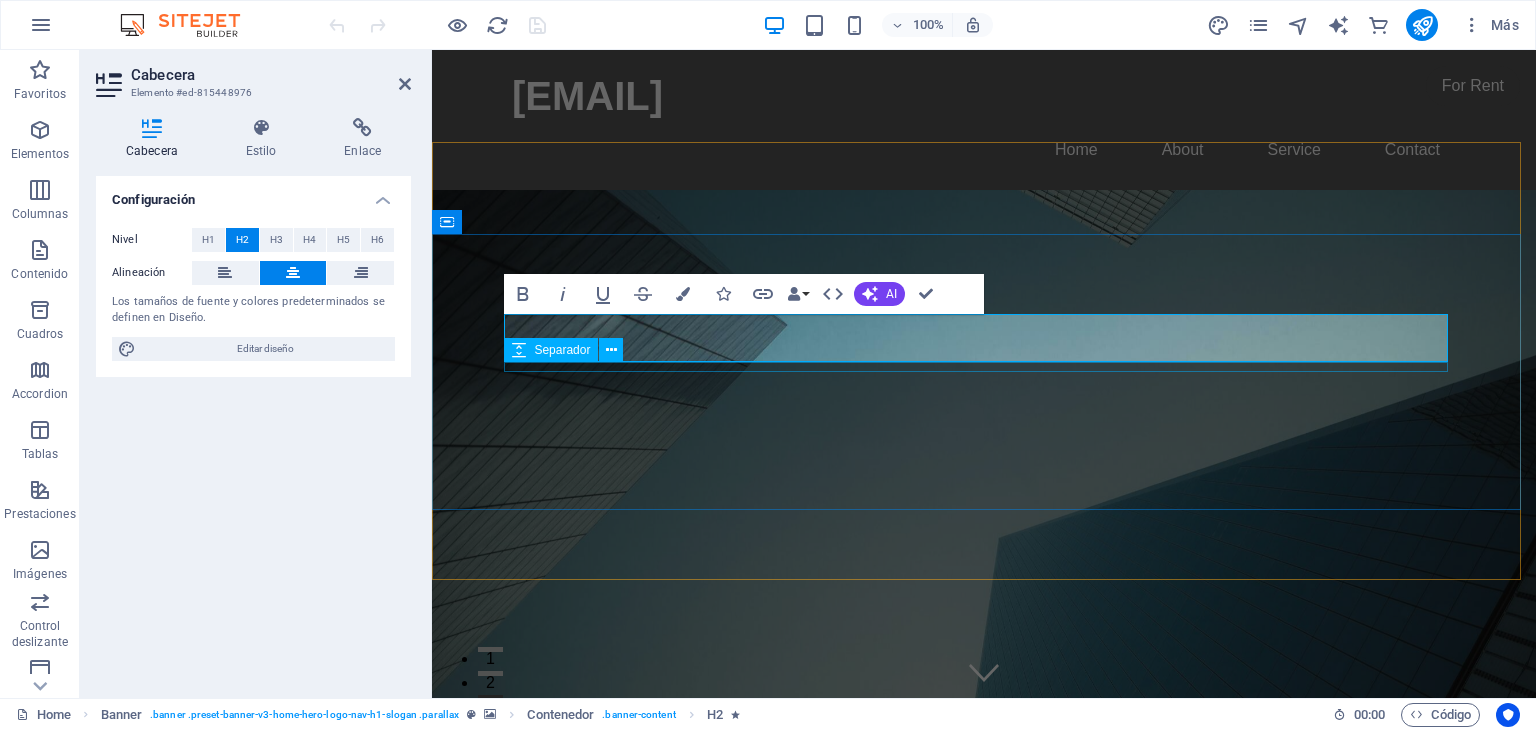 click at bounding box center (984, 1061) 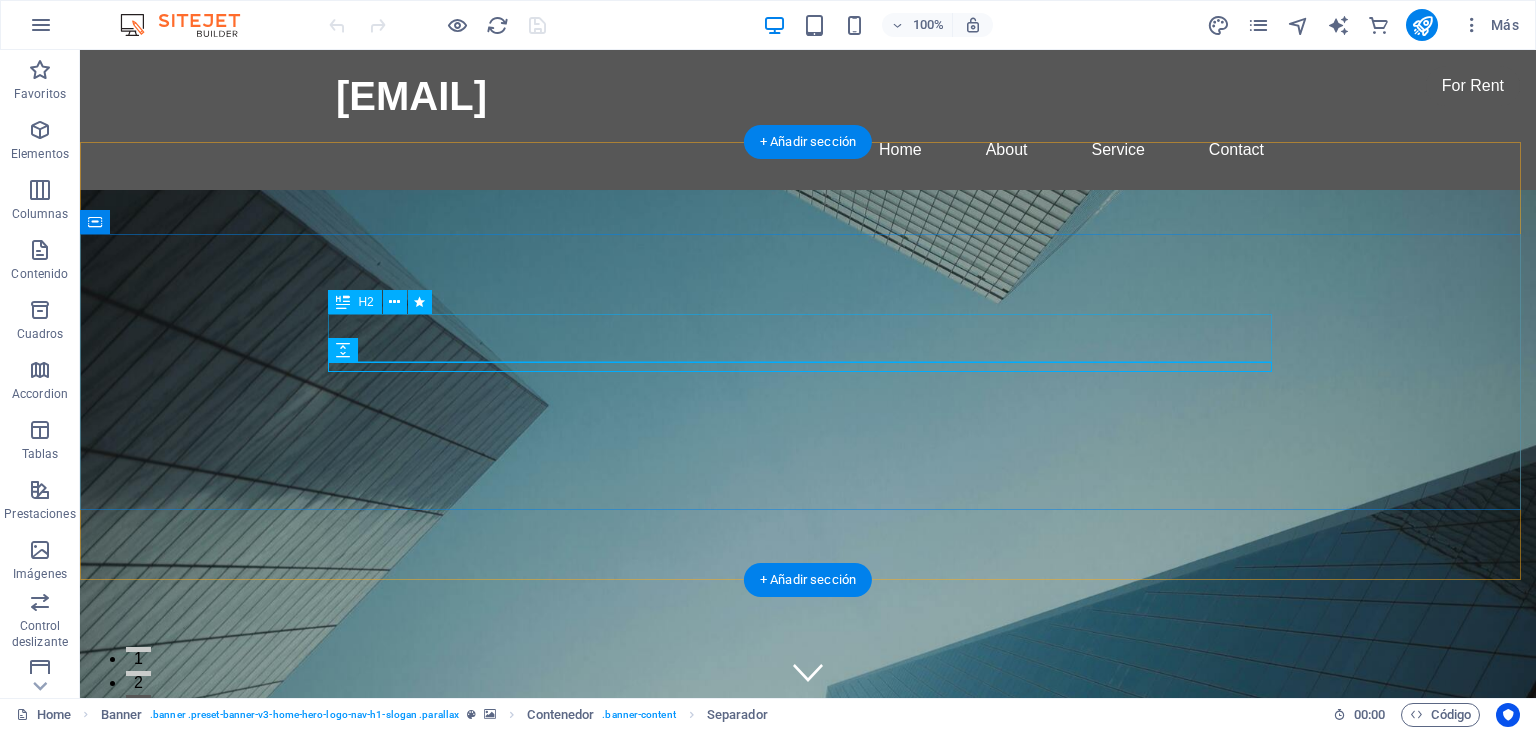 click on "This is a very cool headline" at bounding box center (808, 1032) 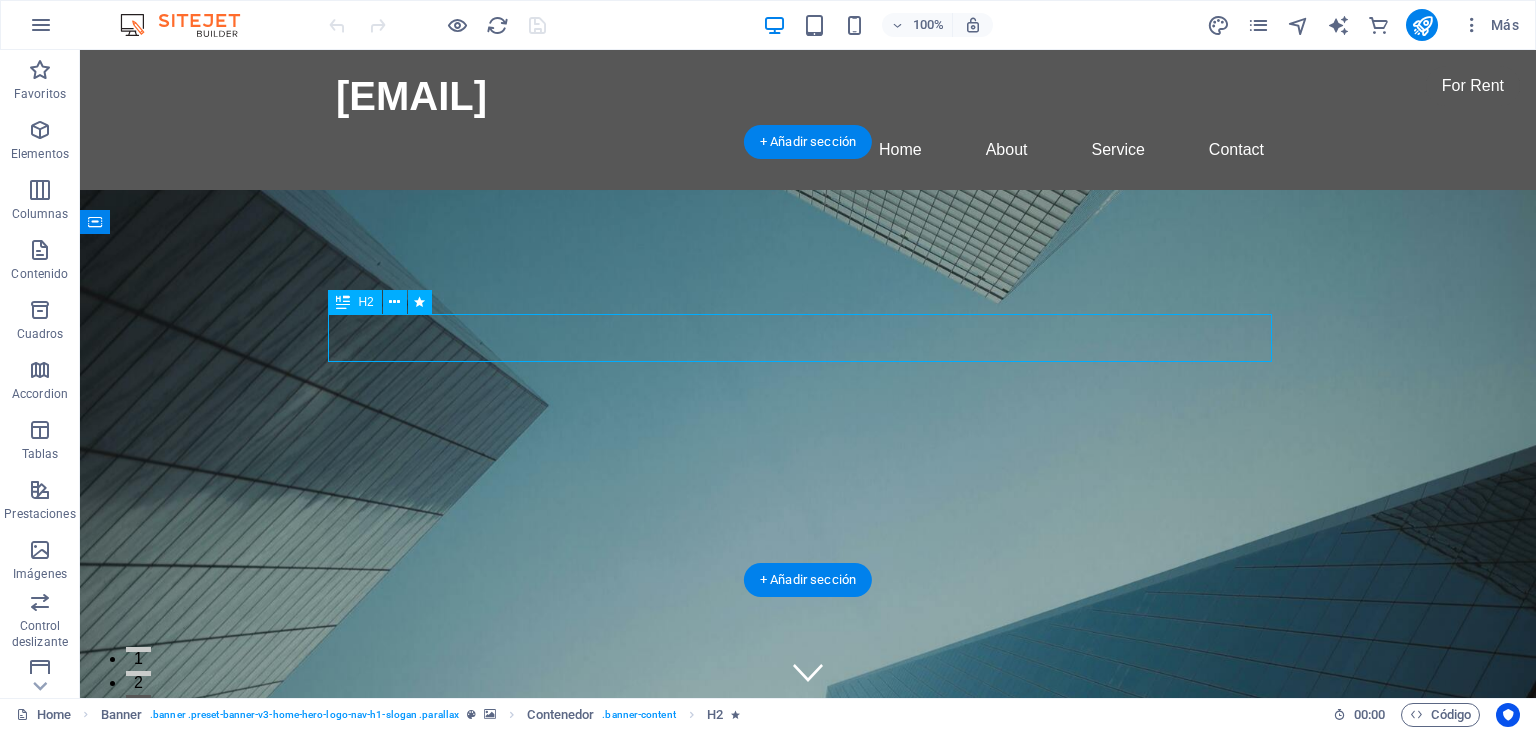 drag, startPoint x: 976, startPoint y: 344, endPoint x: 940, endPoint y: 344, distance: 36 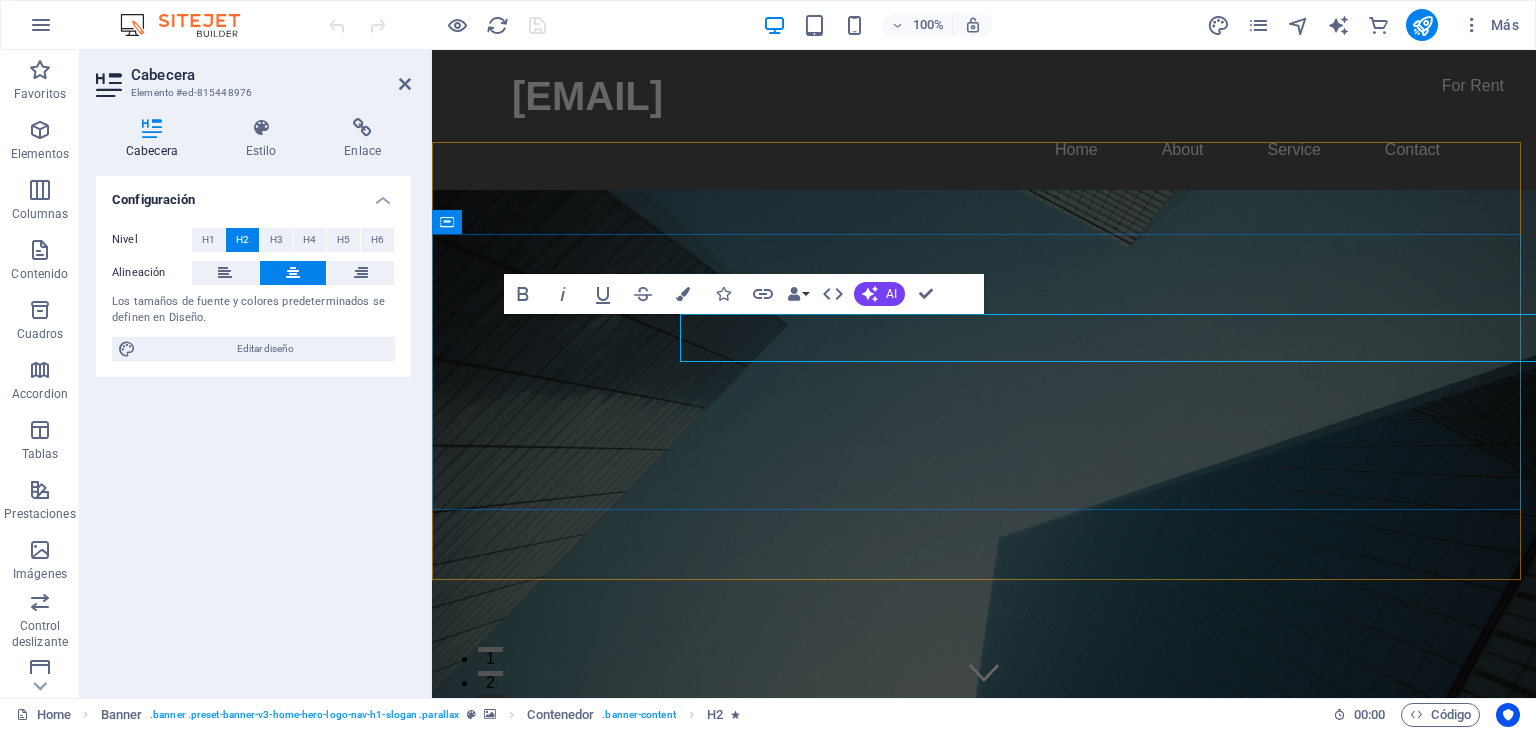 click on "This is a very cool headline This is a very appealing slogan" at bounding box center [984, 1066] 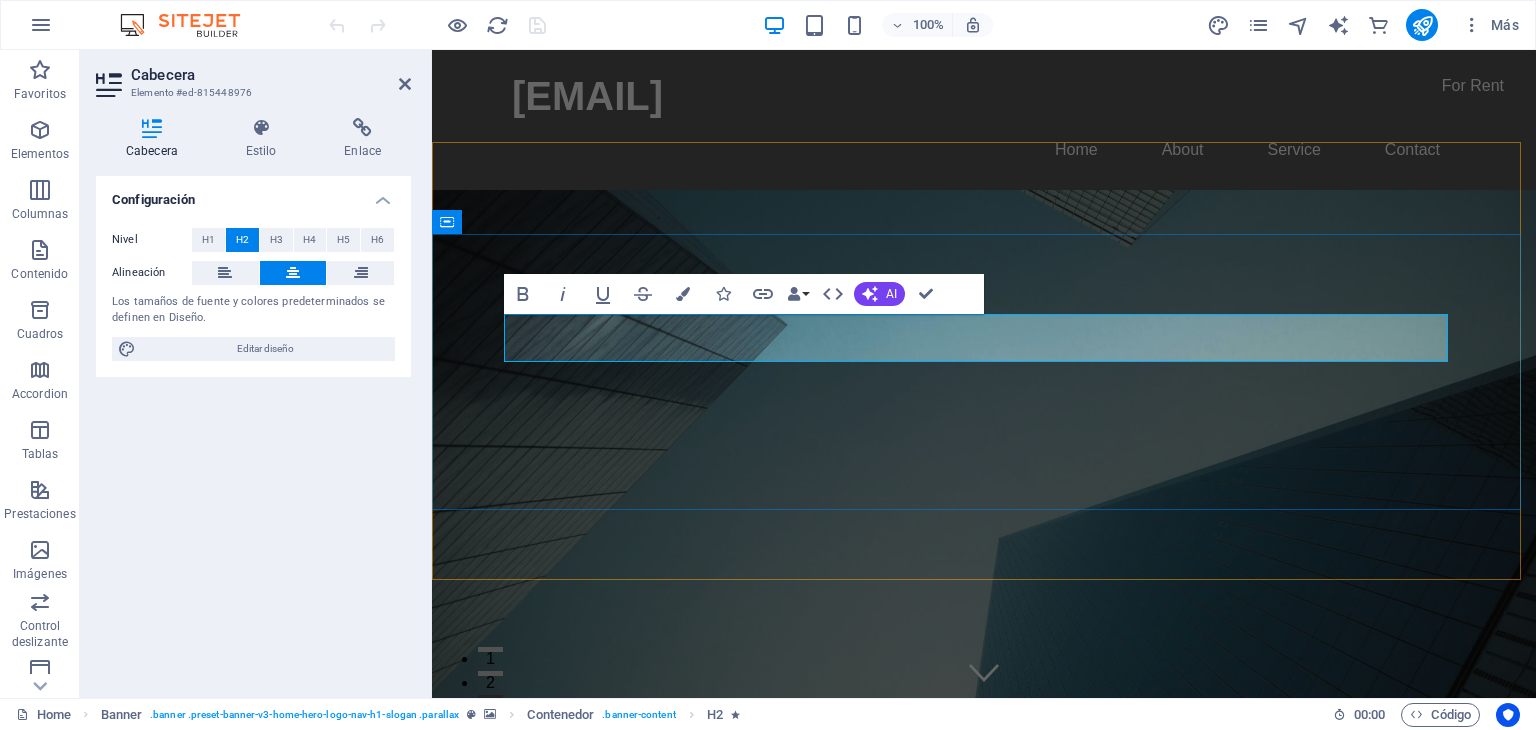 type 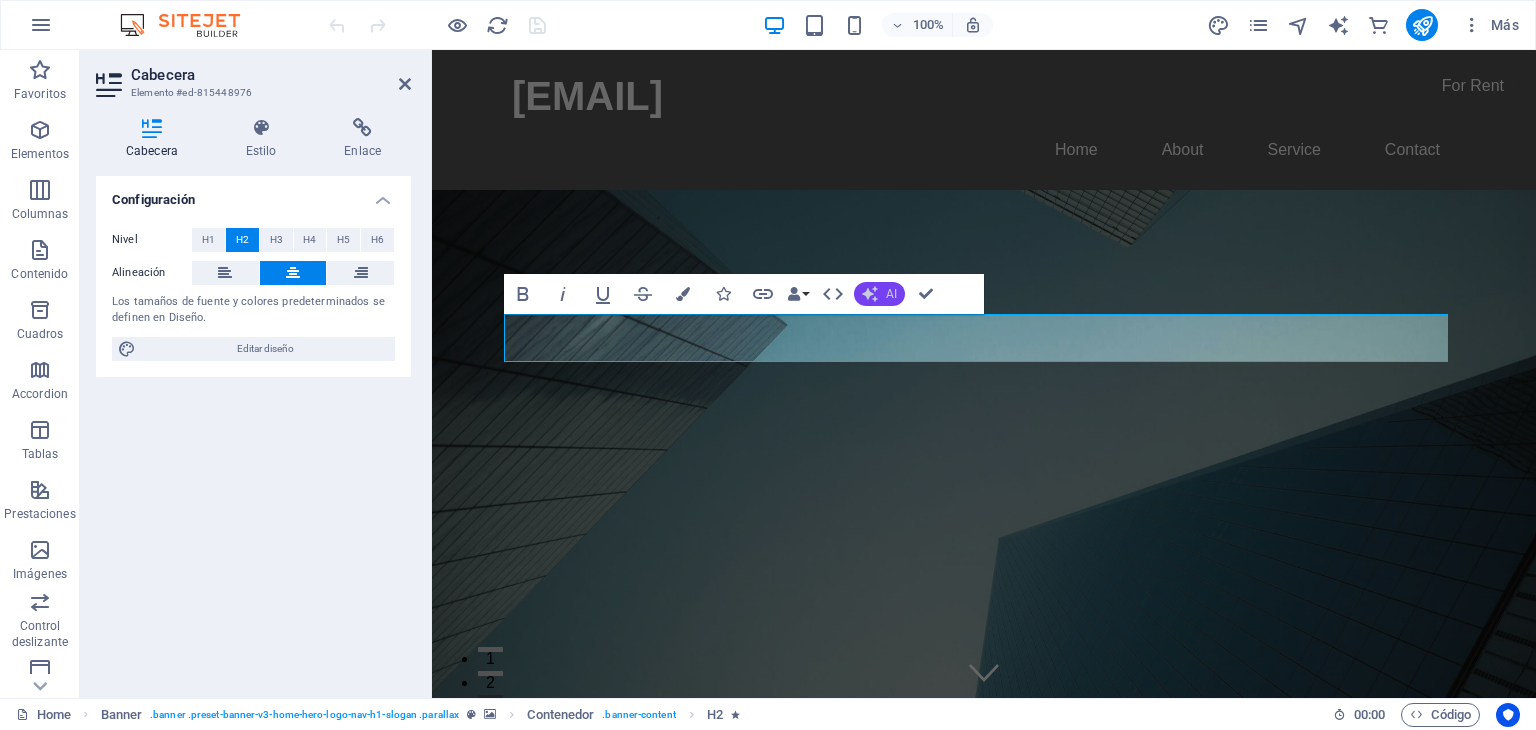 click 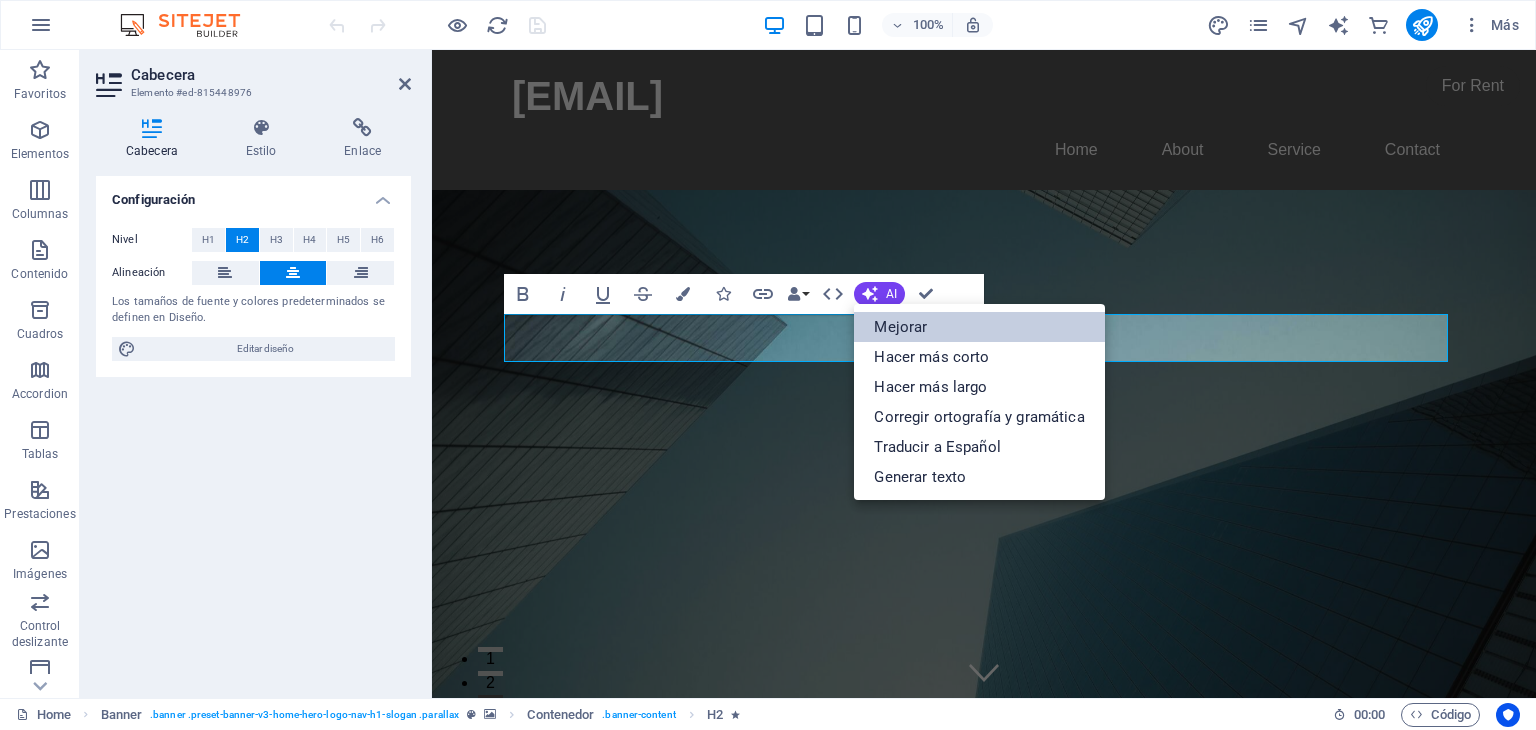 click on "Mejorar" at bounding box center (979, 327) 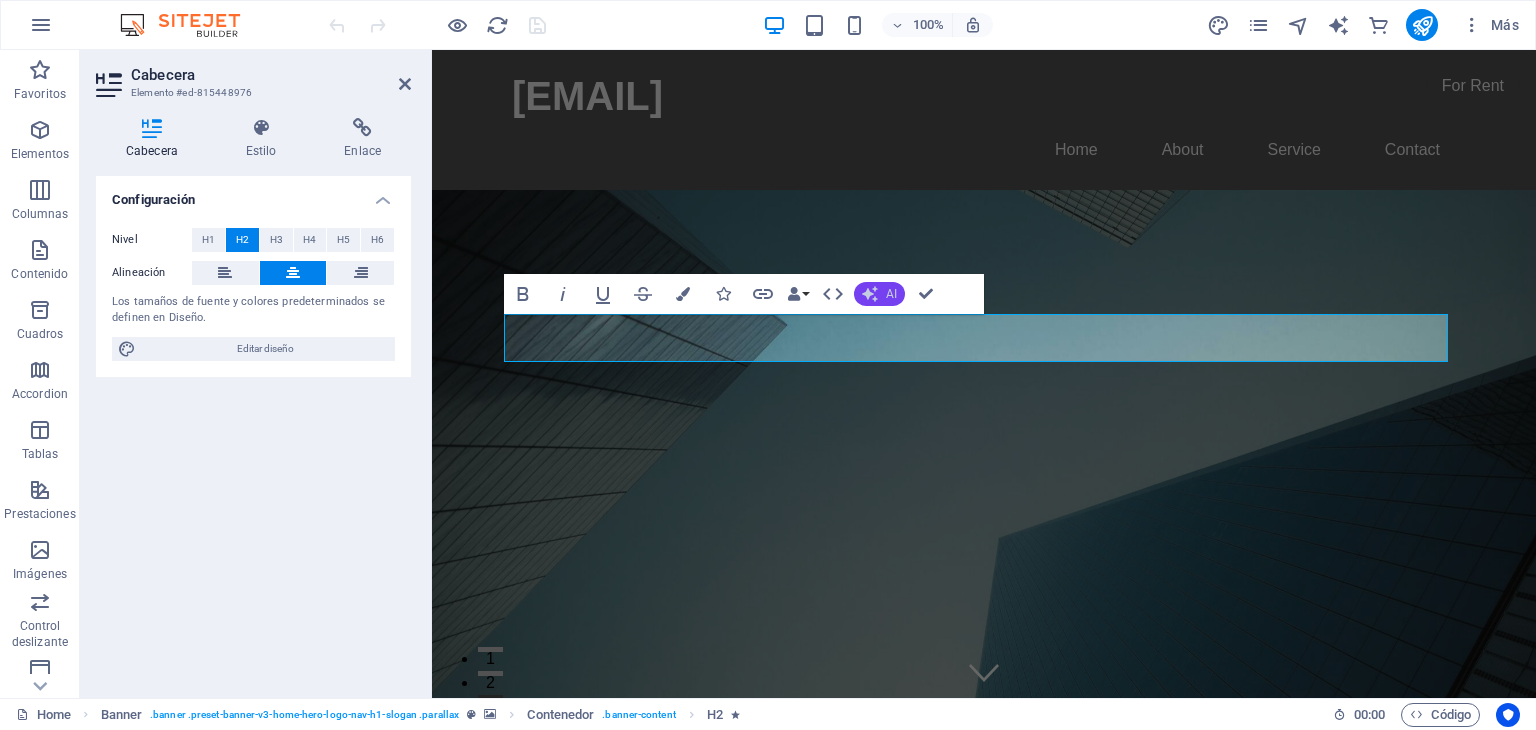 click on "AI" at bounding box center (891, 294) 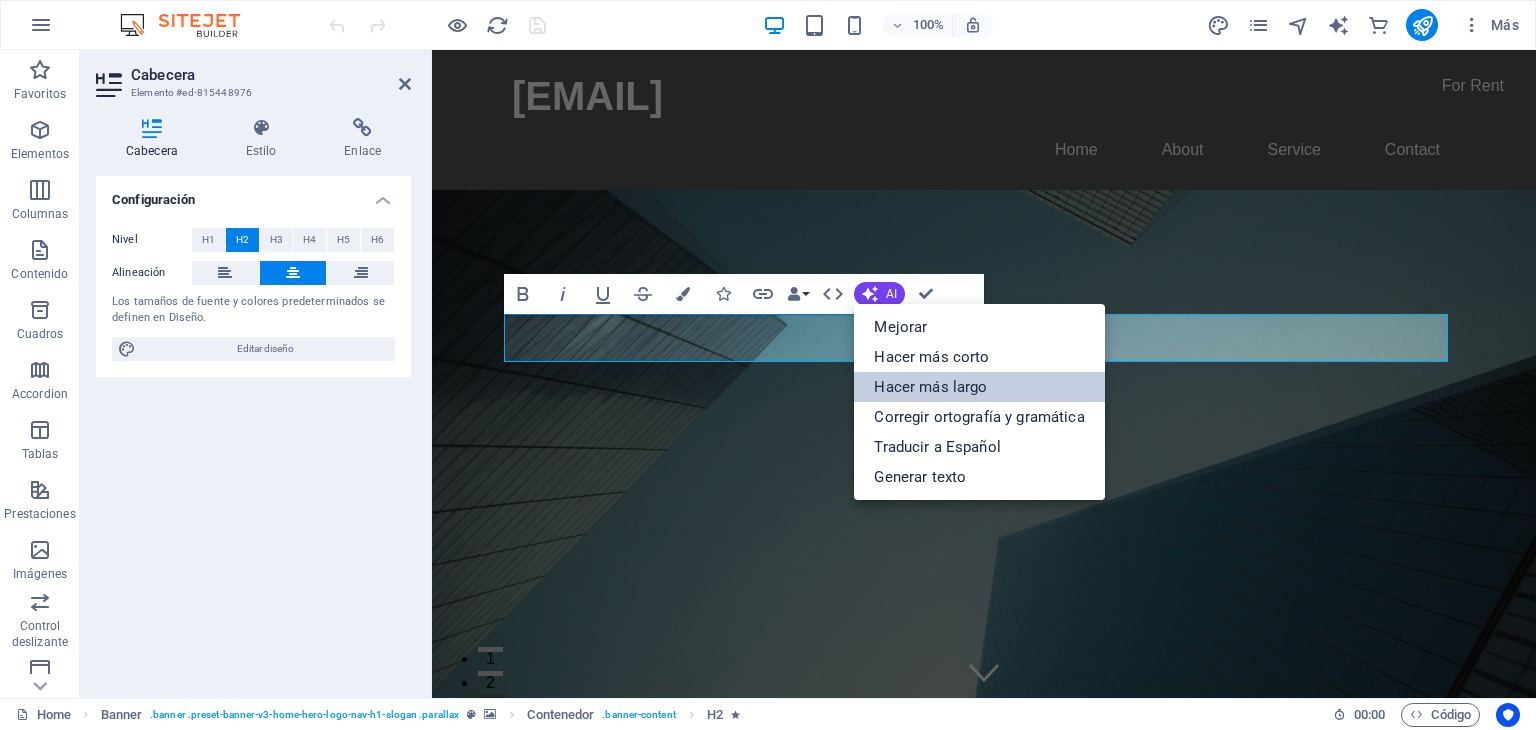 click on "Hacer más largo" at bounding box center [979, 387] 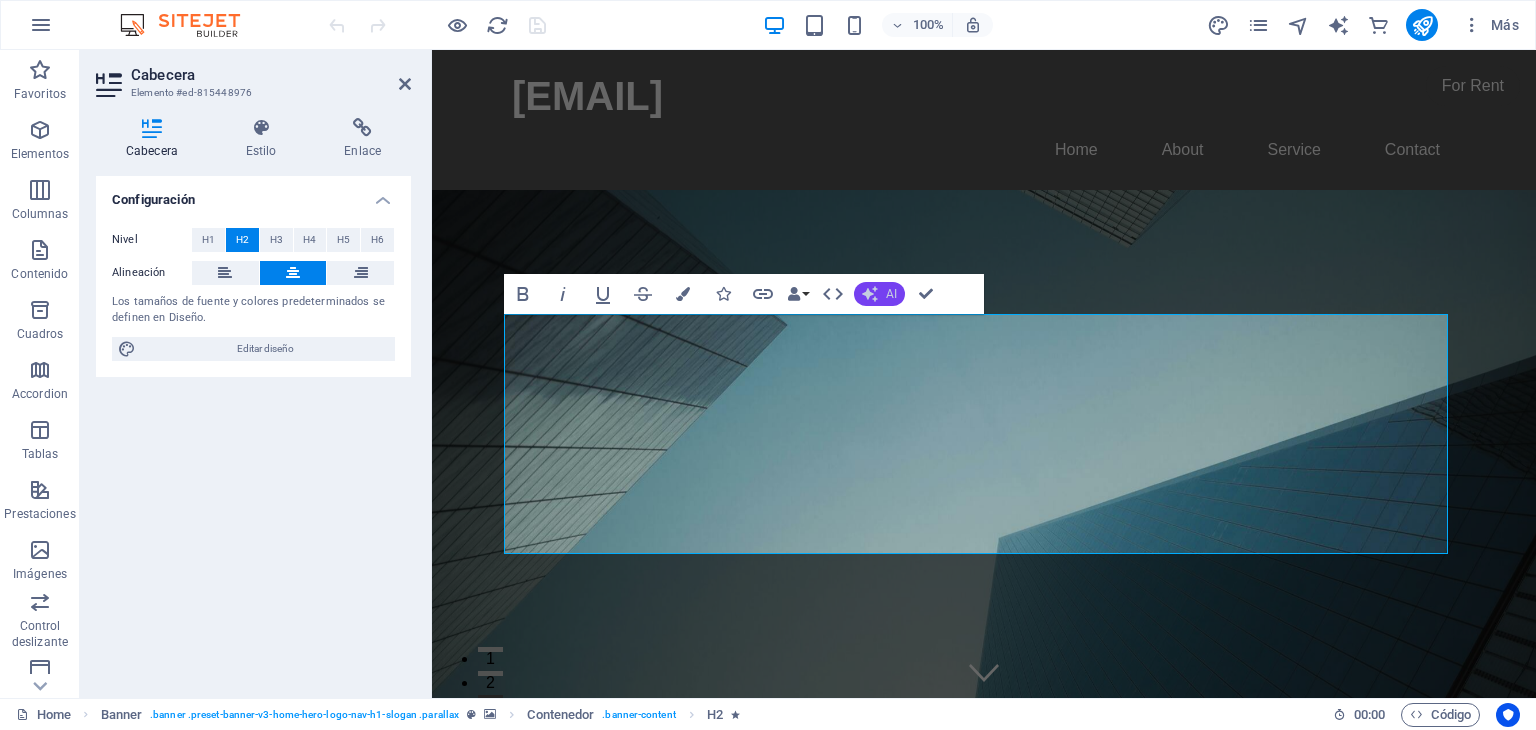 click on "AI" at bounding box center (879, 294) 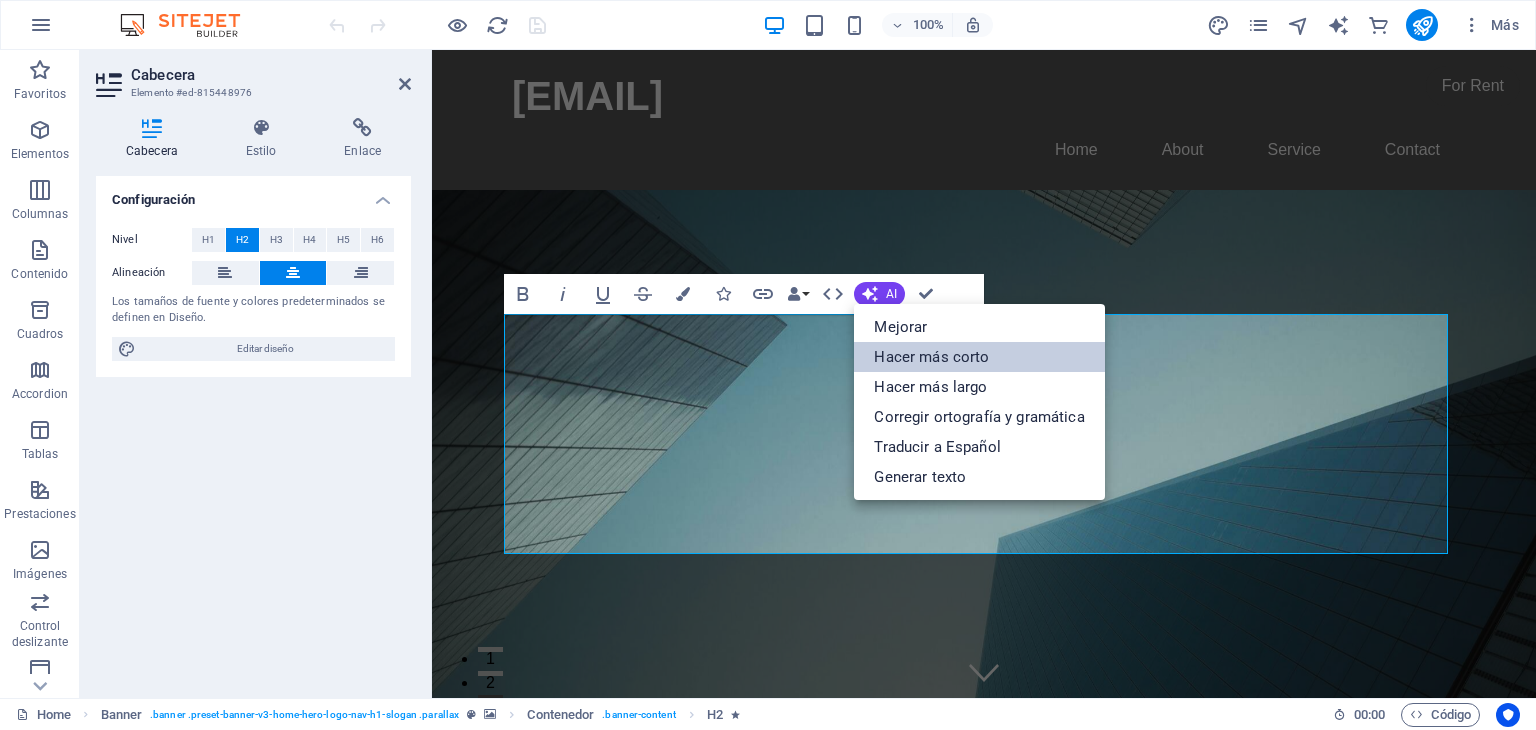 click on "Hacer más corto" at bounding box center [979, 357] 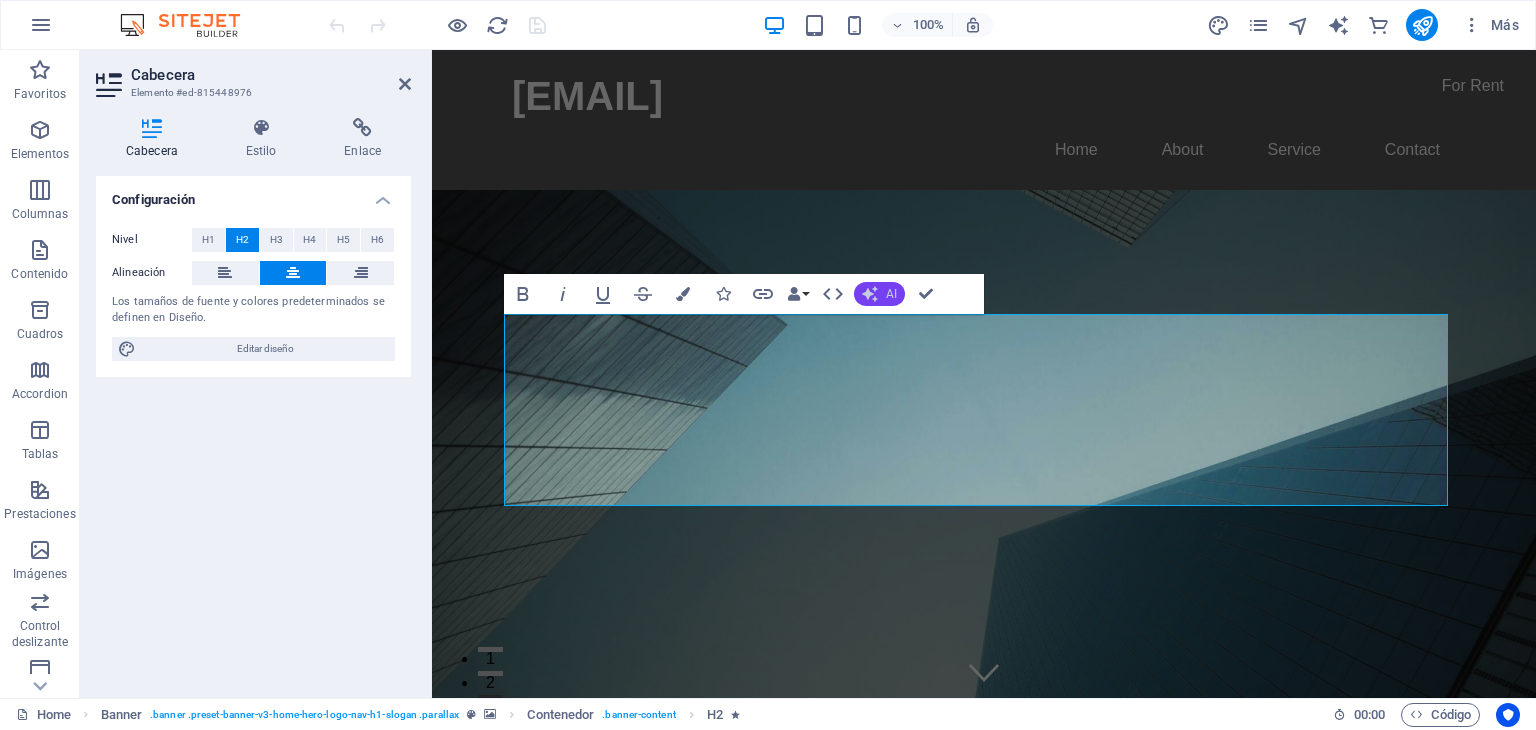 click on "AI" at bounding box center (891, 294) 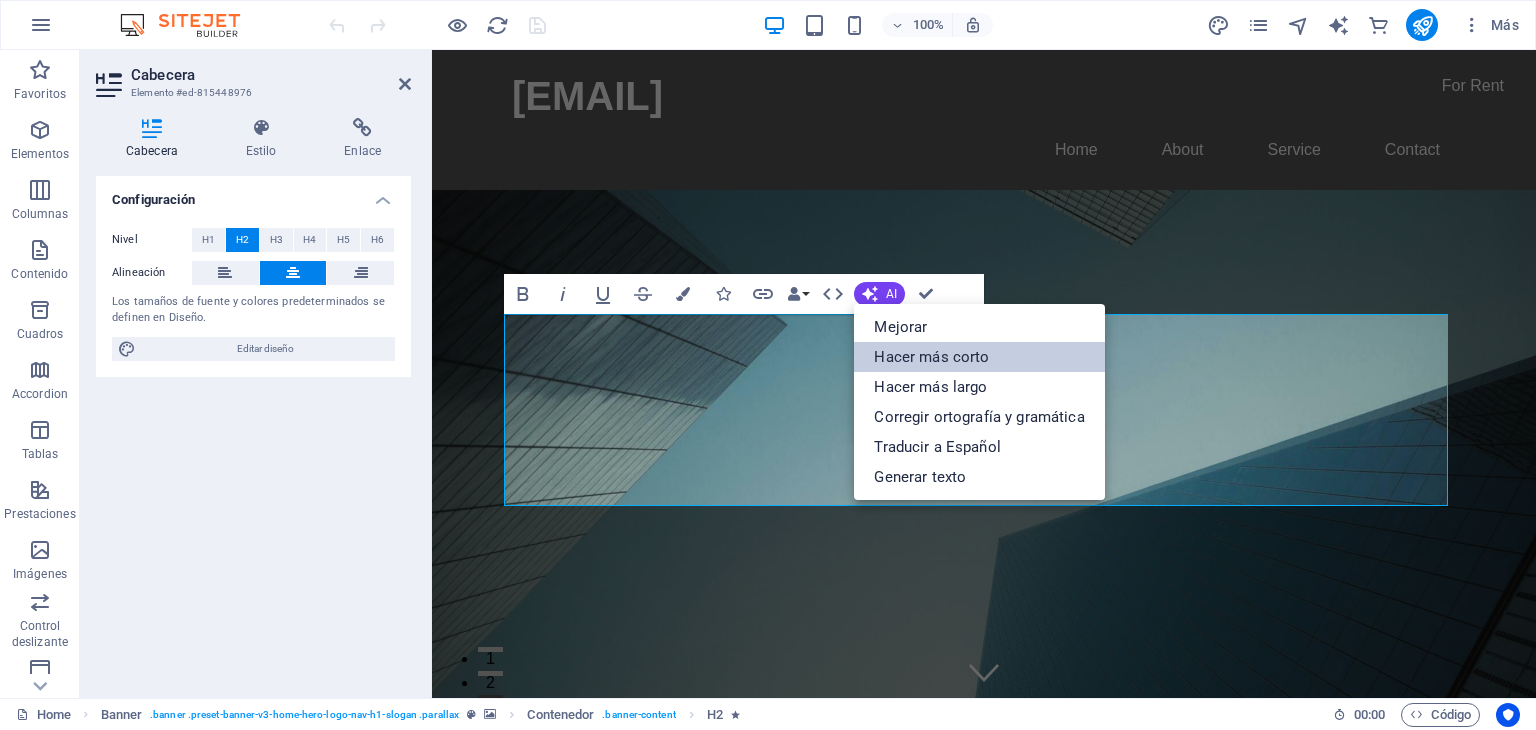 click on "Hacer más corto" at bounding box center (979, 357) 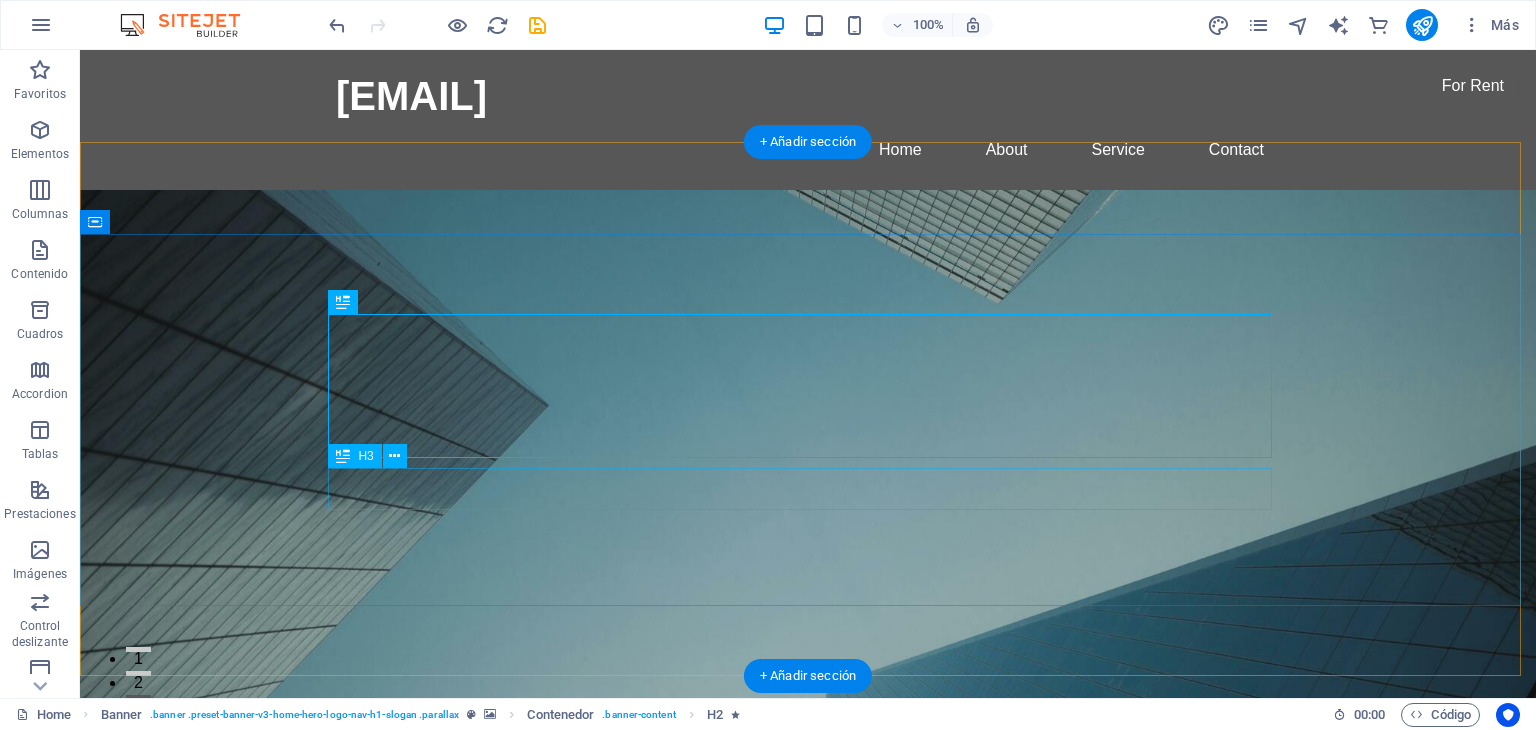 click on "This is a very appealing slogan" at bounding box center (808, 1207) 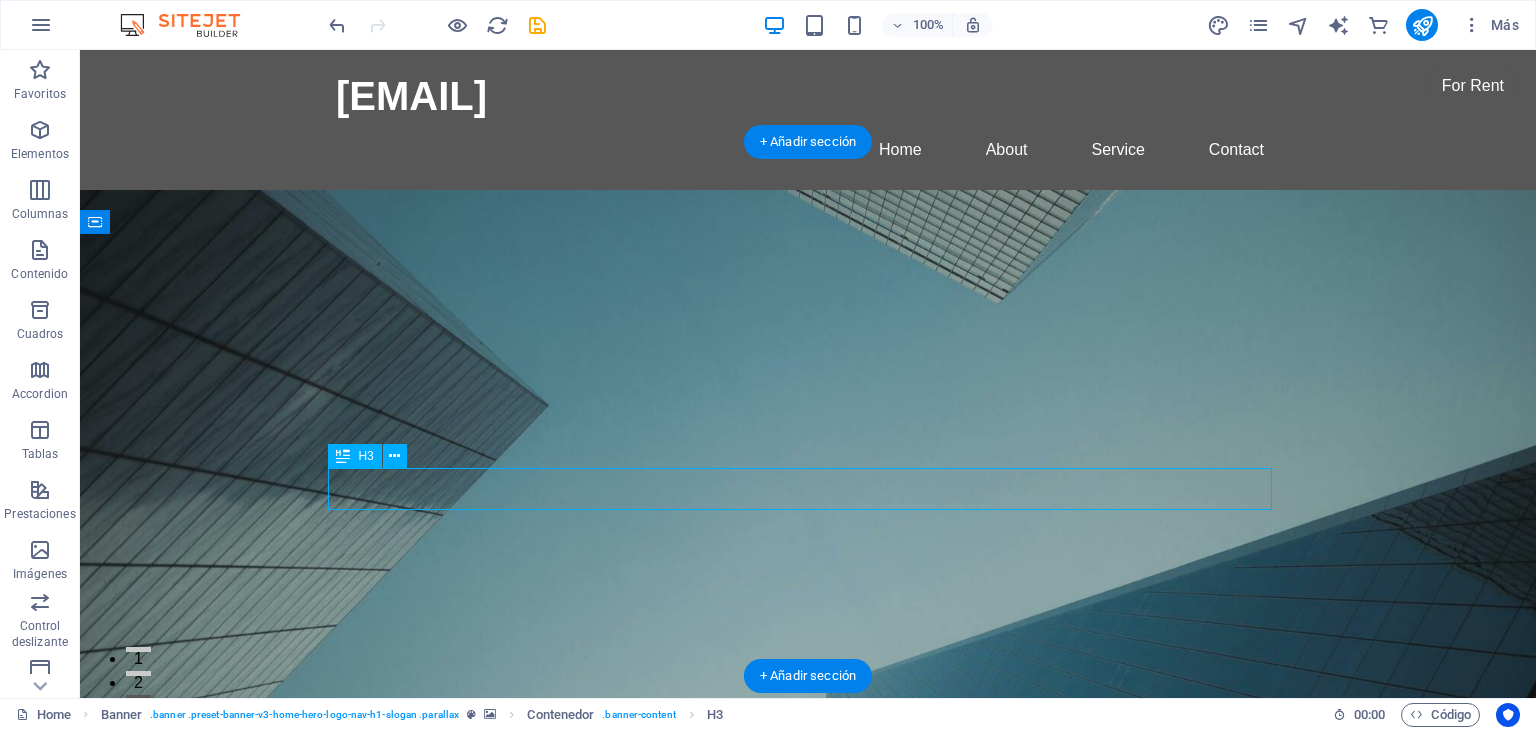 click on "This is a very appealing slogan" at bounding box center [808, 1207] 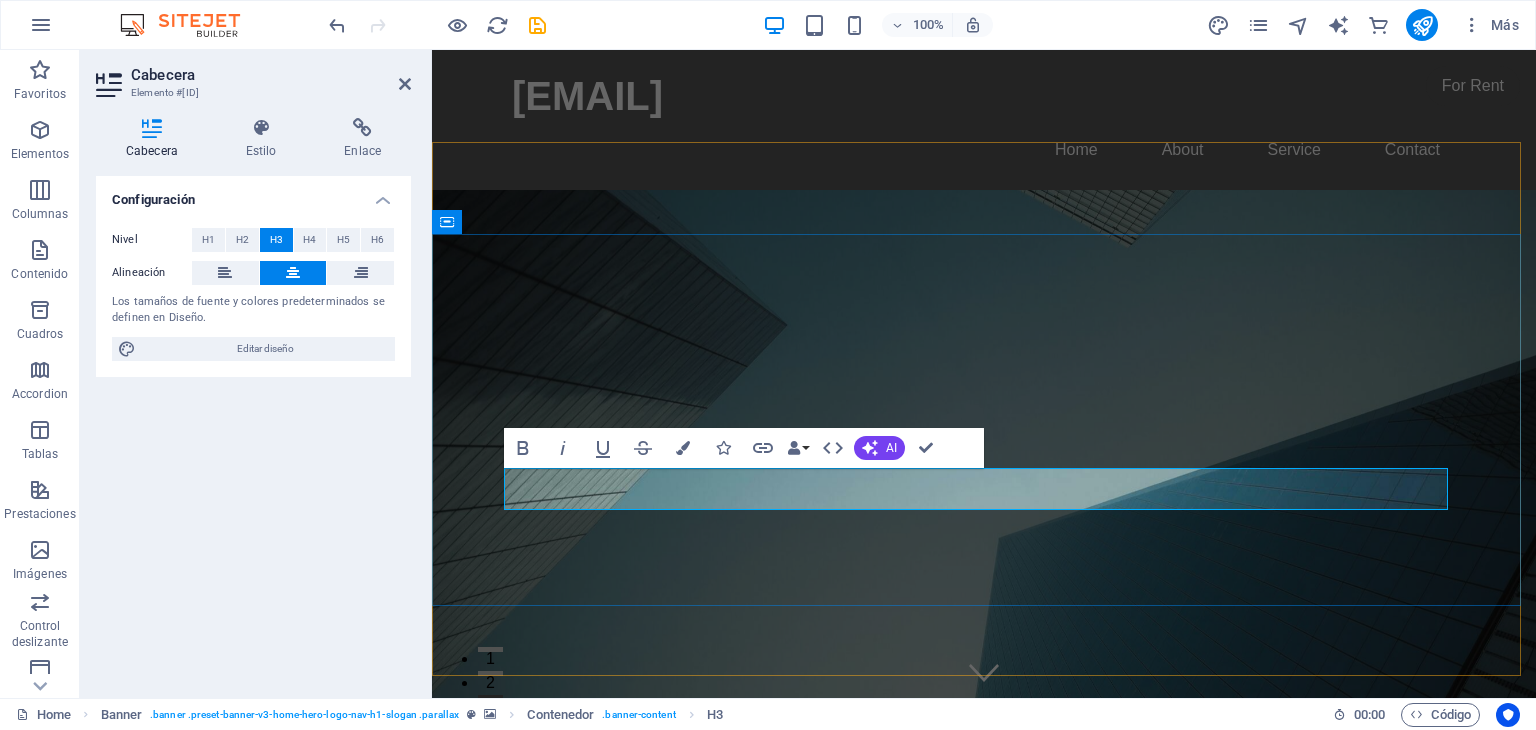 click on "This is a very appealing slogan" at bounding box center [984, 1206] 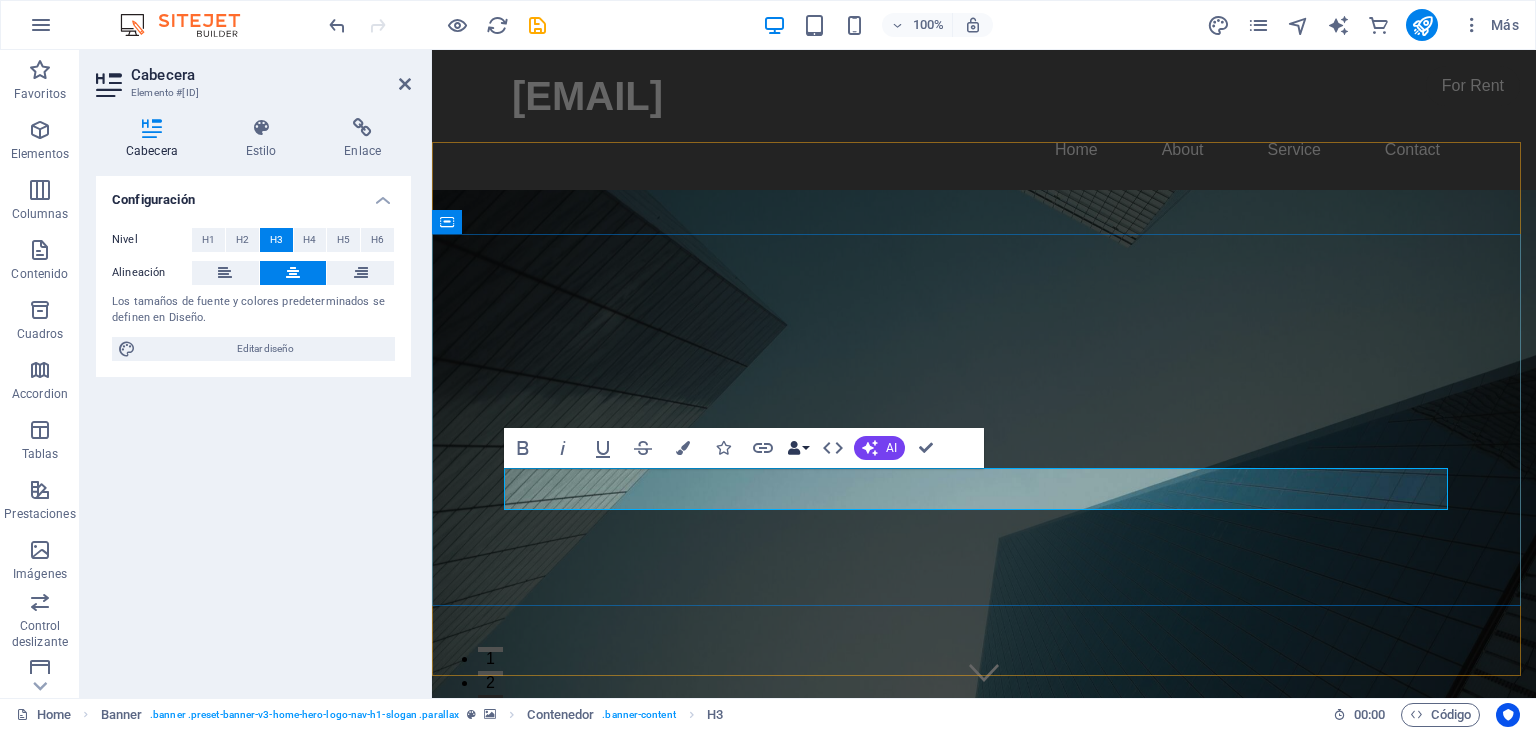 type 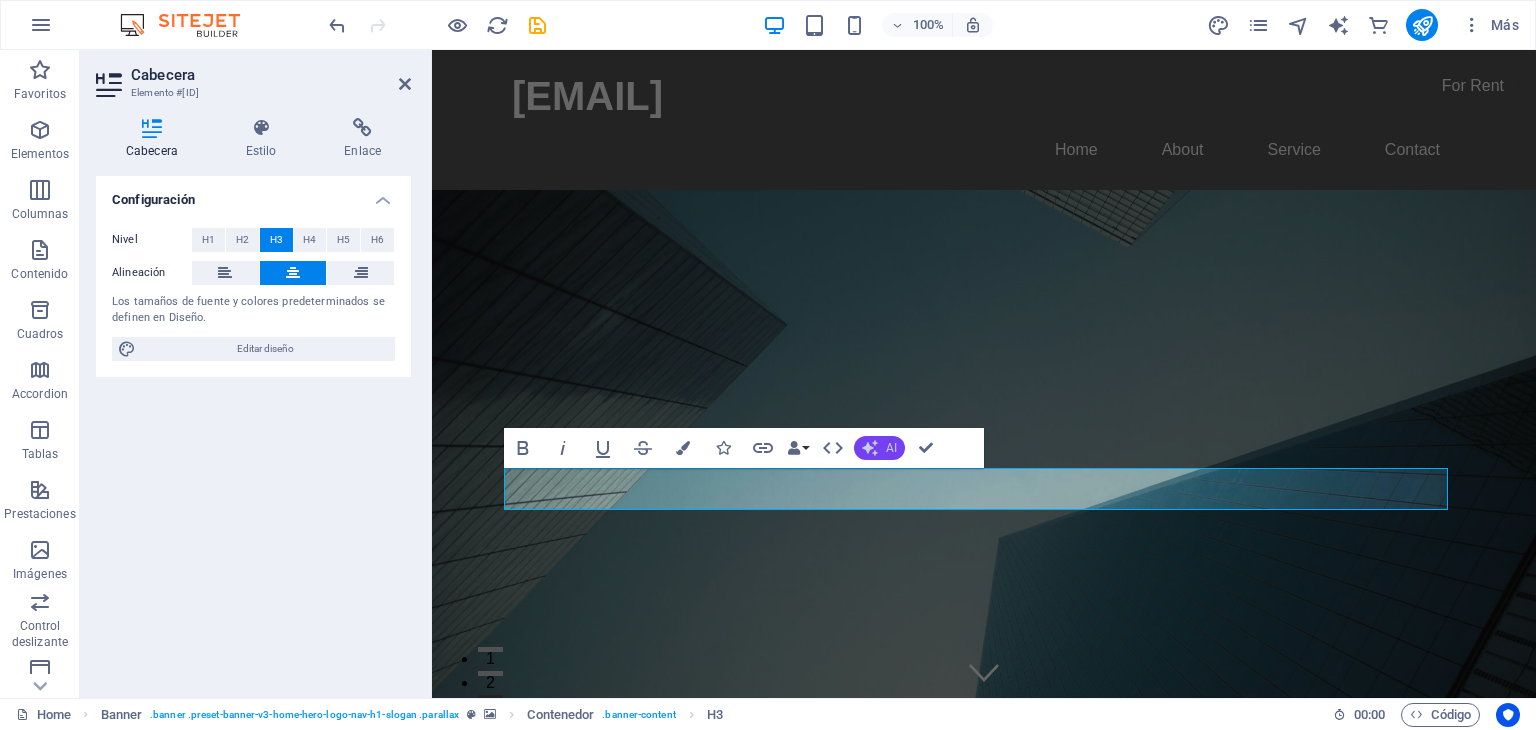 click 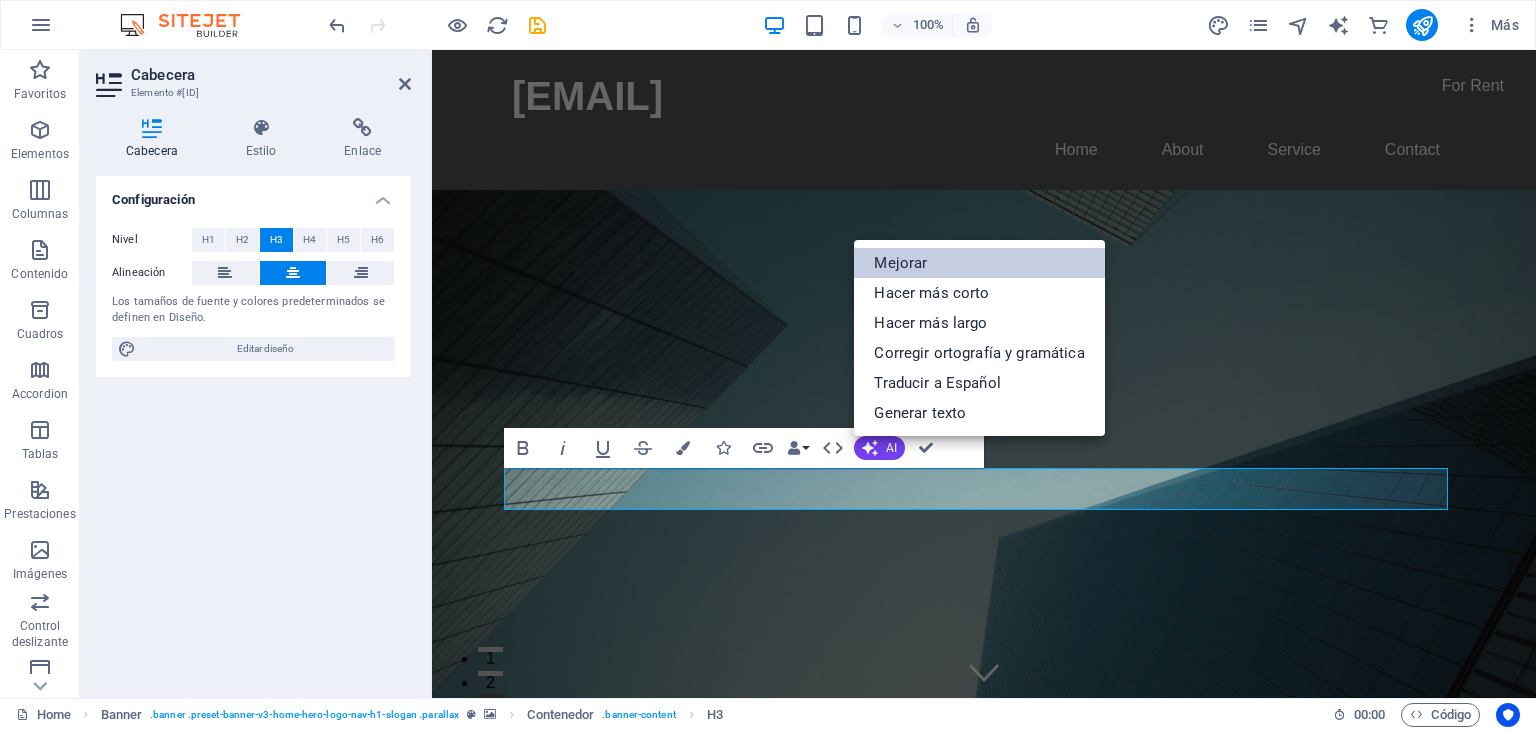 click on "Mejorar" at bounding box center (979, 263) 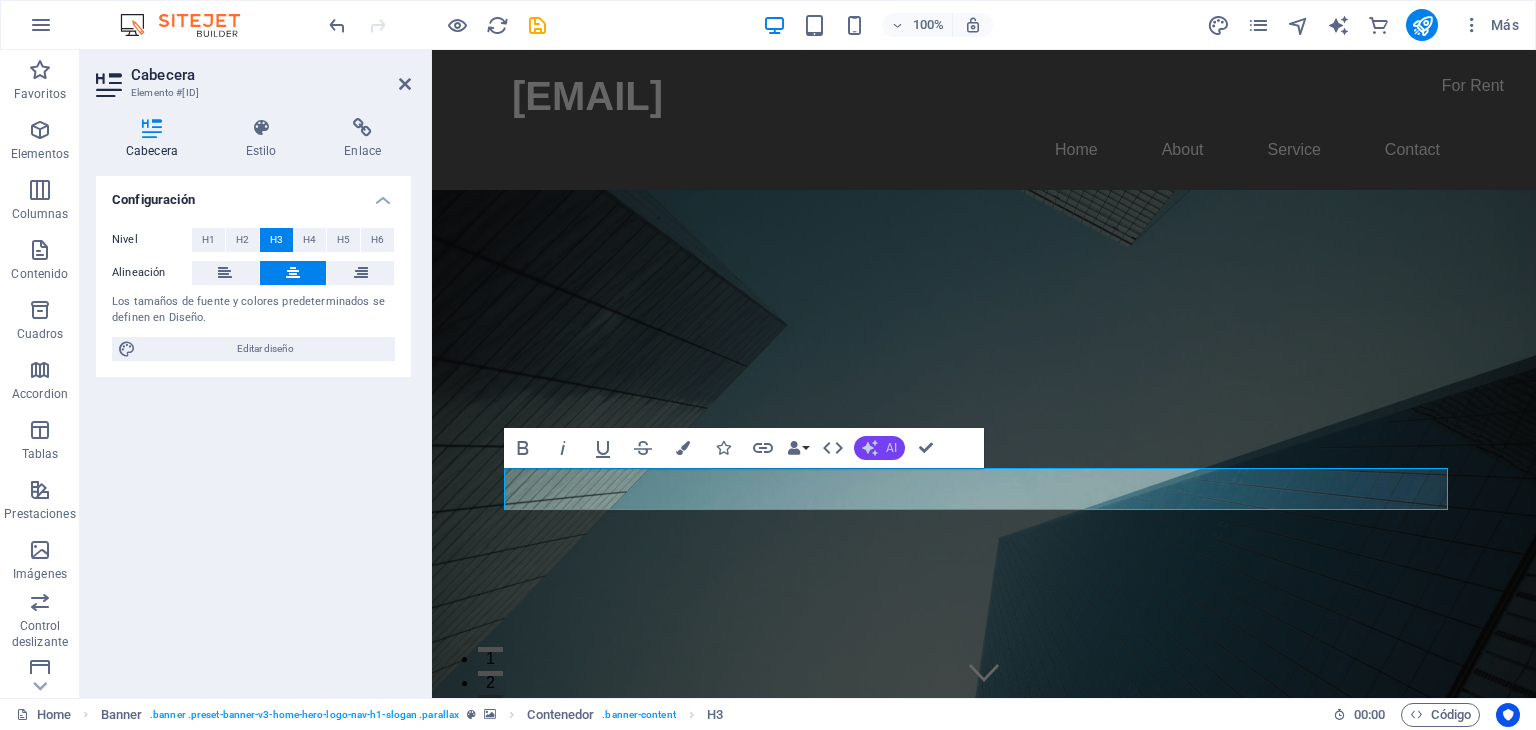 click on "AI" at bounding box center [879, 448] 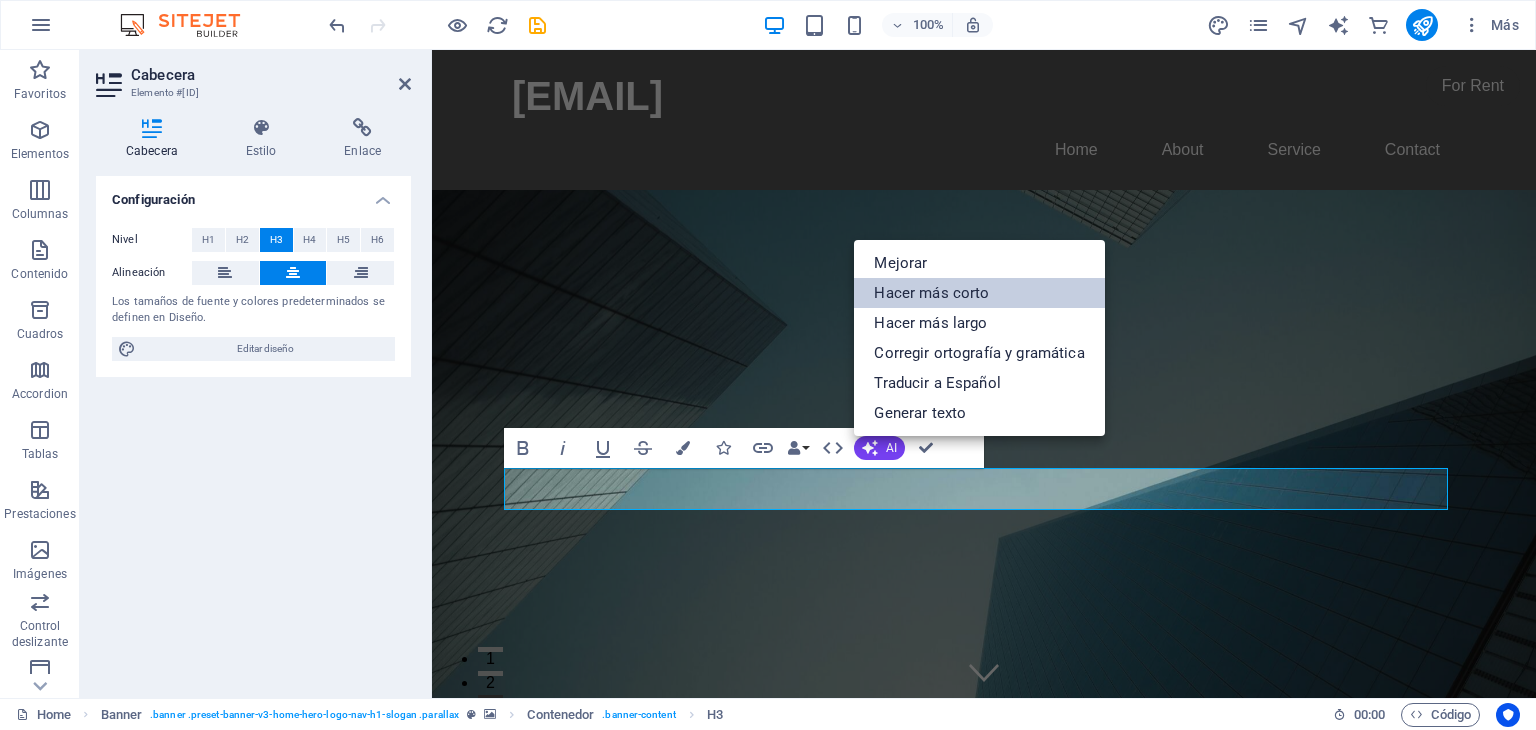 click on "Hacer más corto" at bounding box center [979, 293] 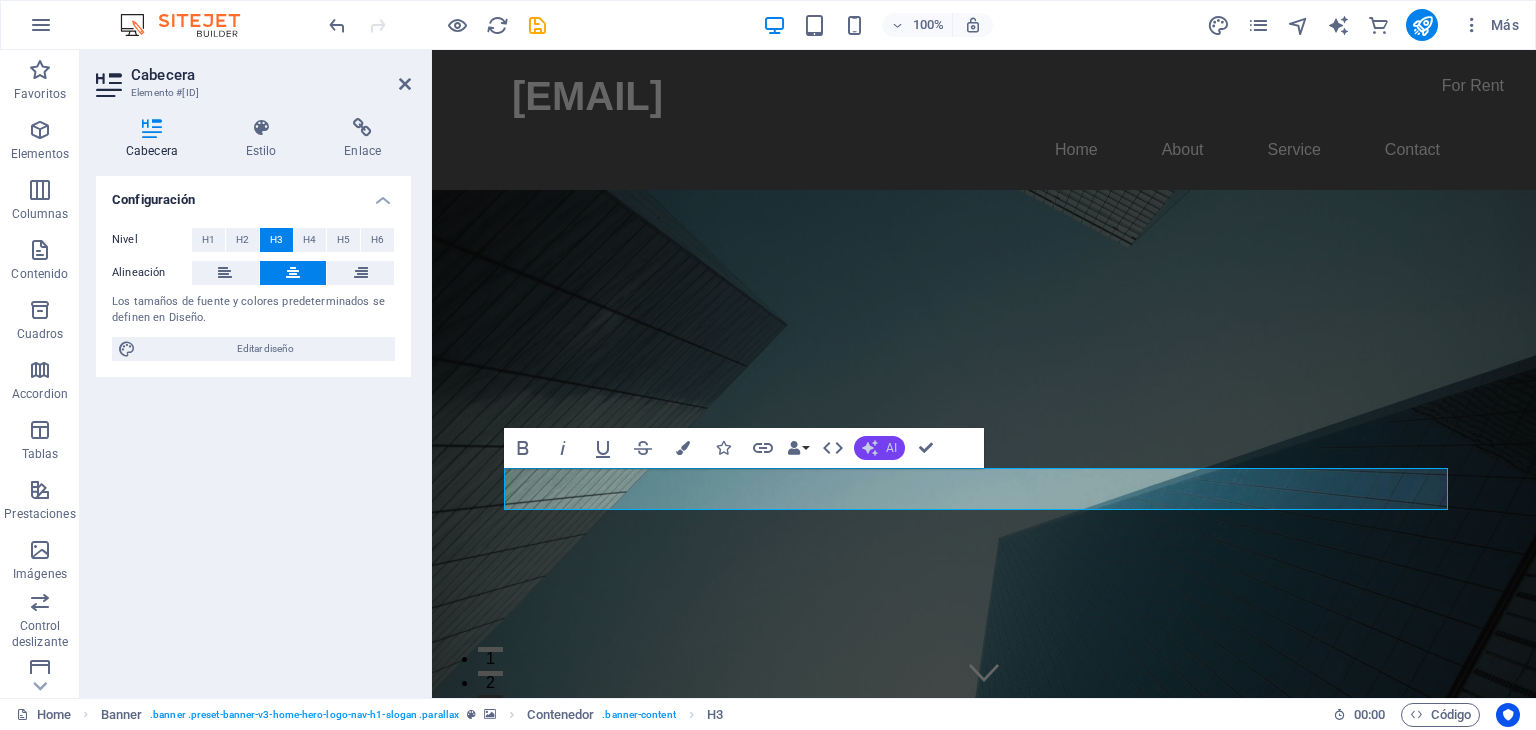 click on "AI" at bounding box center (891, 448) 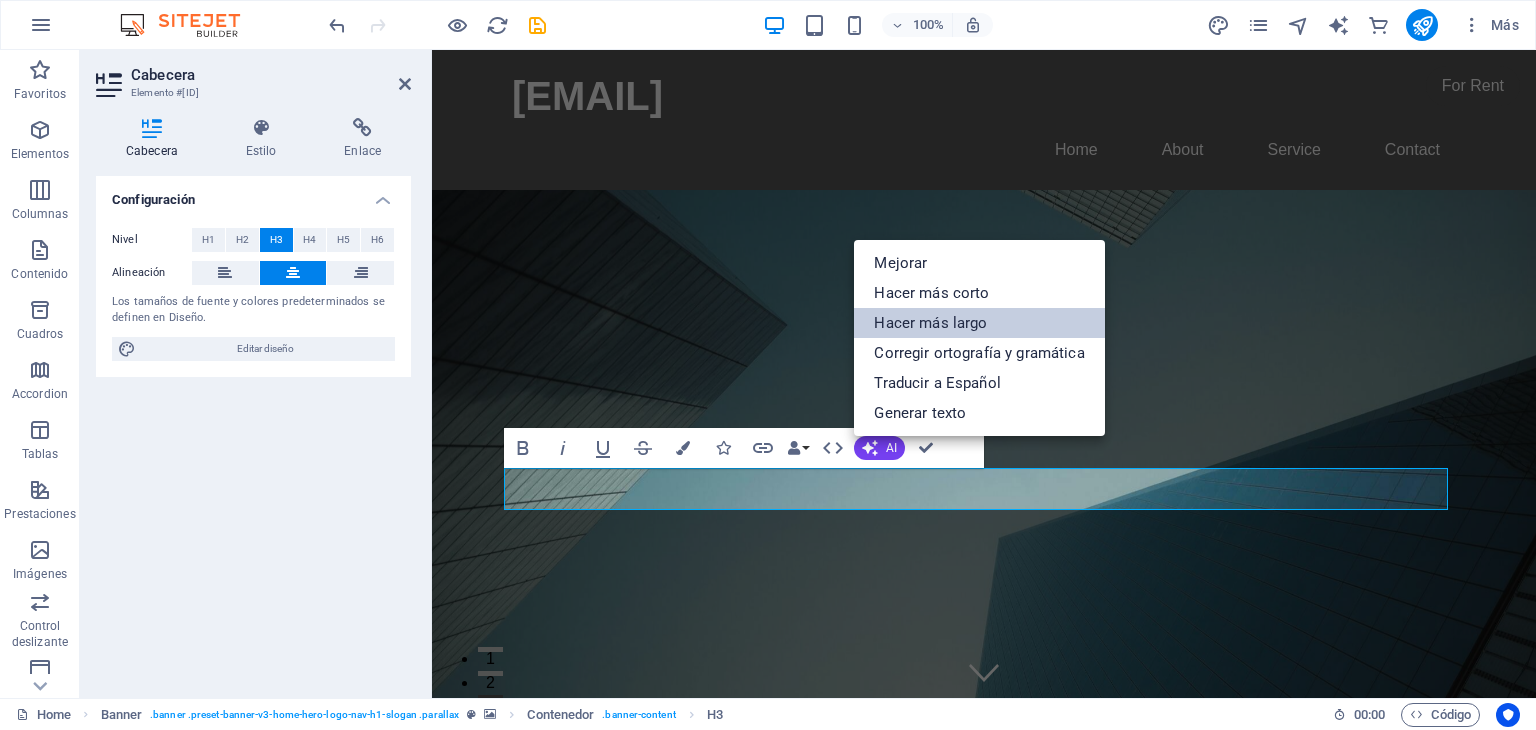 click on "Hacer más largo" at bounding box center (979, 323) 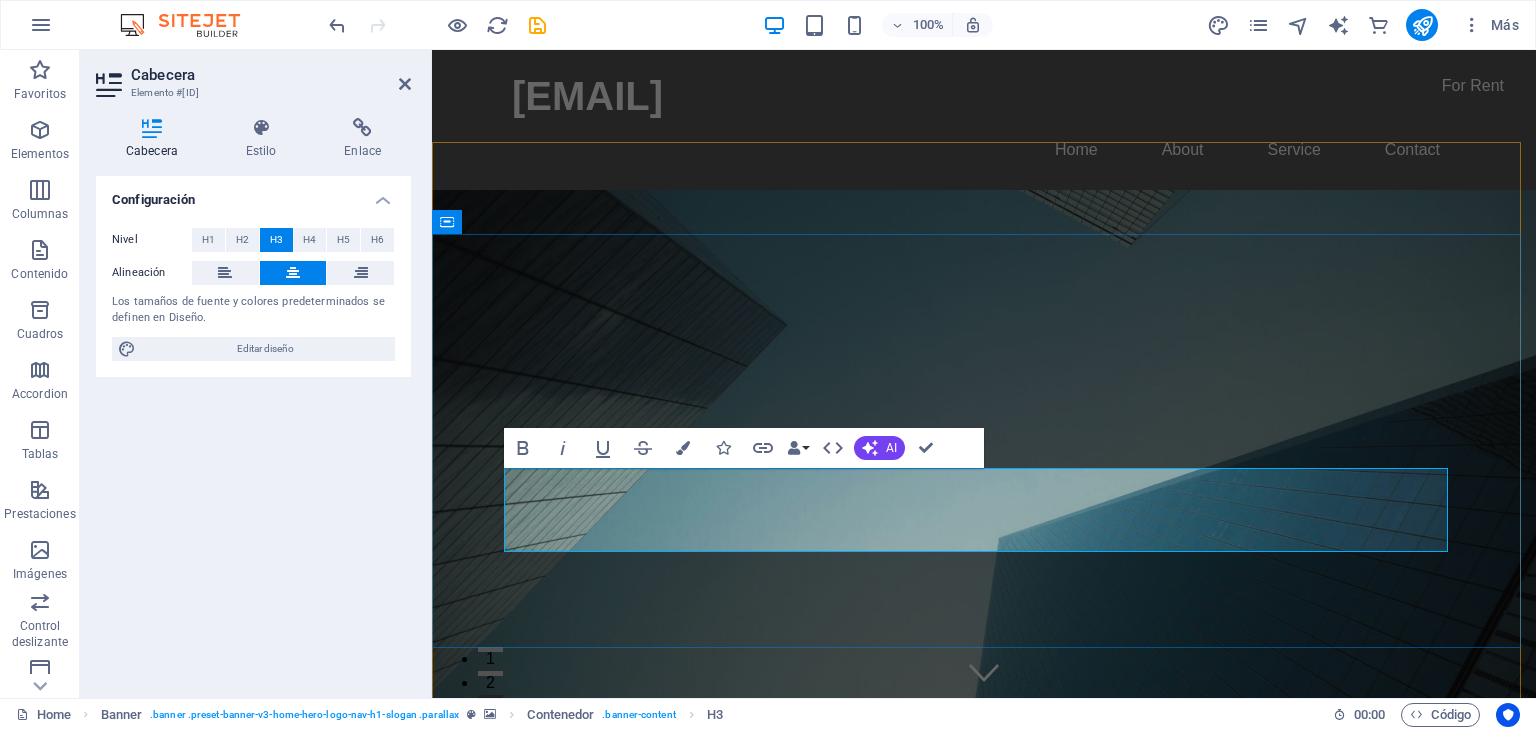 click on "Nos encargamos de tus preocupaciones para que puedas disfrutar de una vida más tranquila y sin estrés." at bounding box center (984, 1237) 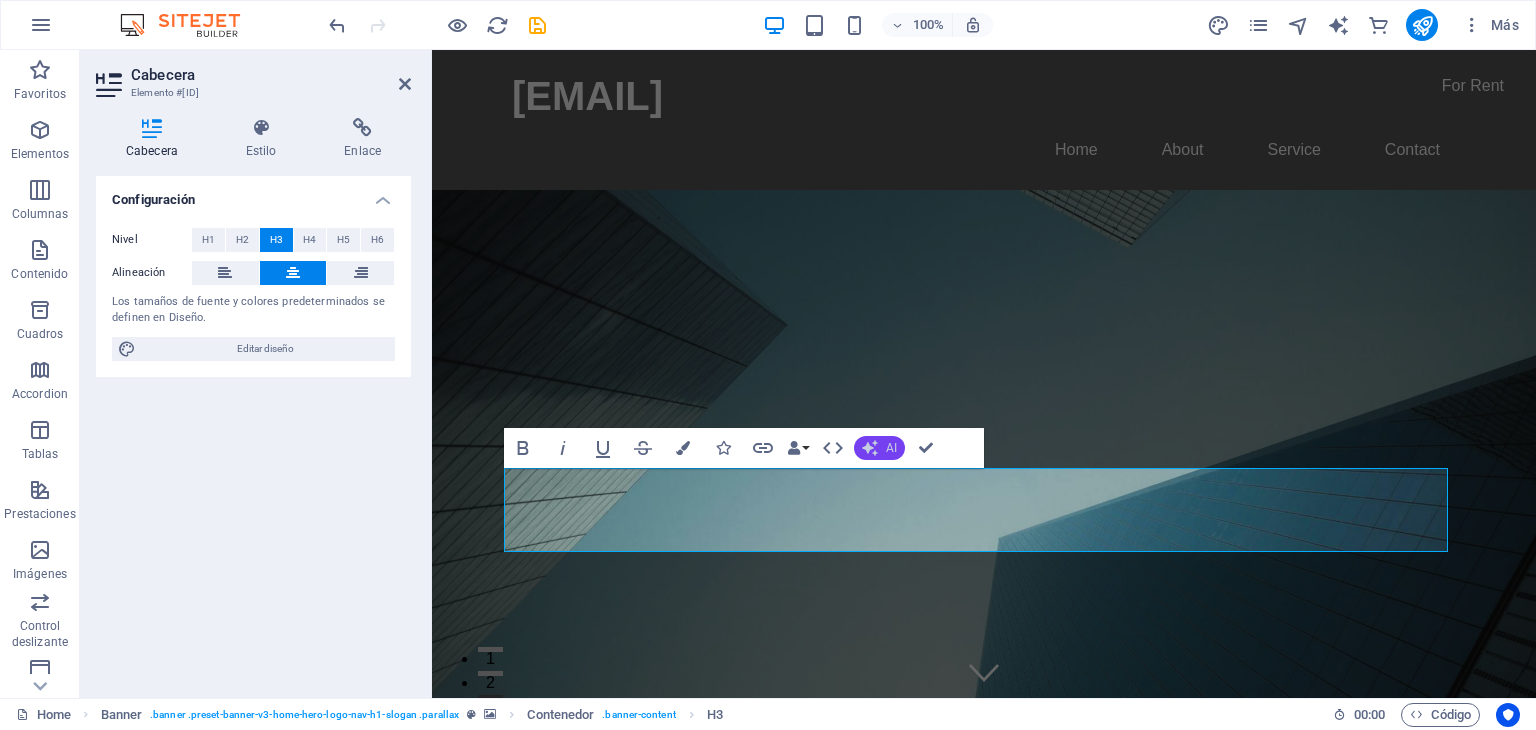 click on "AI" at bounding box center [879, 448] 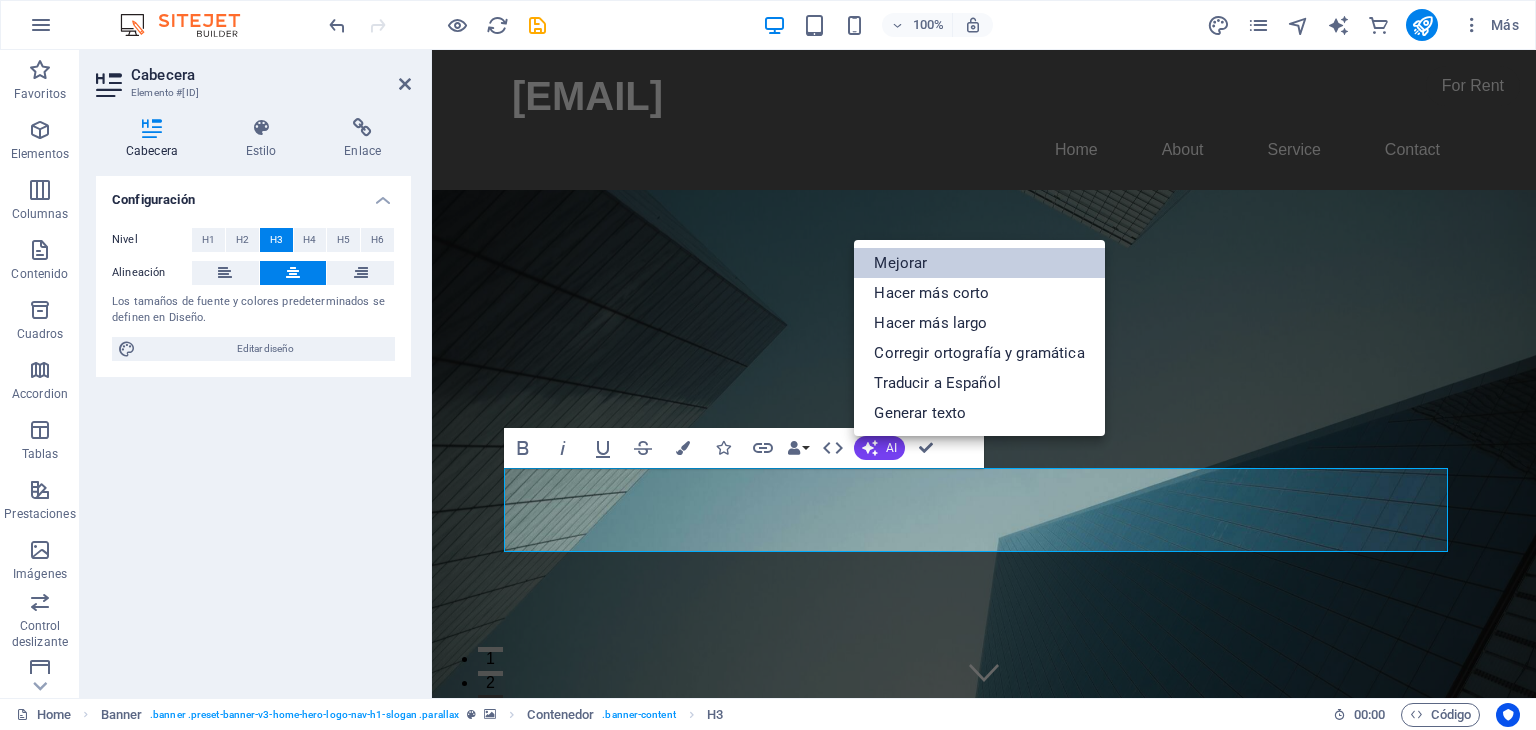 click on "Mejorar" at bounding box center [979, 263] 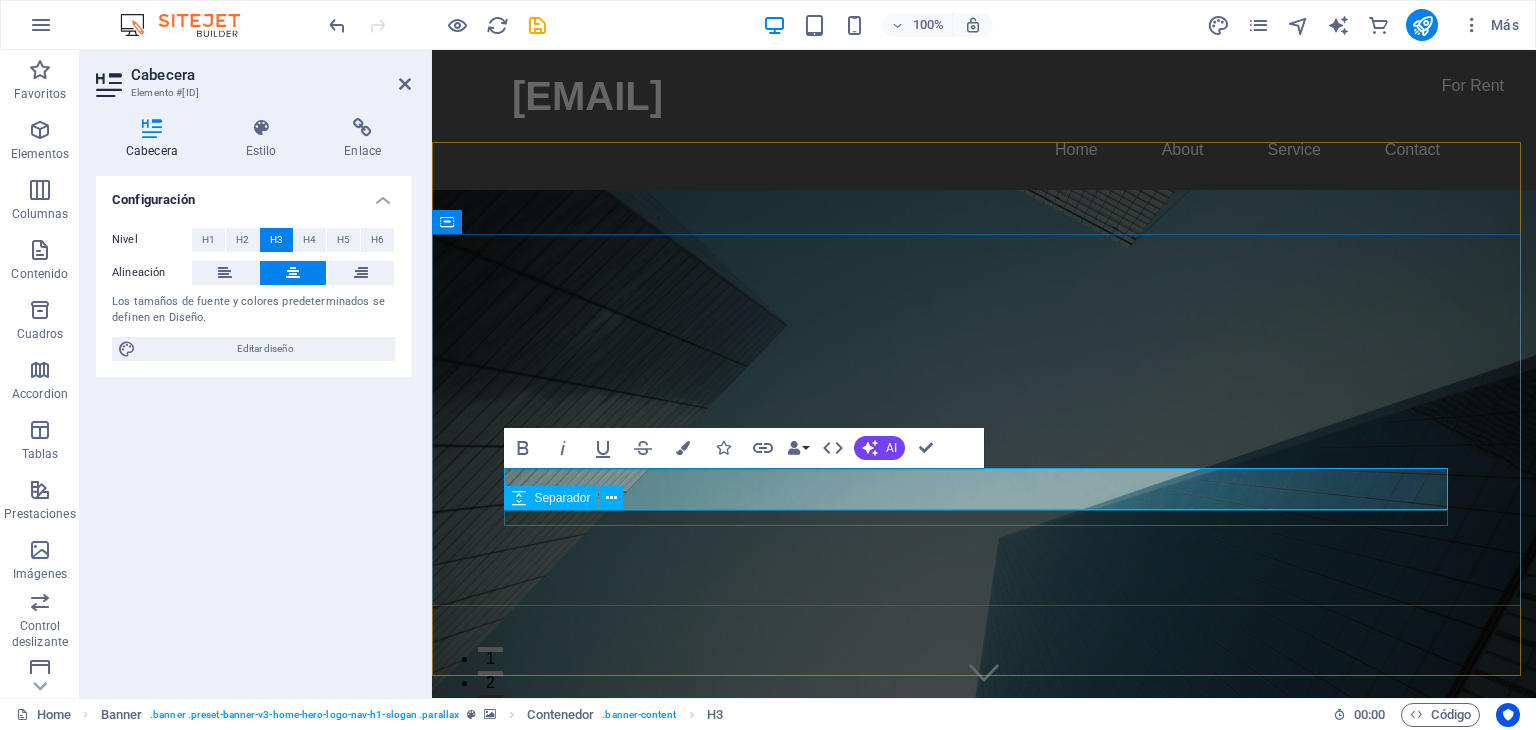 click at bounding box center [984, 1236] 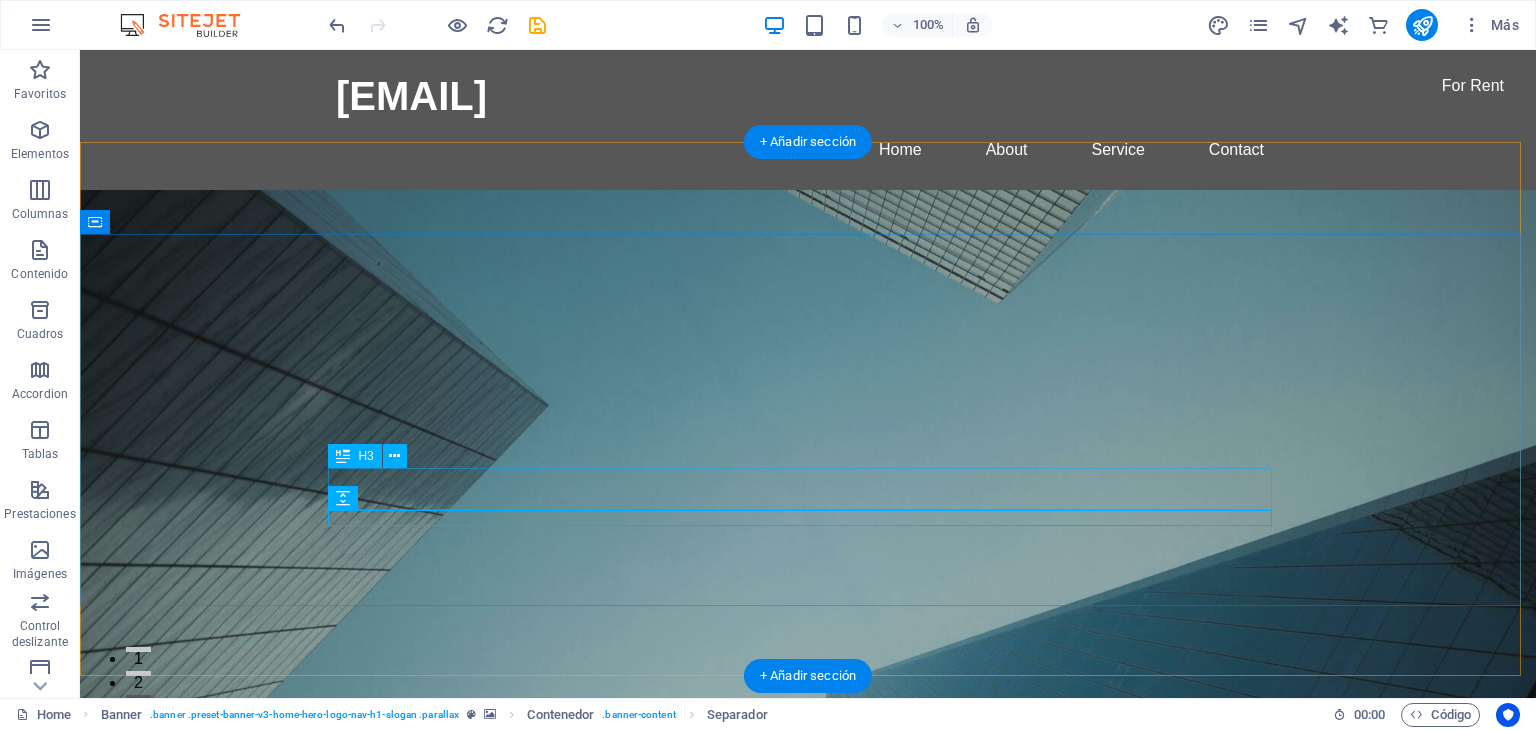 click on "Tu tranquilidad es nuestra prioridad." at bounding box center [808, 1207] 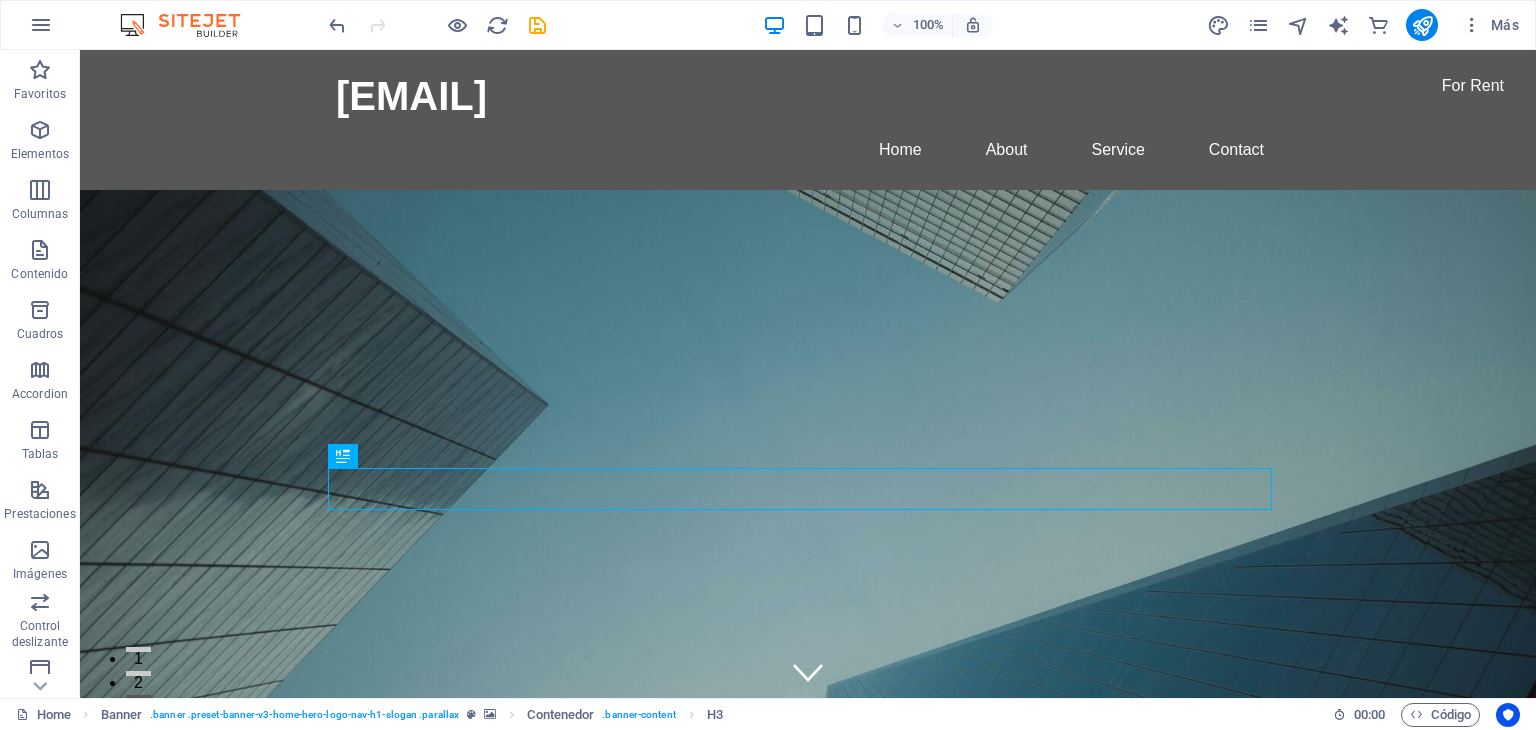 scroll, scrollTop: 40, scrollLeft: 0, axis: vertical 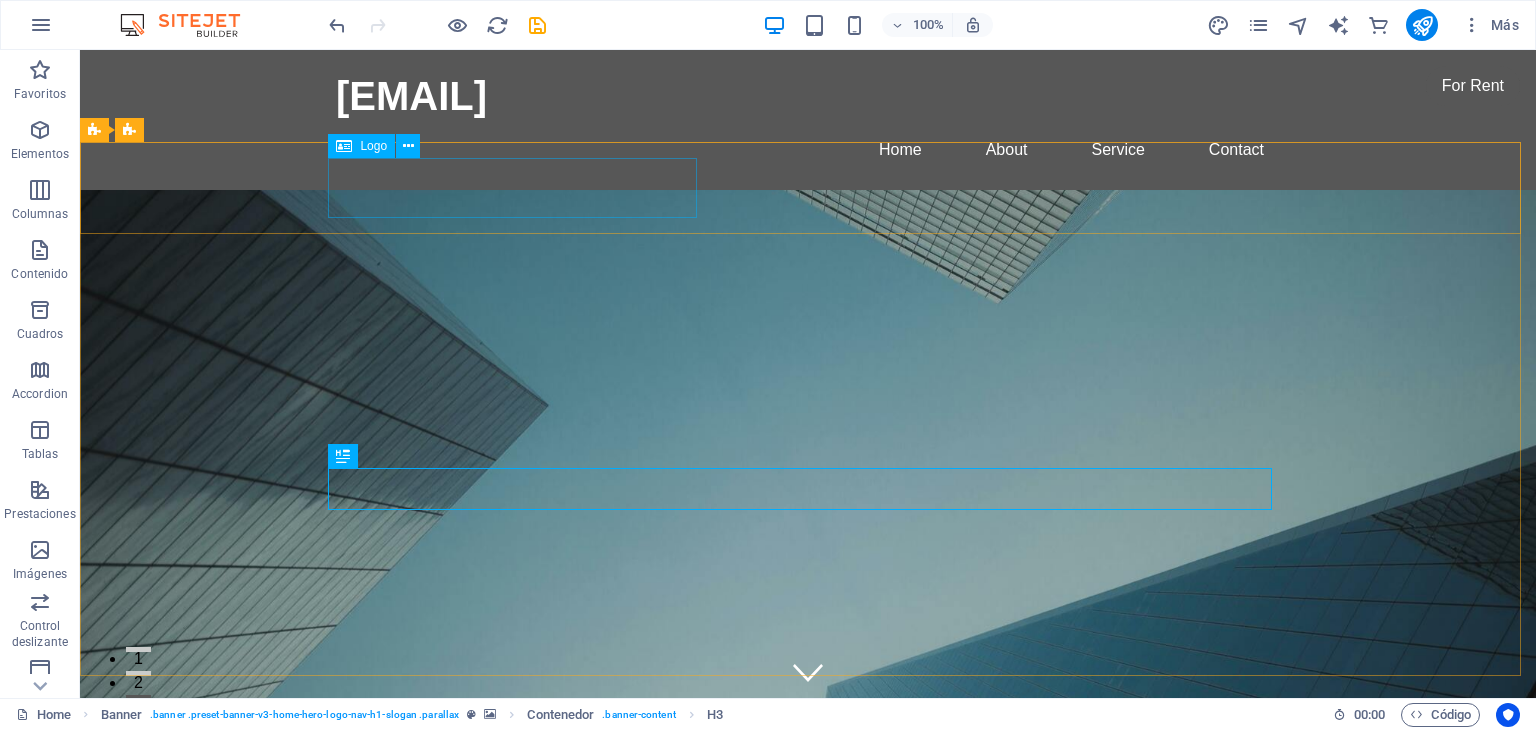 click on "Logo" at bounding box center [373, 146] 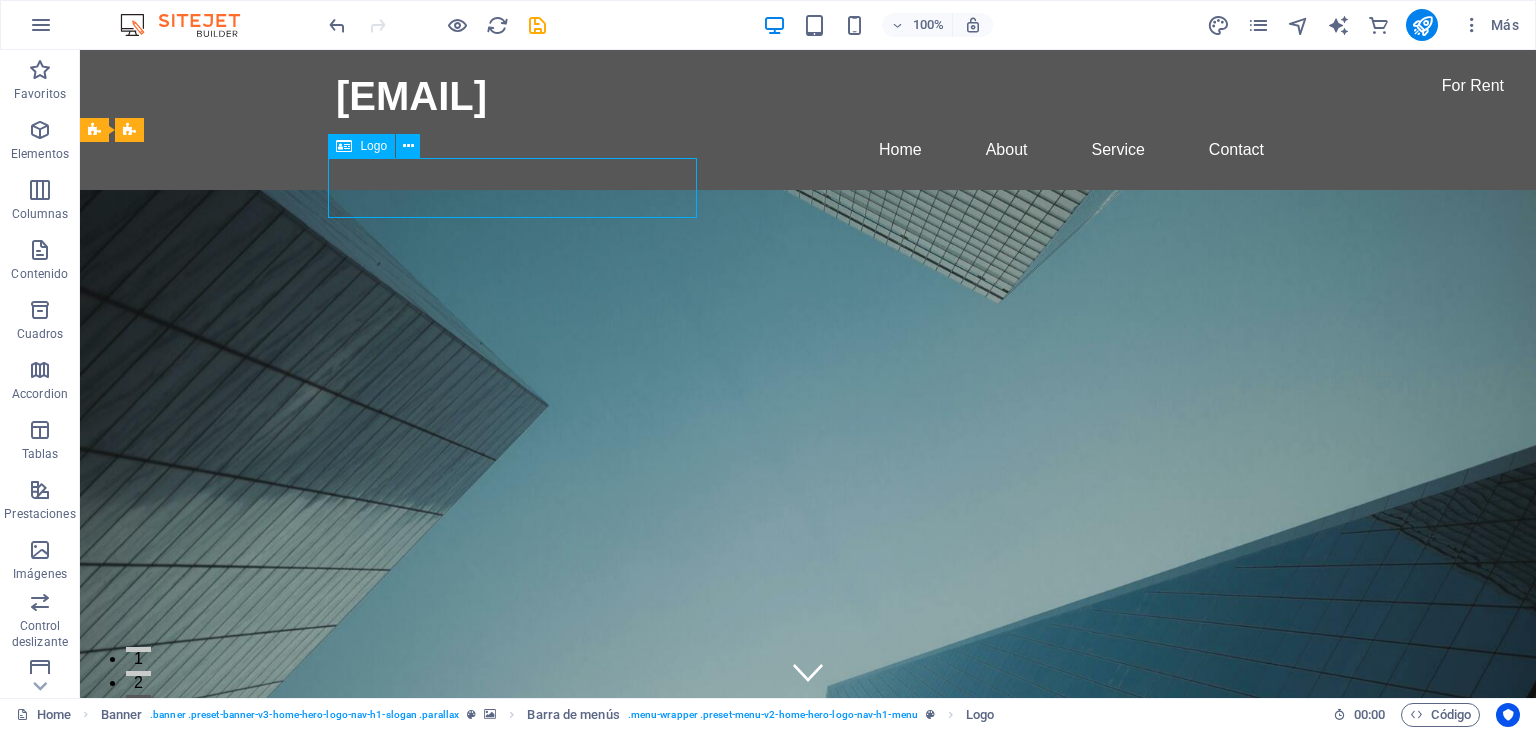 click on "Logo" at bounding box center [373, 146] 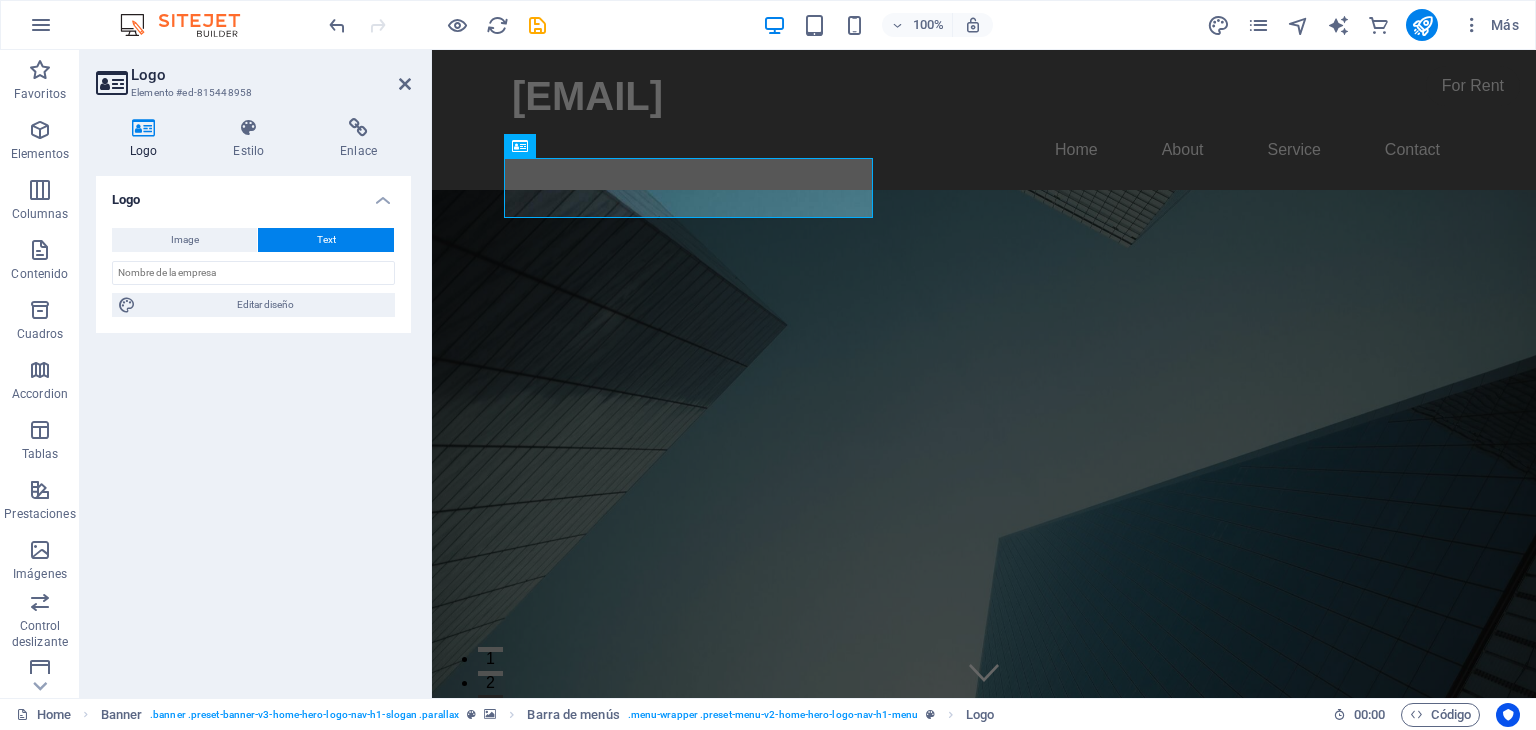 click at bounding box center [143, 128] 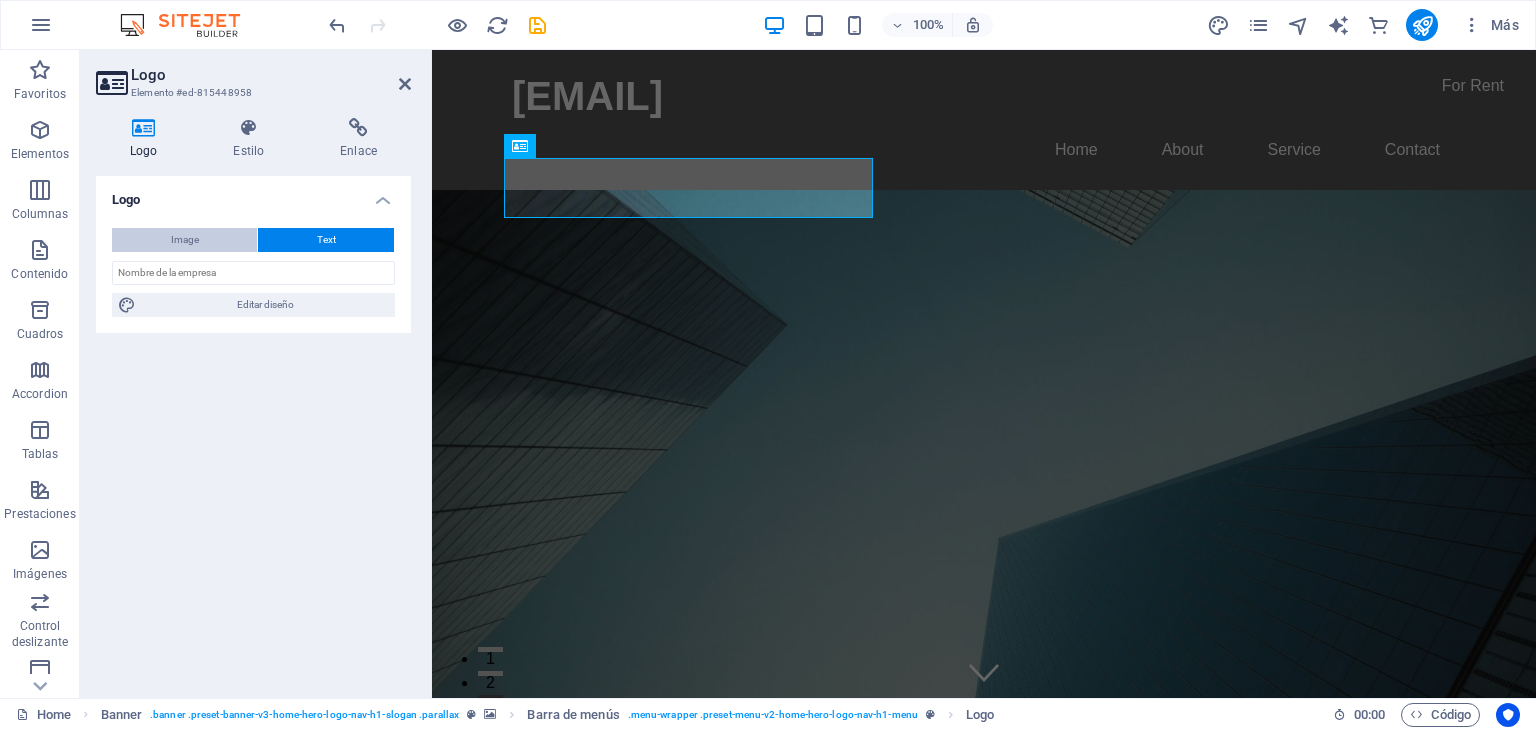 click on "Image" at bounding box center [185, 240] 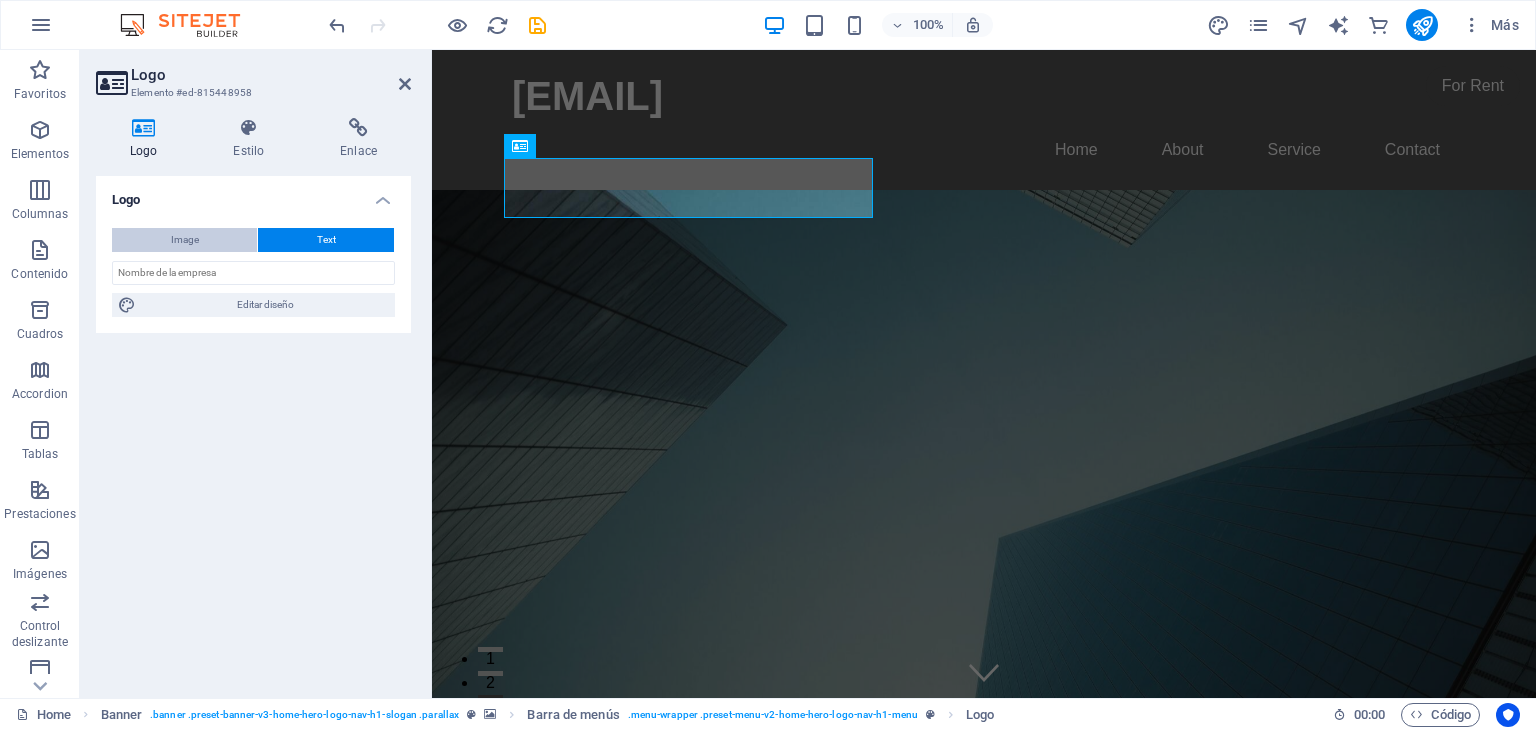 select on "DISABLED_OPTION_VALUE" 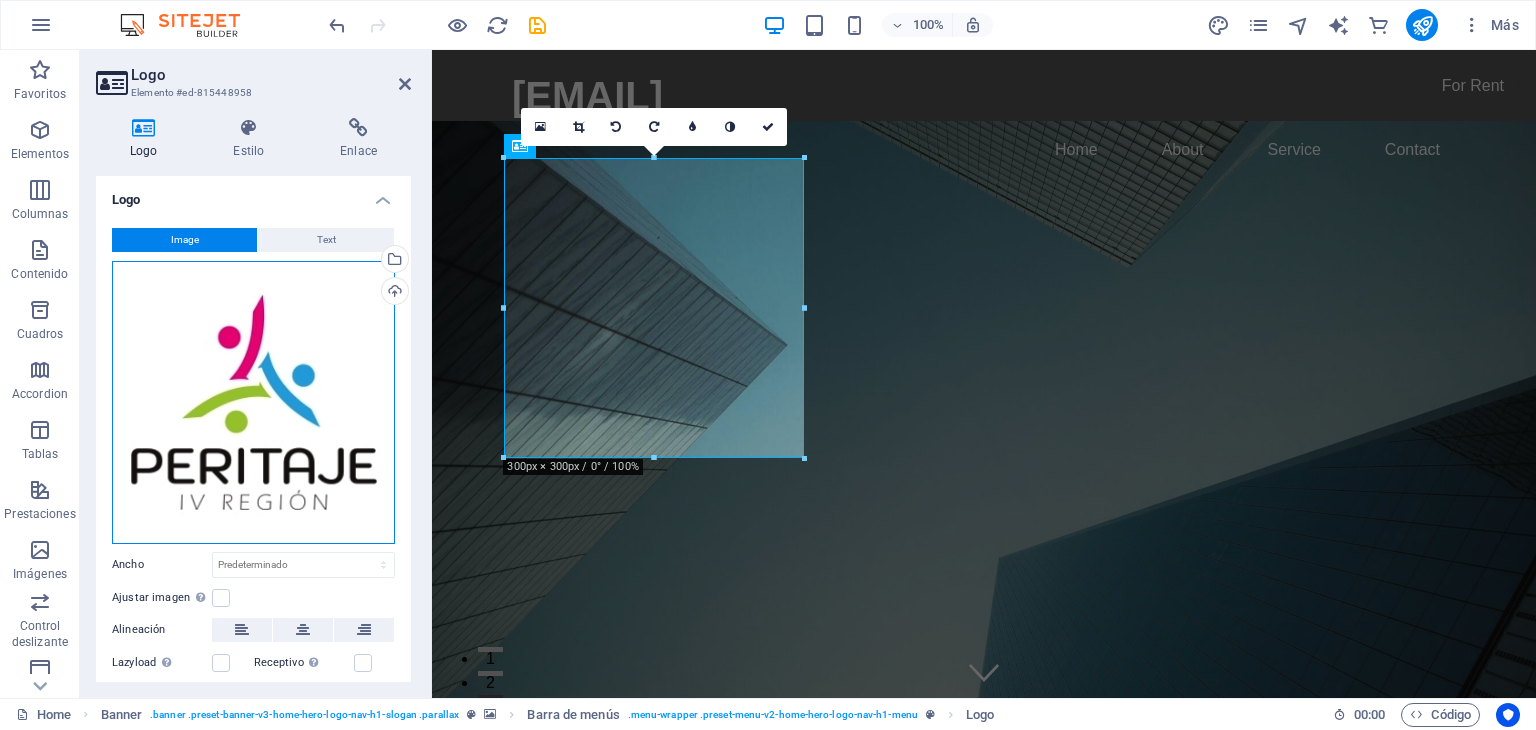 click on "Arrastra archivos aquí, haz clic para escoger archivos o  selecciona archivos de Archivos o de nuestra galería gratuita de fotos y vídeos" at bounding box center [253, 402] 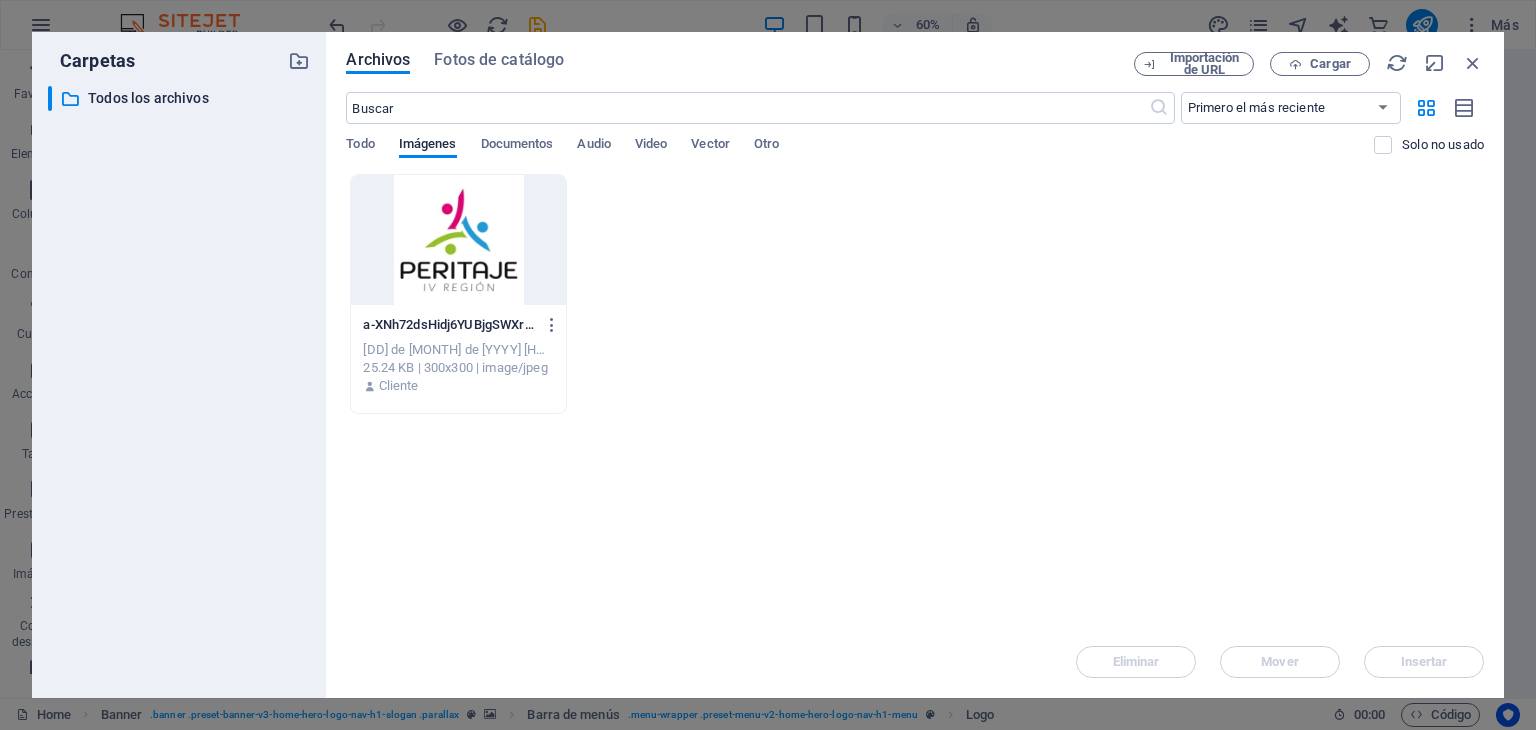 click at bounding box center (458, 240) 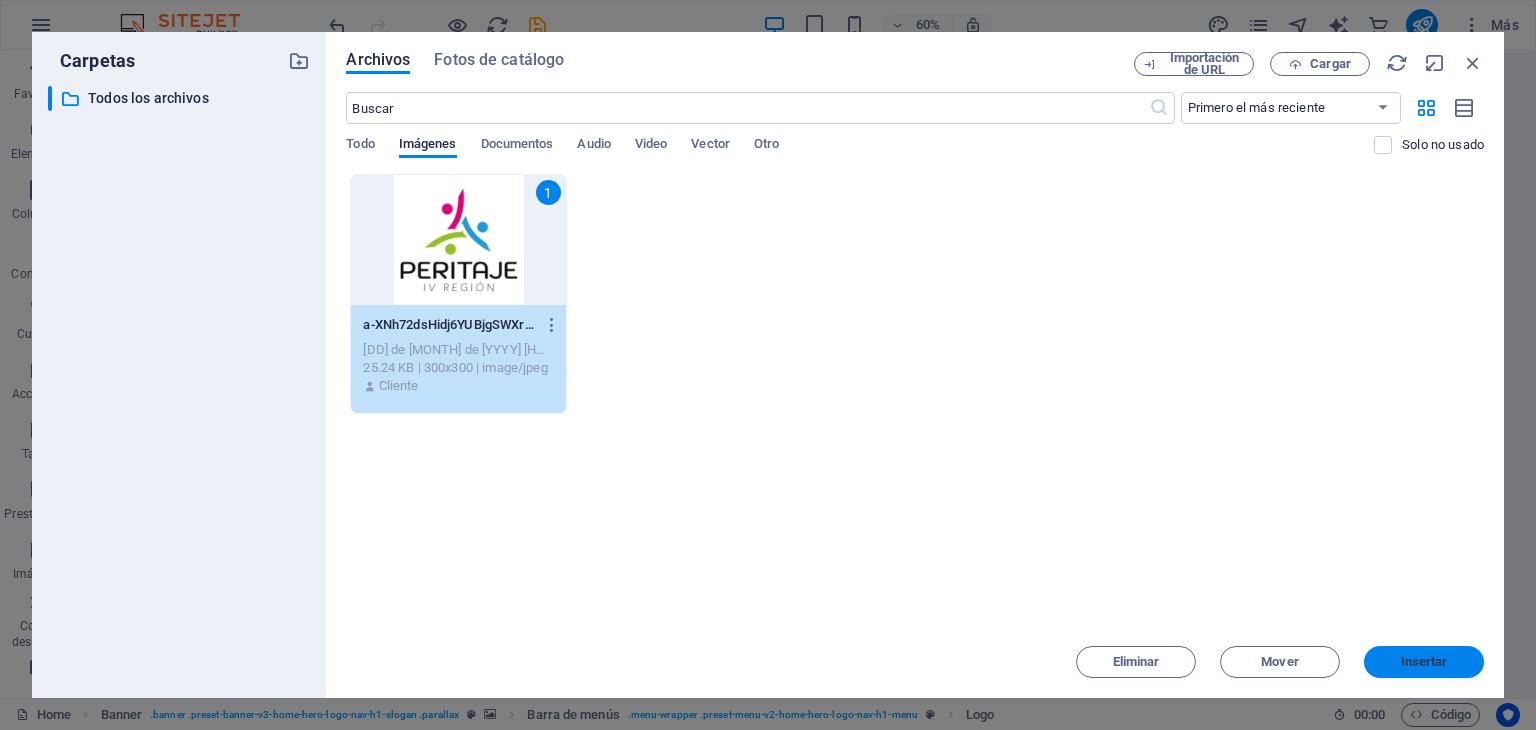 click on "Insertar" at bounding box center (1424, 662) 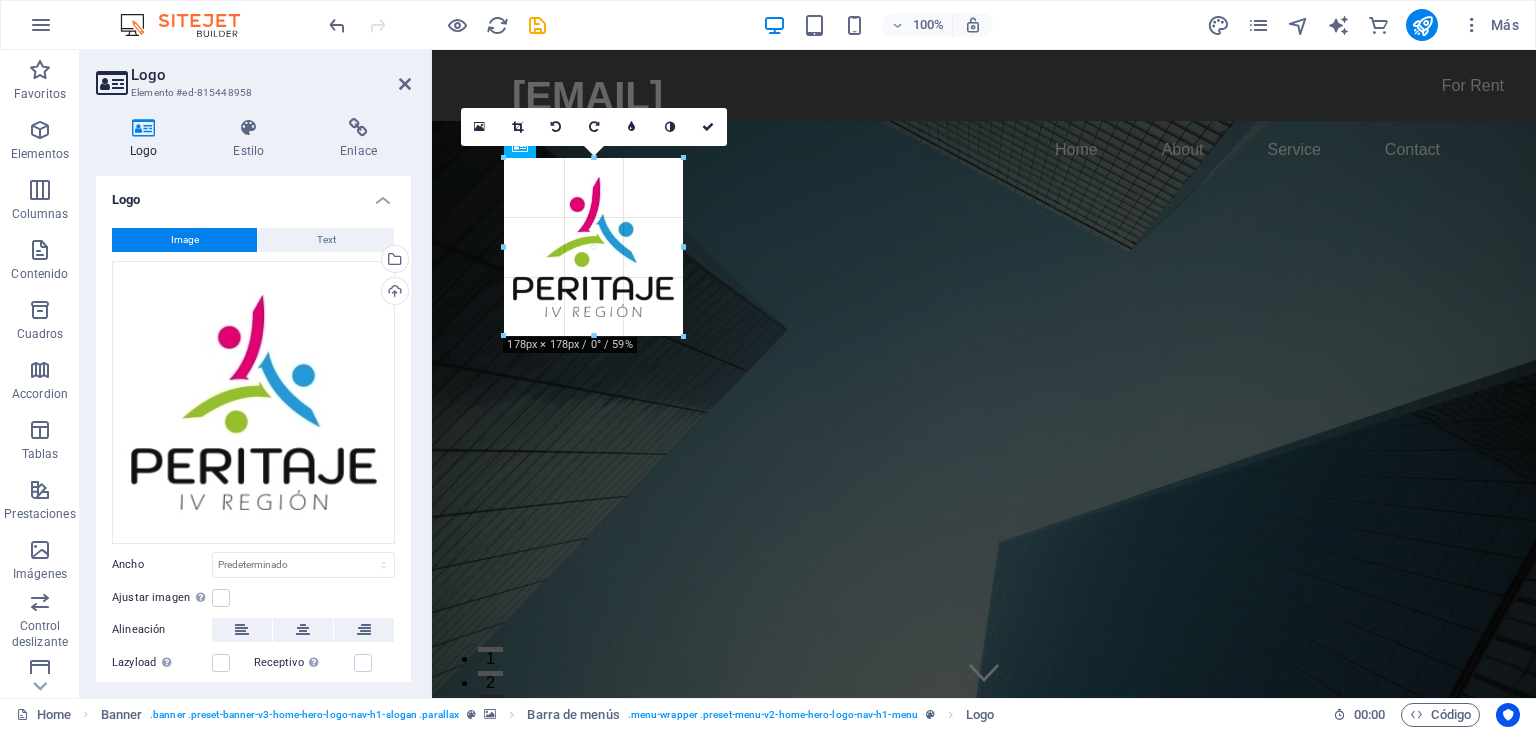 drag, startPoint x: 800, startPoint y: 459, endPoint x: 788, endPoint y: 341, distance: 118.6086 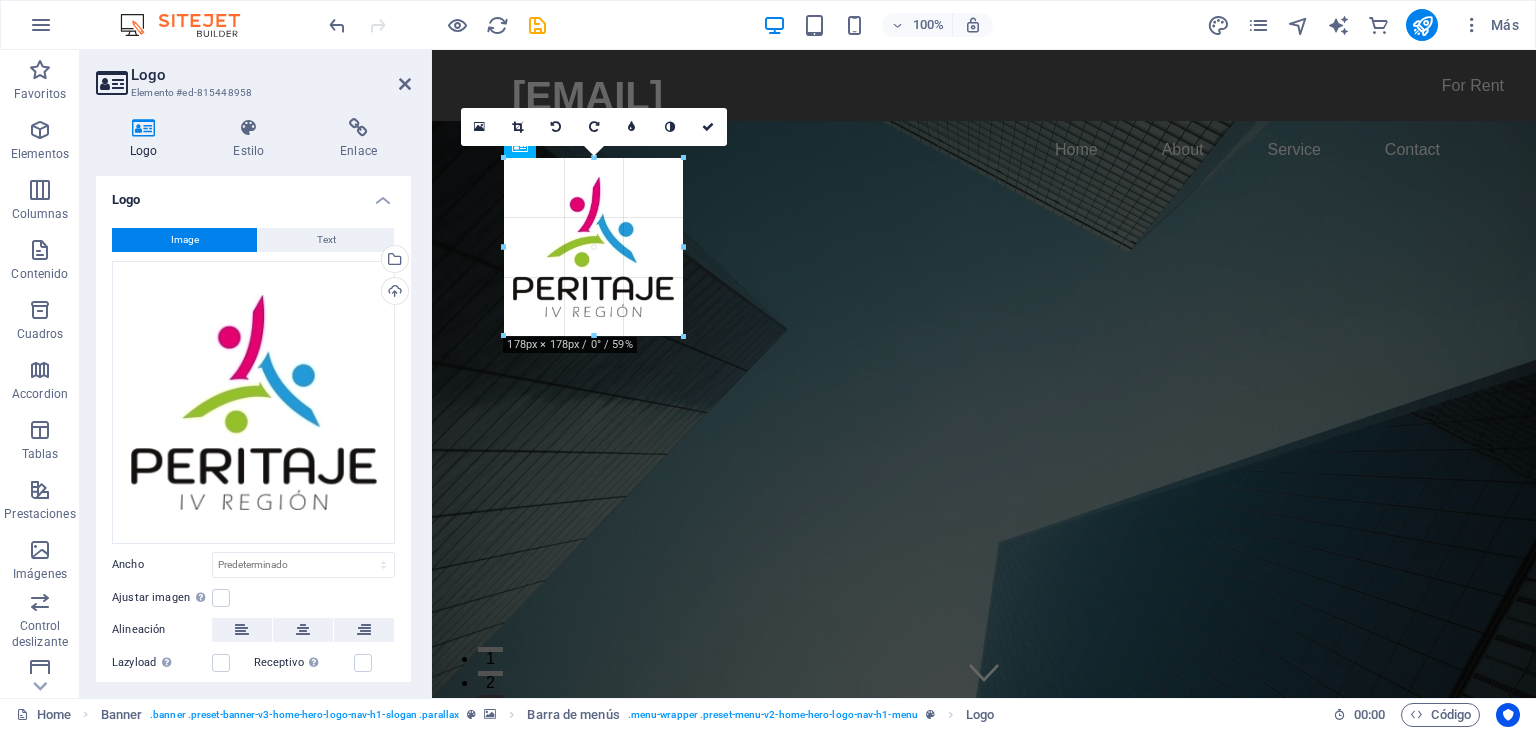 type on "178" 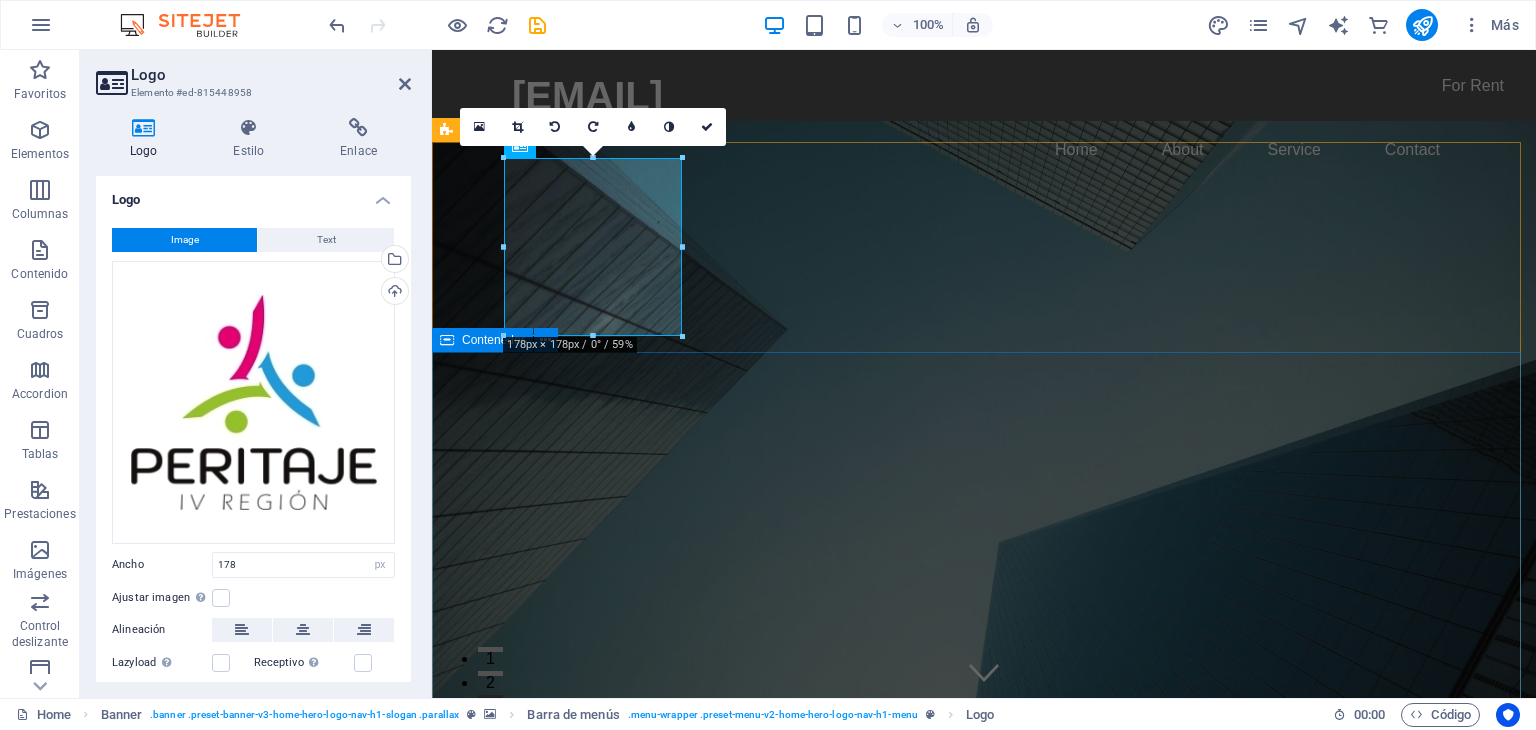 click on "Estamos comprometidos a ofrecerte la mejor atención y apoyo en cada paso del proceso. Tu bienestar es nuestra prioridad. Tu tranquilidad es nuestra prioridad." at bounding box center (984, 1285) 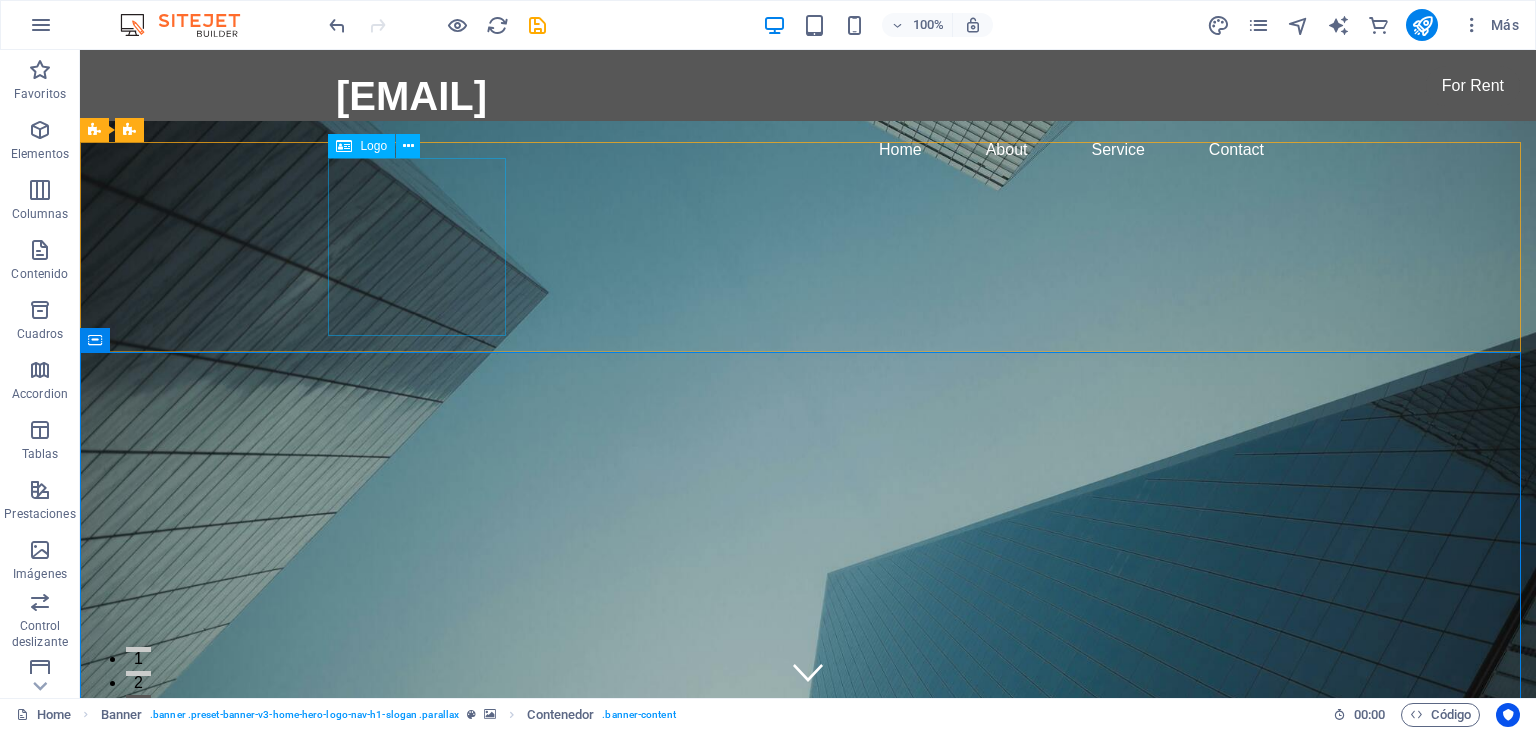 drag, startPoint x: 407, startPoint y: 142, endPoint x: 351, endPoint y: 149, distance: 56.435802 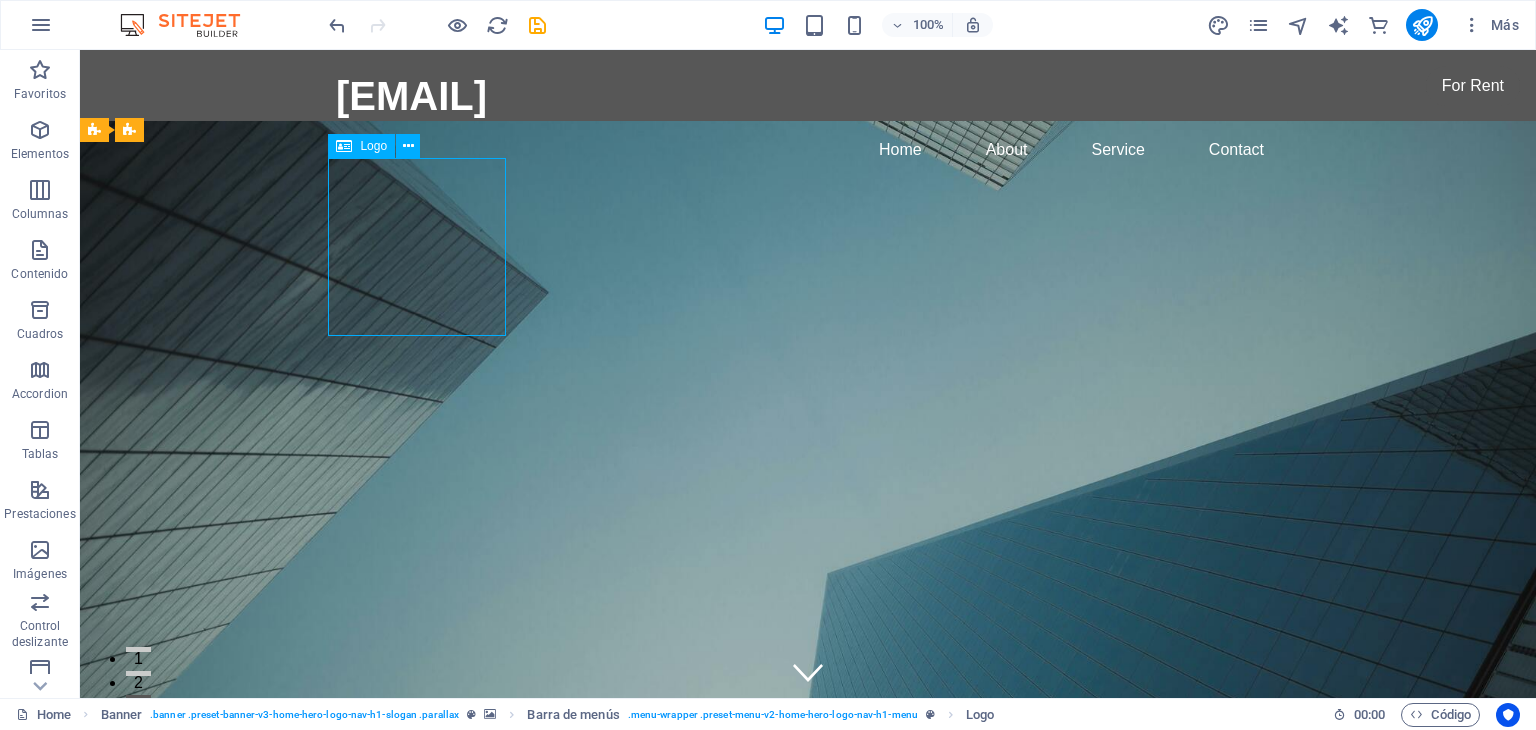 click at bounding box center [344, 146] 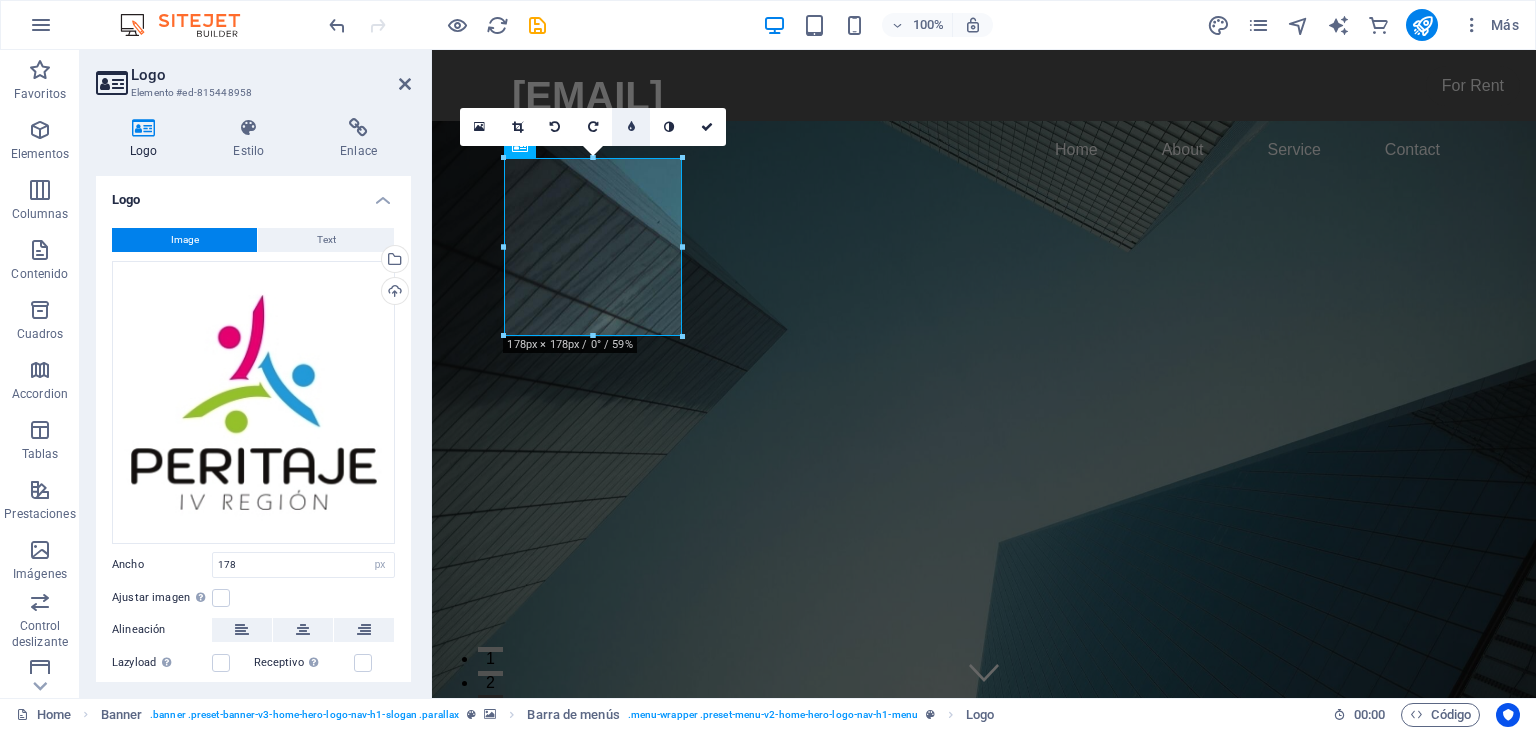 click at bounding box center (631, 127) 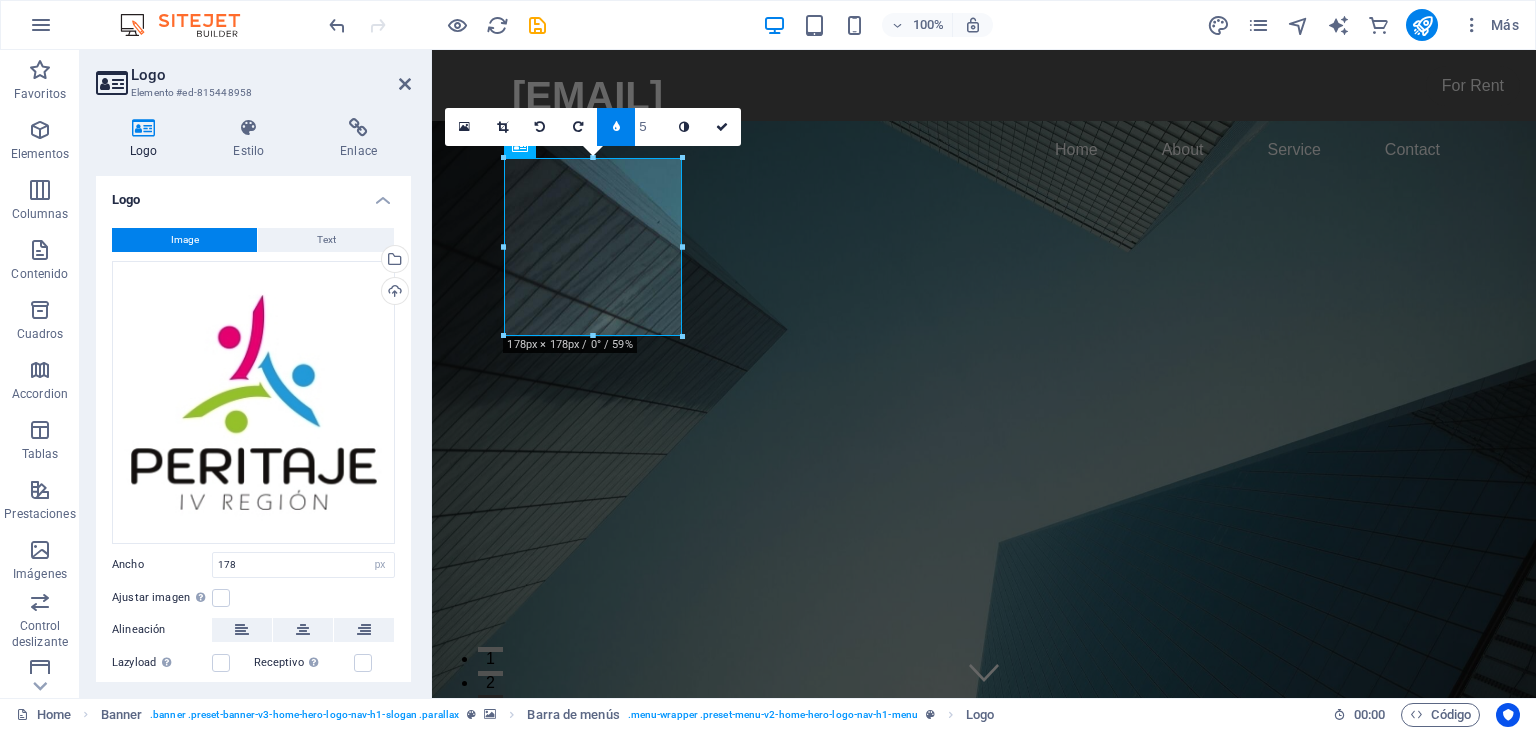 click at bounding box center (616, 127) 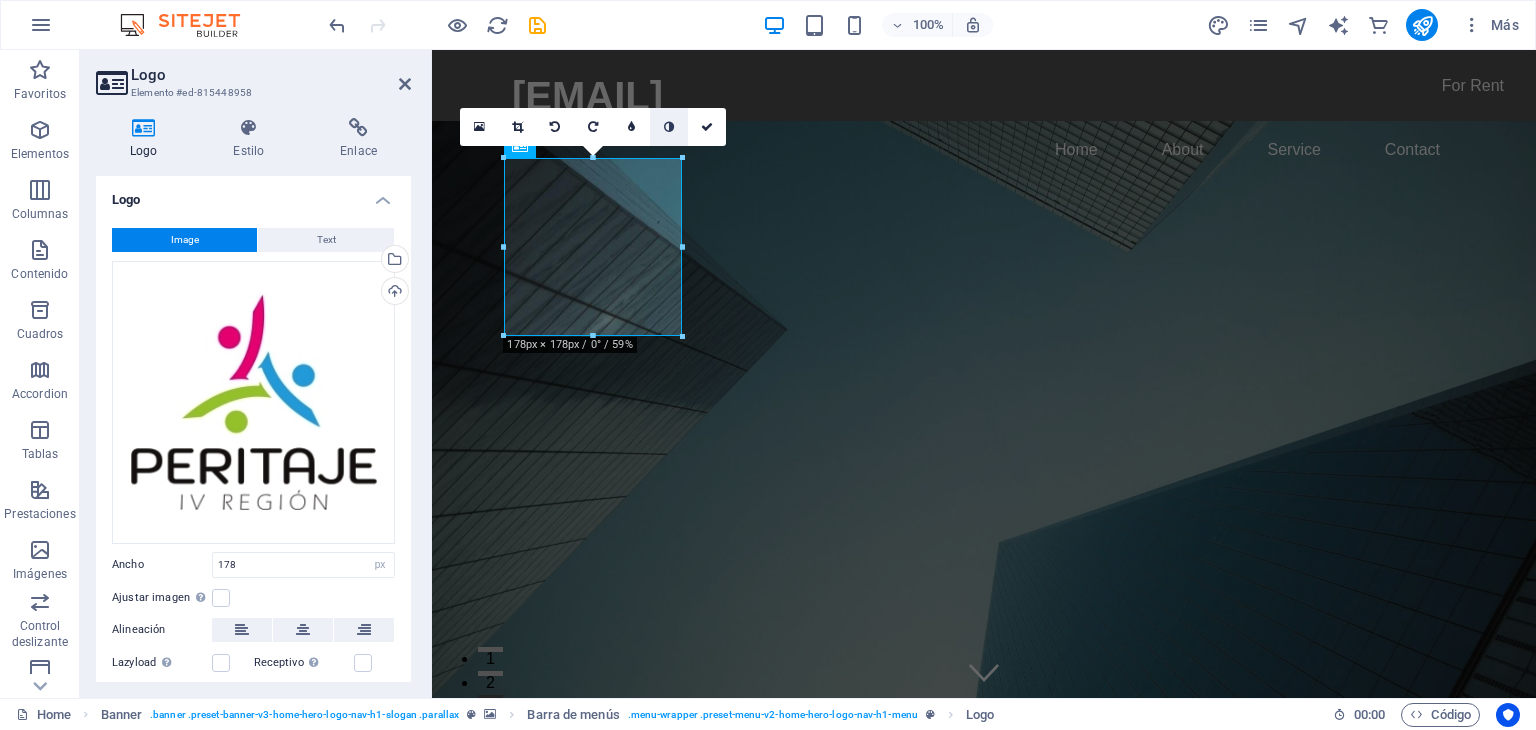 click at bounding box center (669, 127) 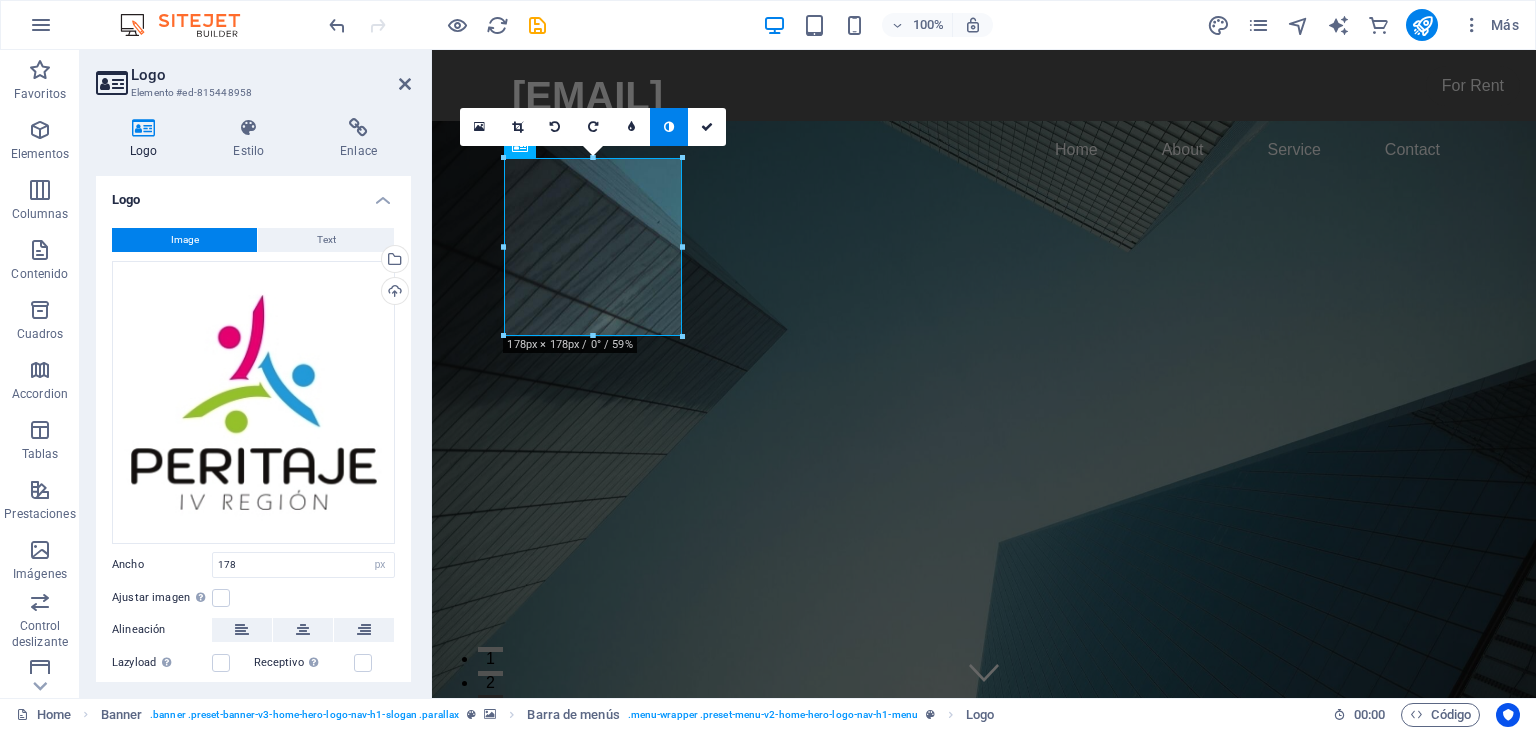 click at bounding box center [669, 127] 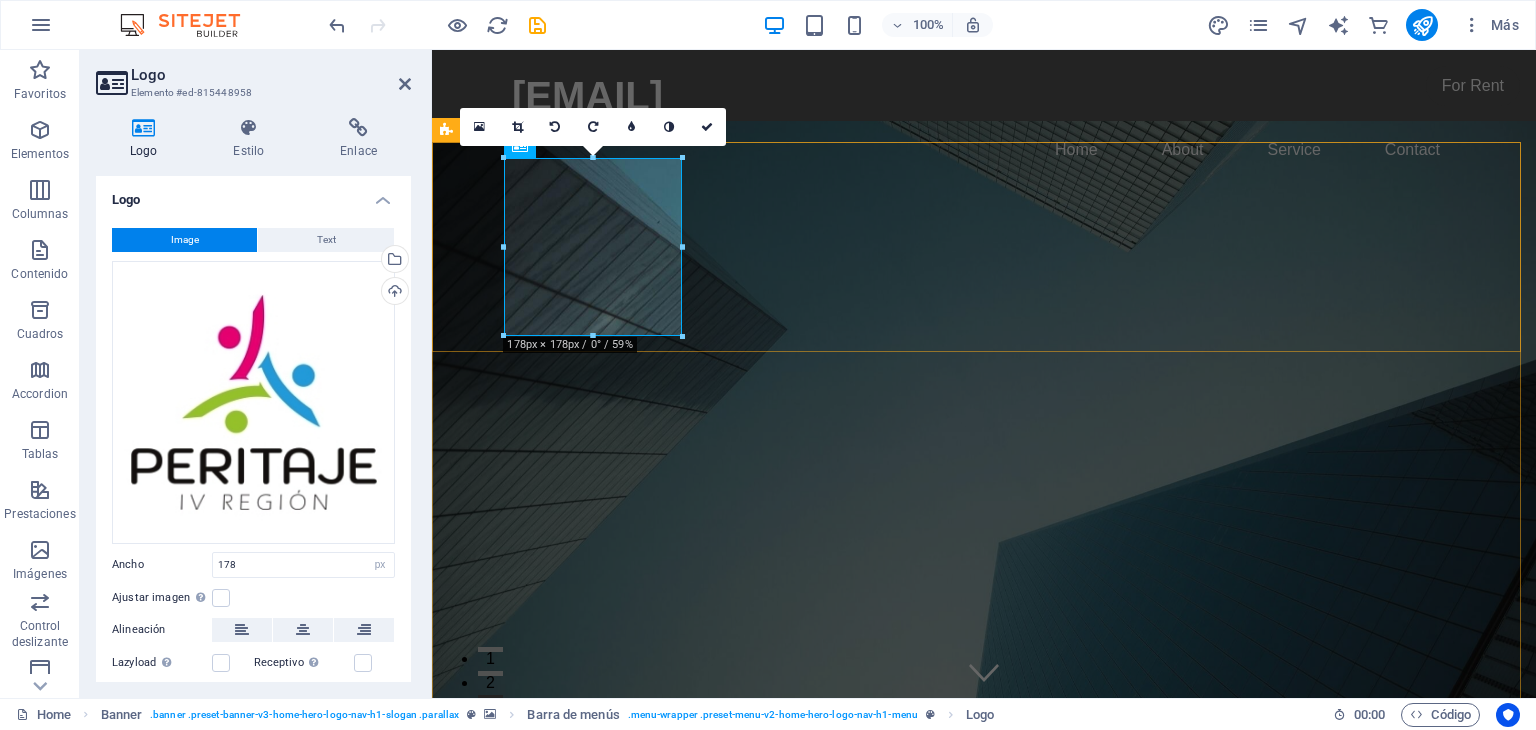 click on "Home About Services Book Online Contact" at bounding box center (984, 969) 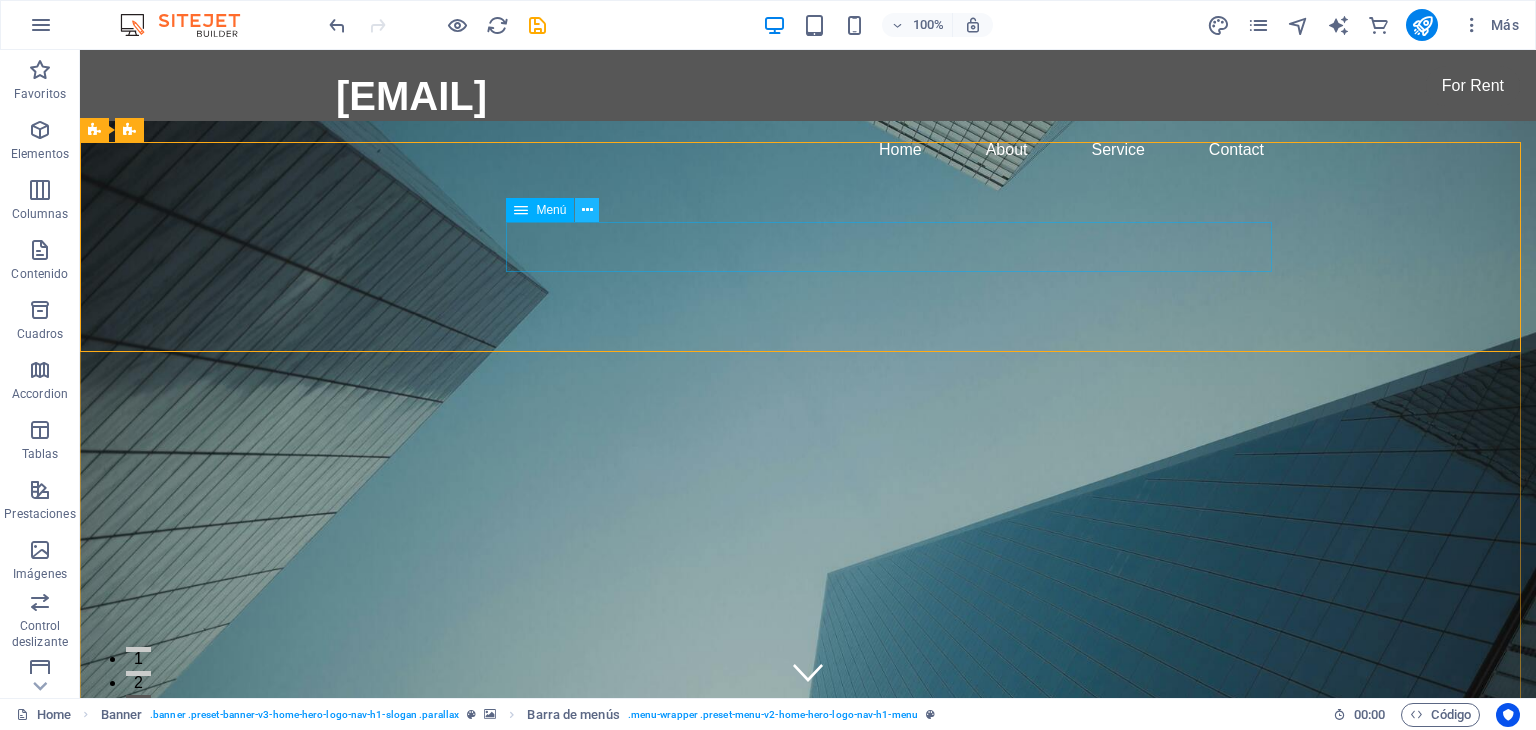 click at bounding box center [587, 210] 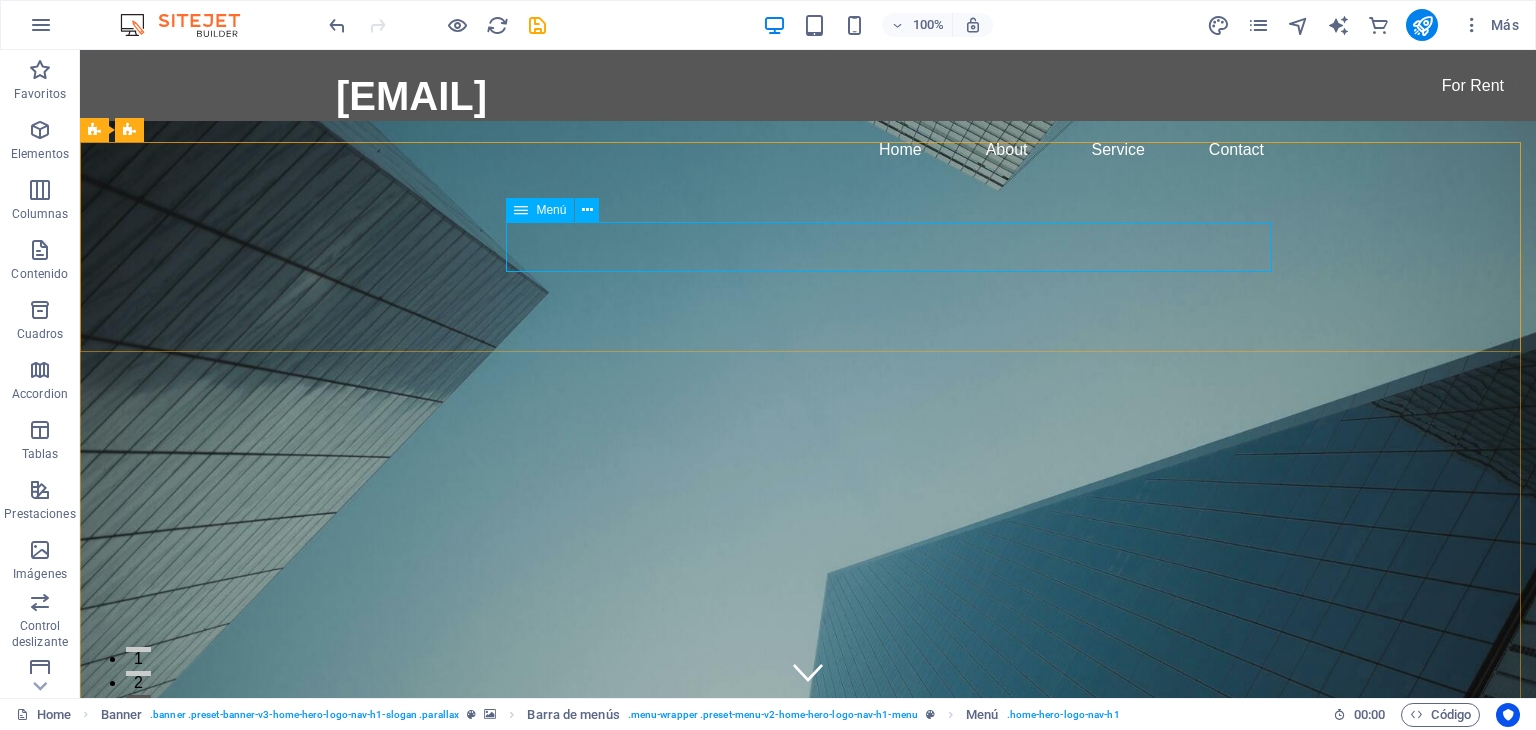 click at bounding box center (521, 210) 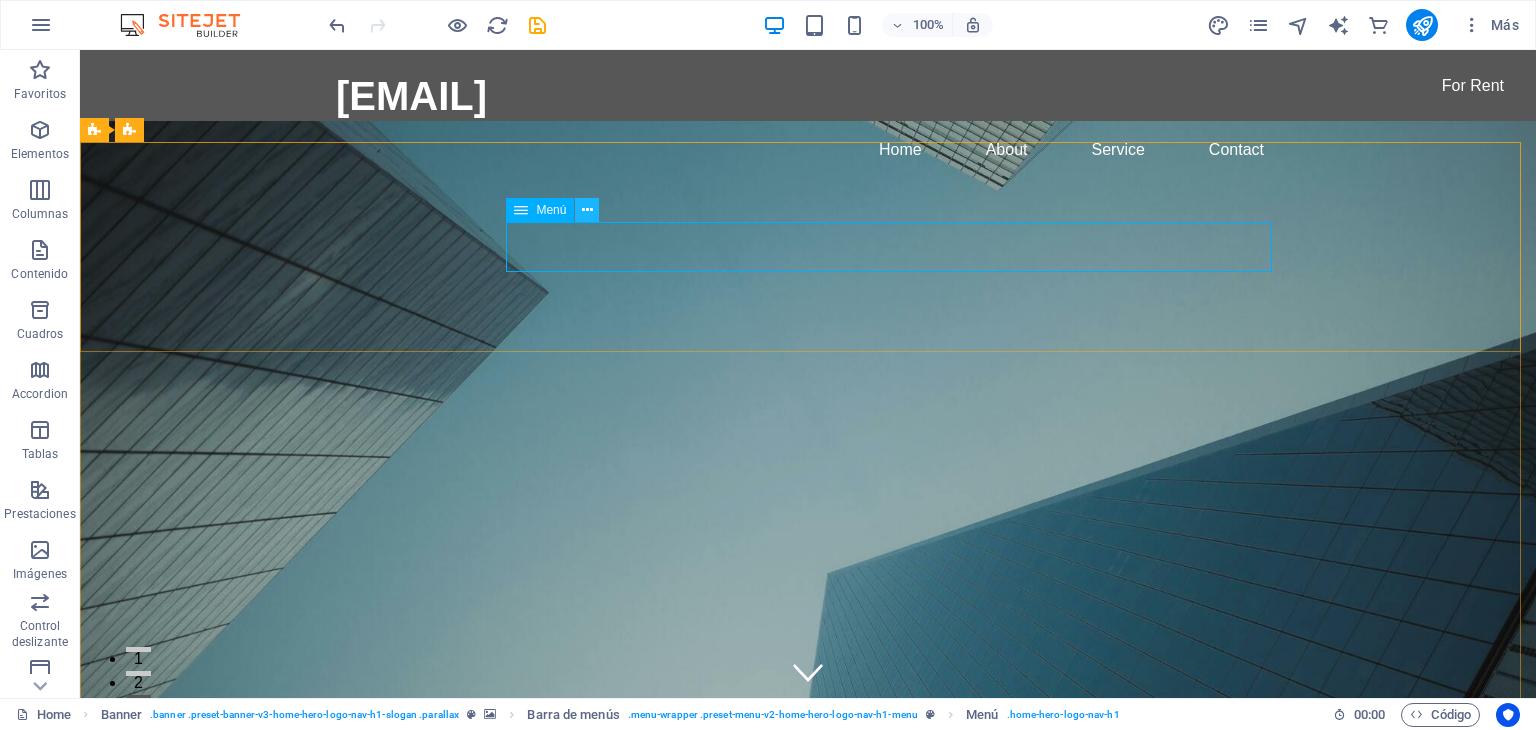 click at bounding box center [587, 210] 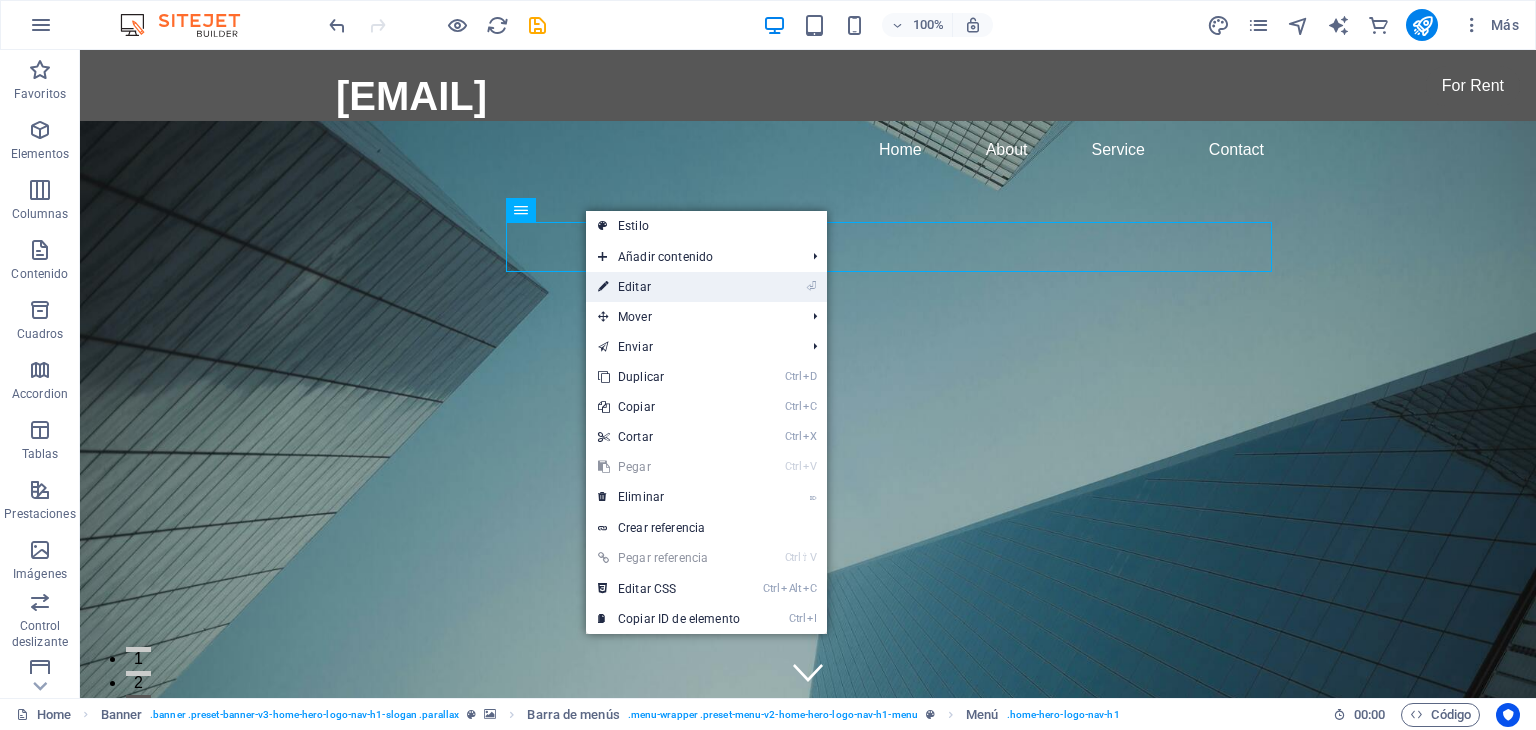 click on "⏎  Editar" at bounding box center (669, 287) 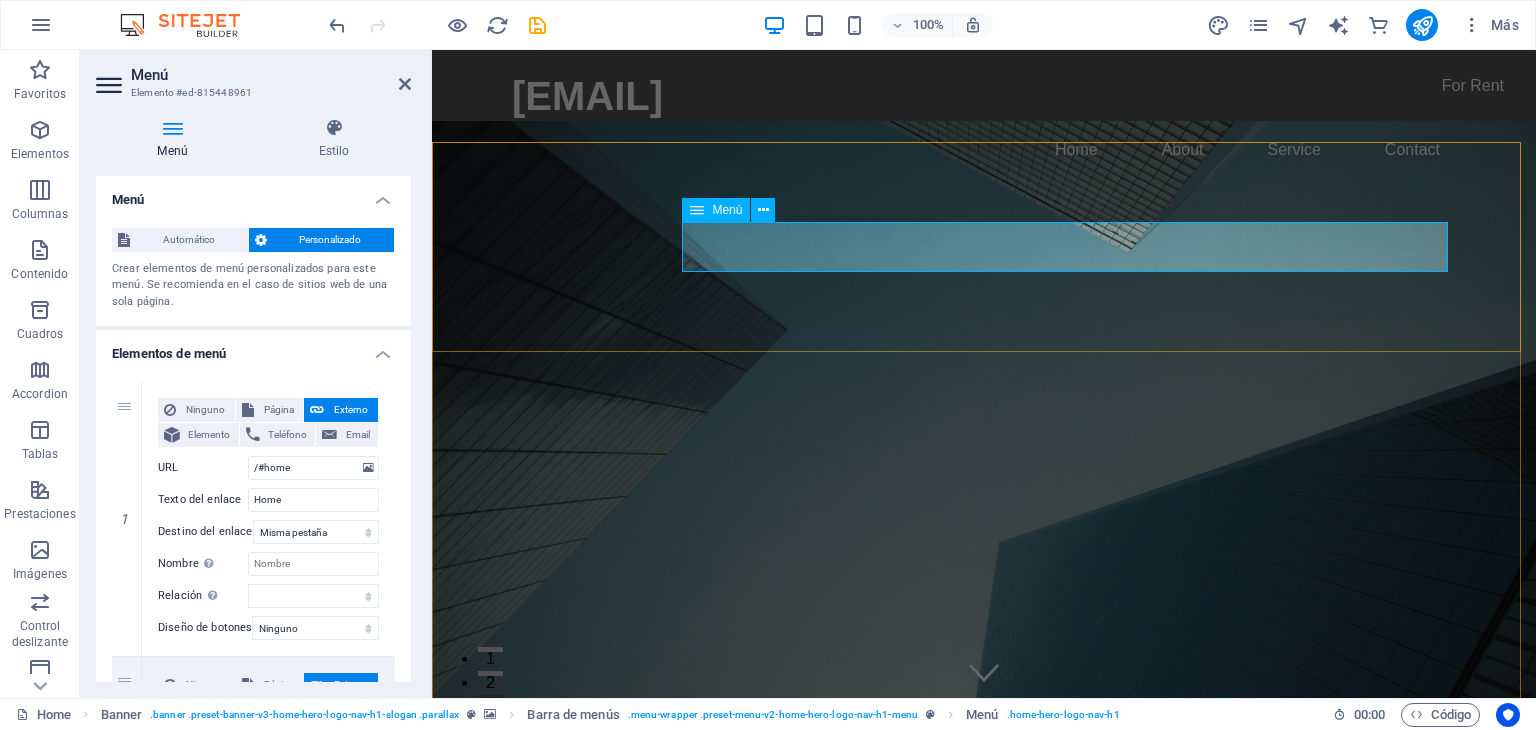 click on "Home About Services Book Online Contact" at bounding box center (984, 1058) 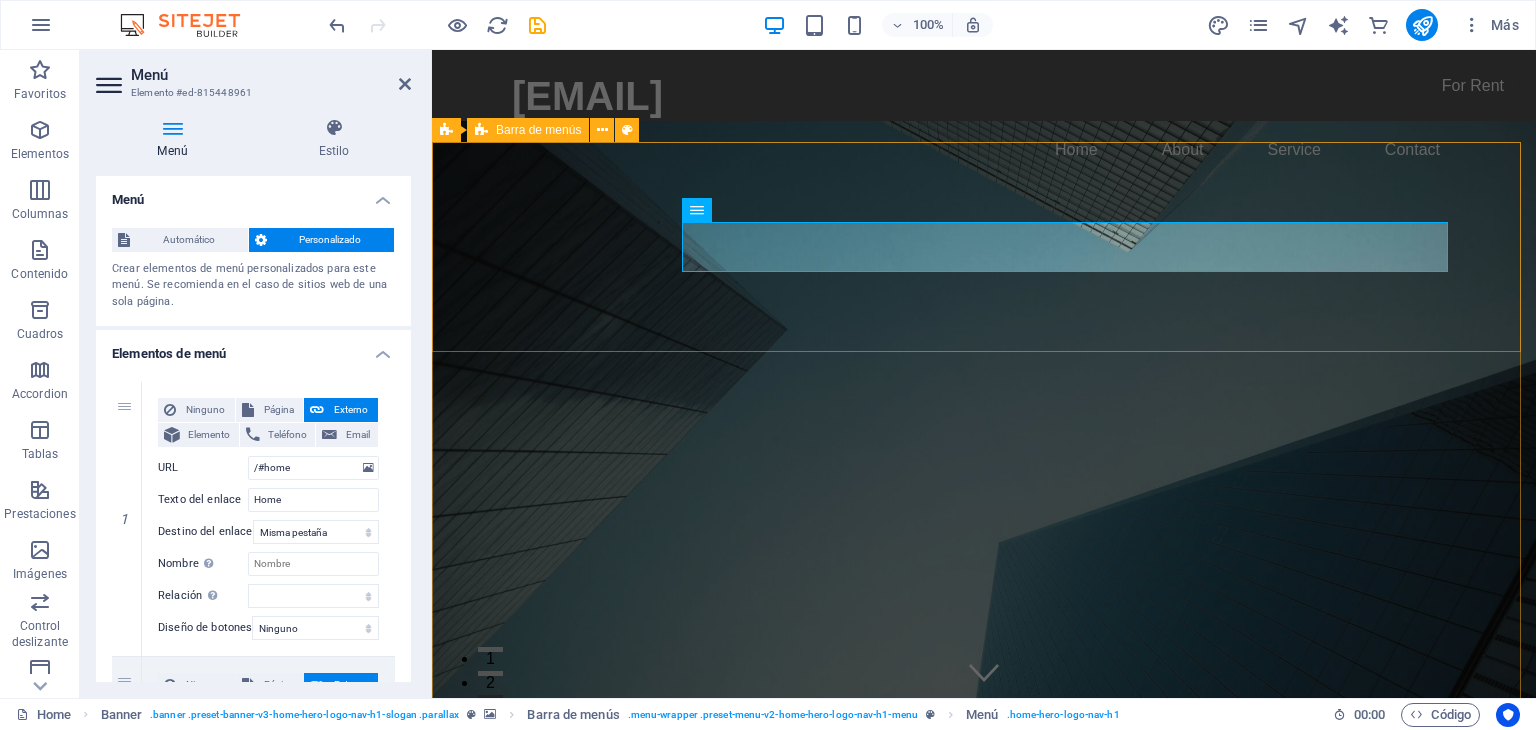 click on "Home About Services Book Online Contact" at bounding box center [984, 969] 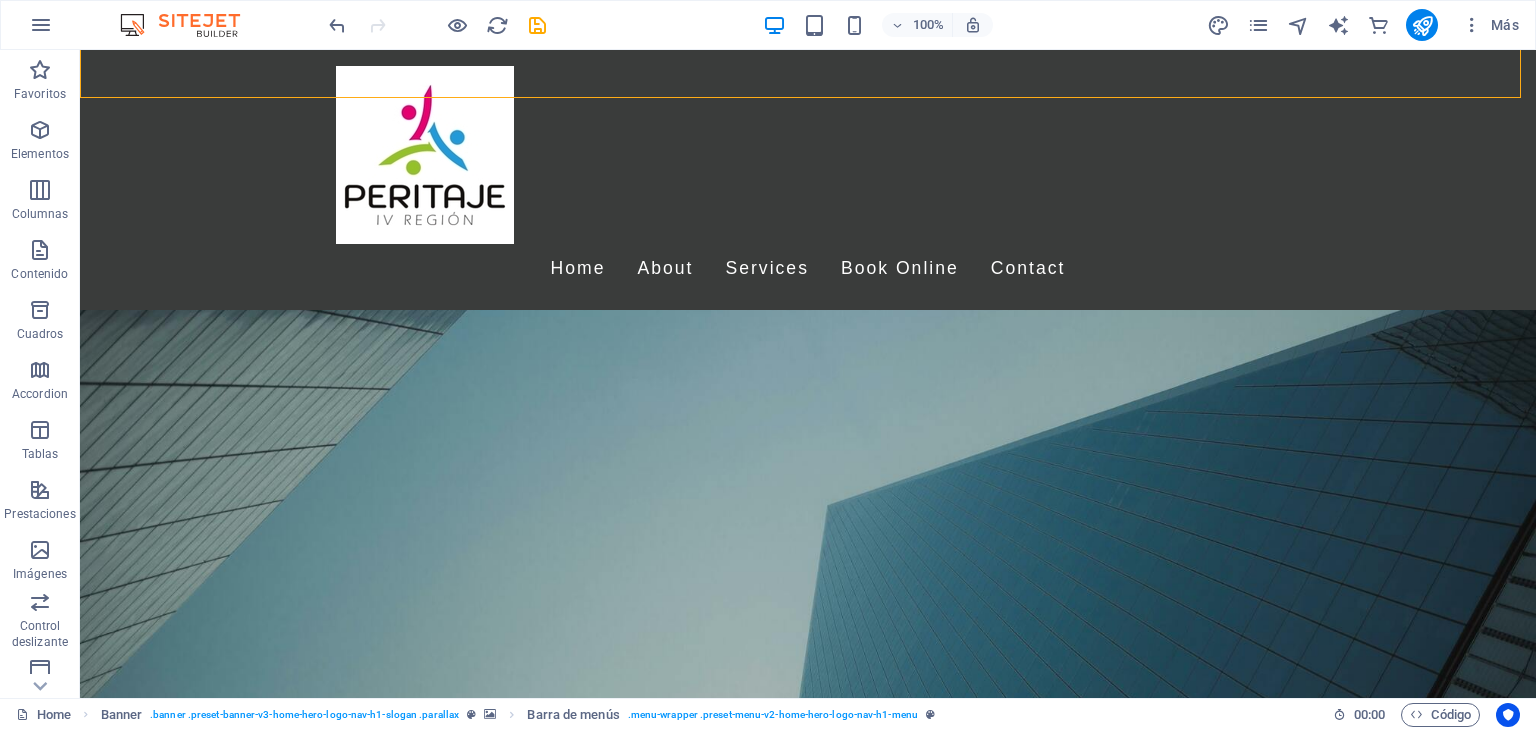 scroll, scrollTop: 560, scrollLeft: 0, axis: vertical 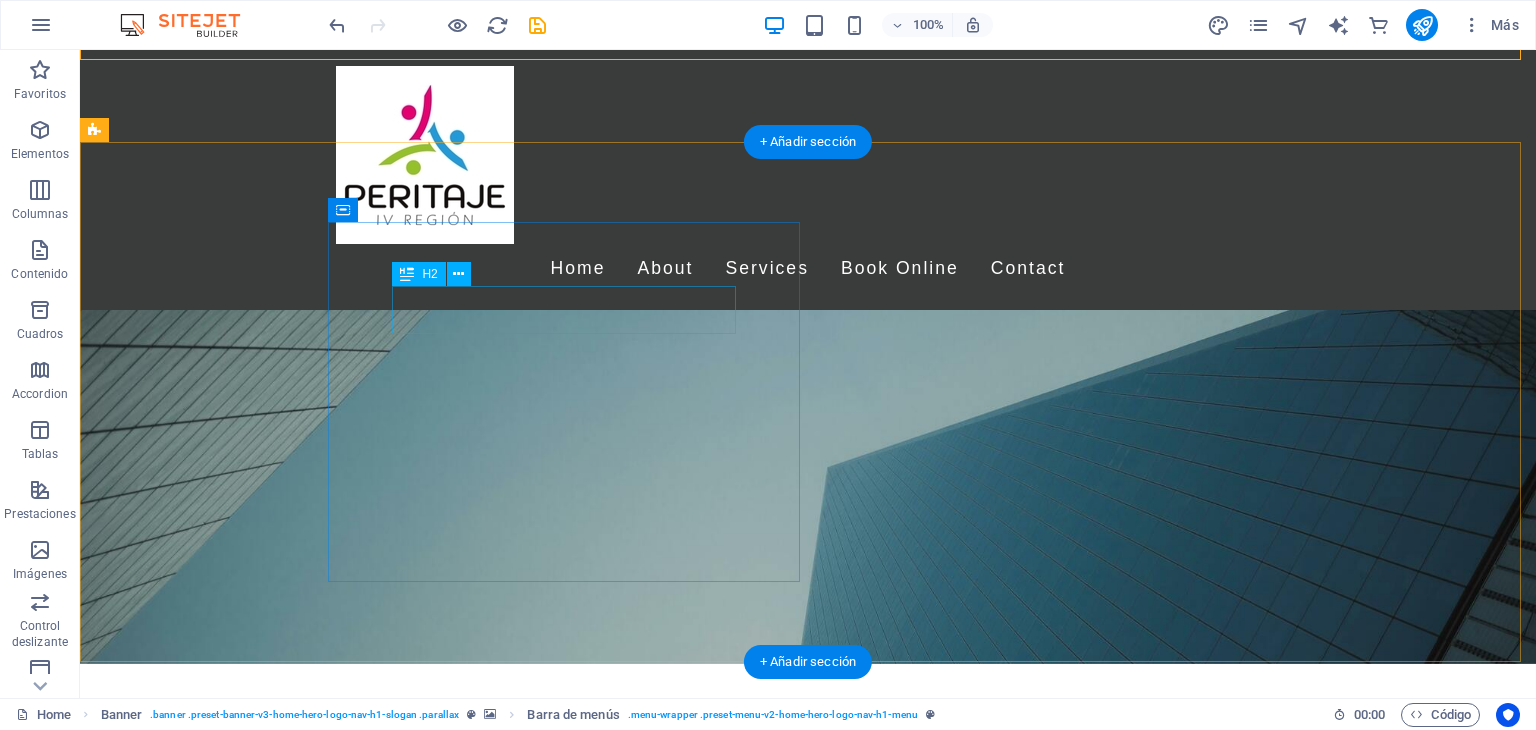 click on "Headline" at bounding box center [808, 1479] 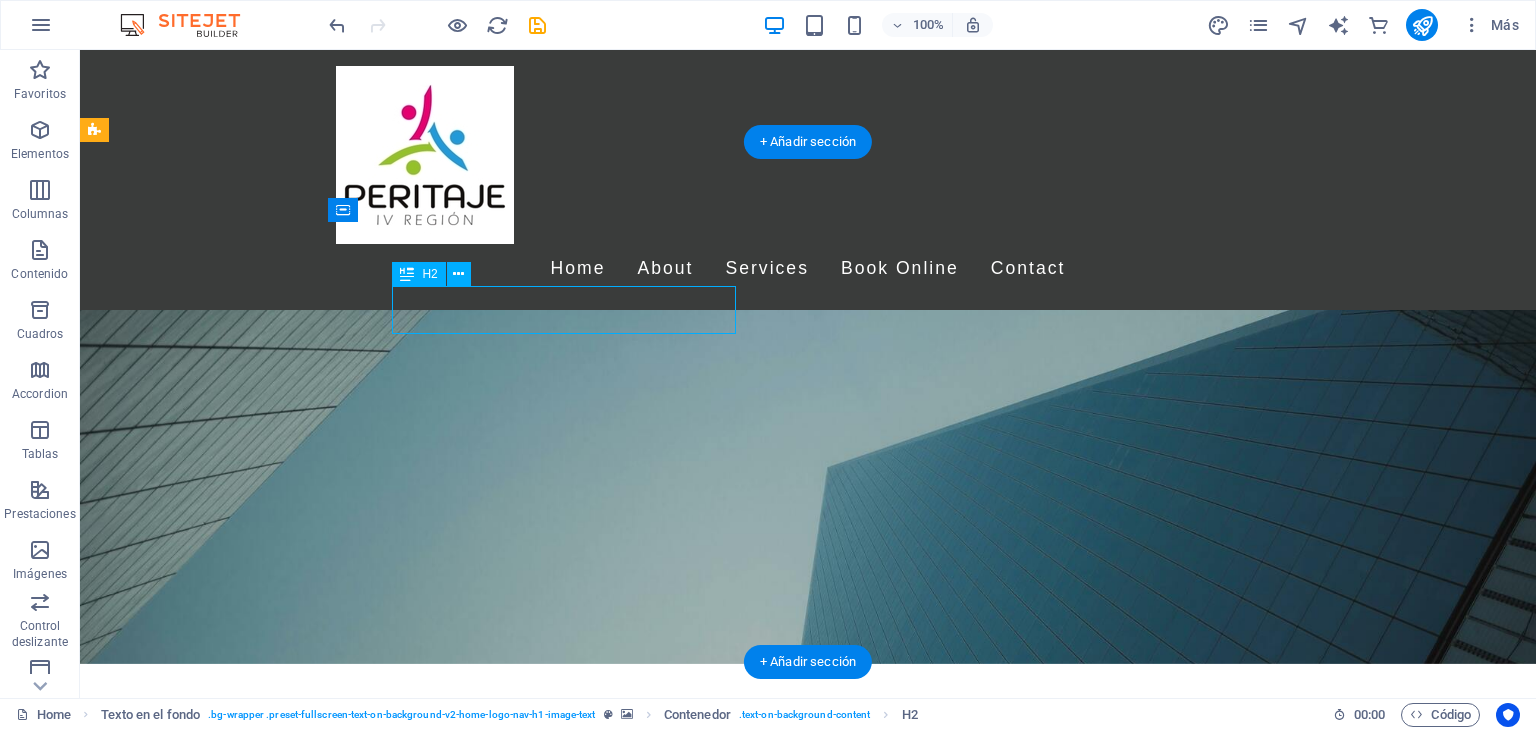 click on "Headline" at bounding box center (808, 1479) 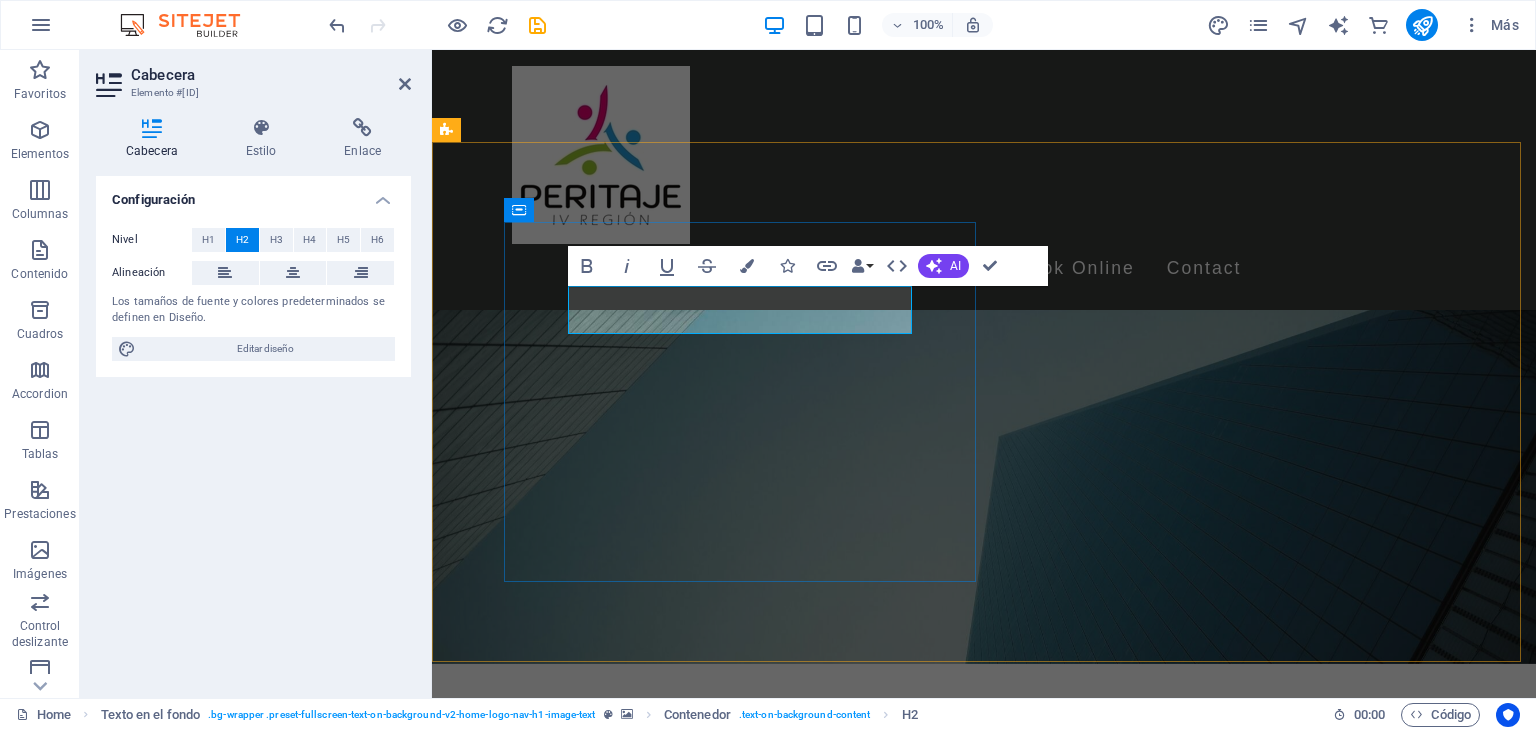 click on "Headline" at bounding box center [642, 1479] 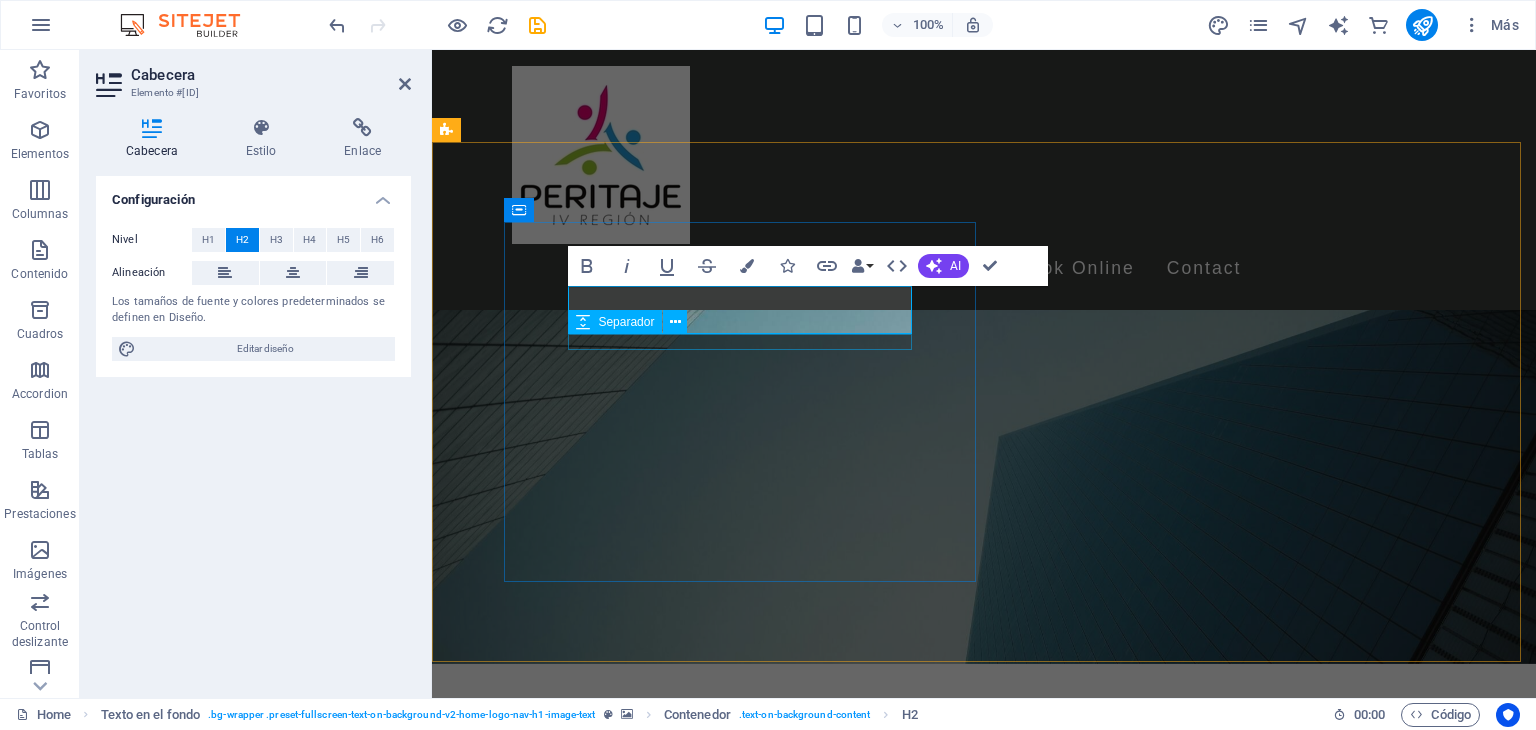 click at bounding box center [984, 1511] 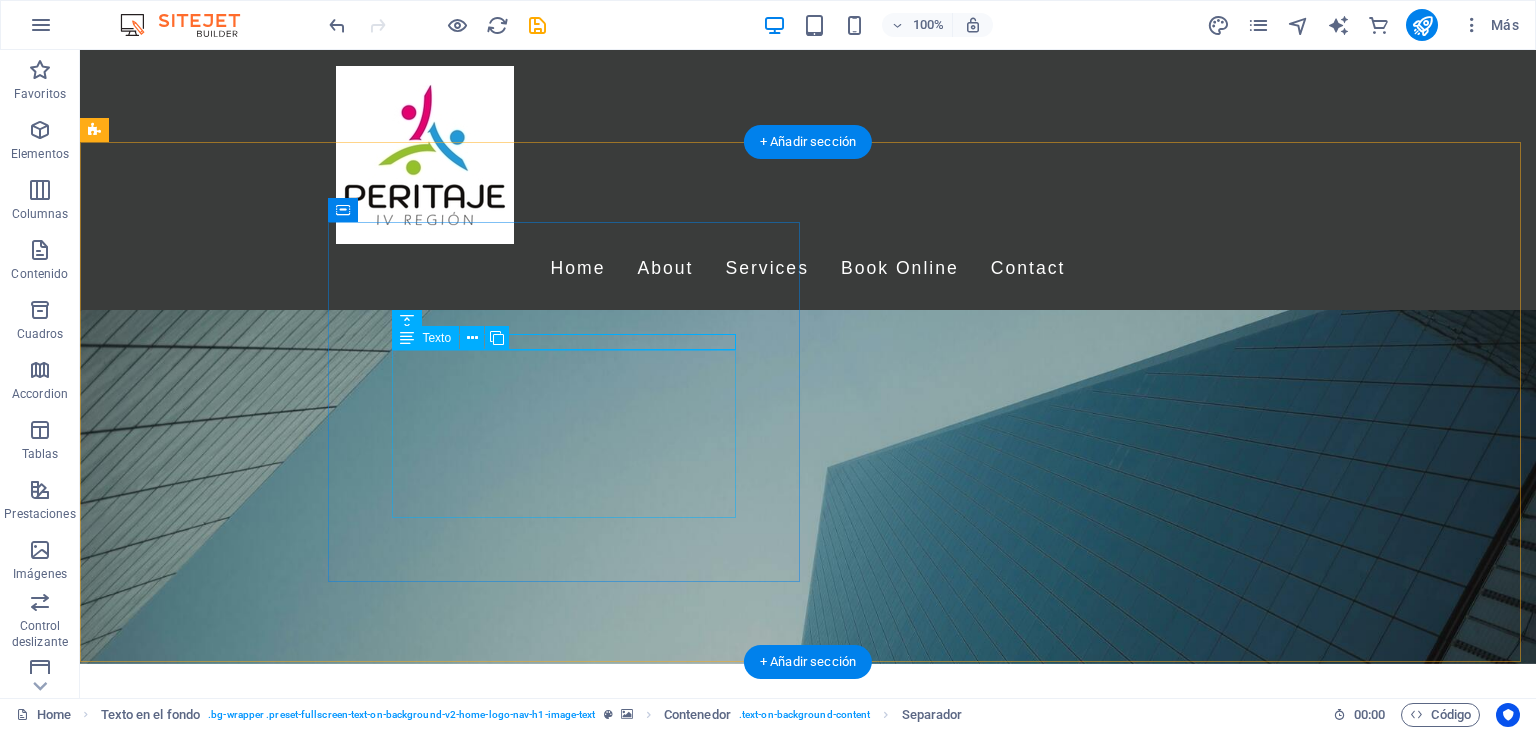 click on "Lorem ipsum dolor sit amet, consectetuer adipiscing elit. Aenean commodo ligula eget dolor. Lorem ipsum dolor sit amet, consectetuer adipiscing elit leget dolor. Lorem ipsum dolor sit amet, consectetuer adipiscing elit. Aenean commodo ligula eget dolor. Lorem ipsum dolor sit amet, consectetuer adipiscing elit dolor." at bounding box center (808, 1555) 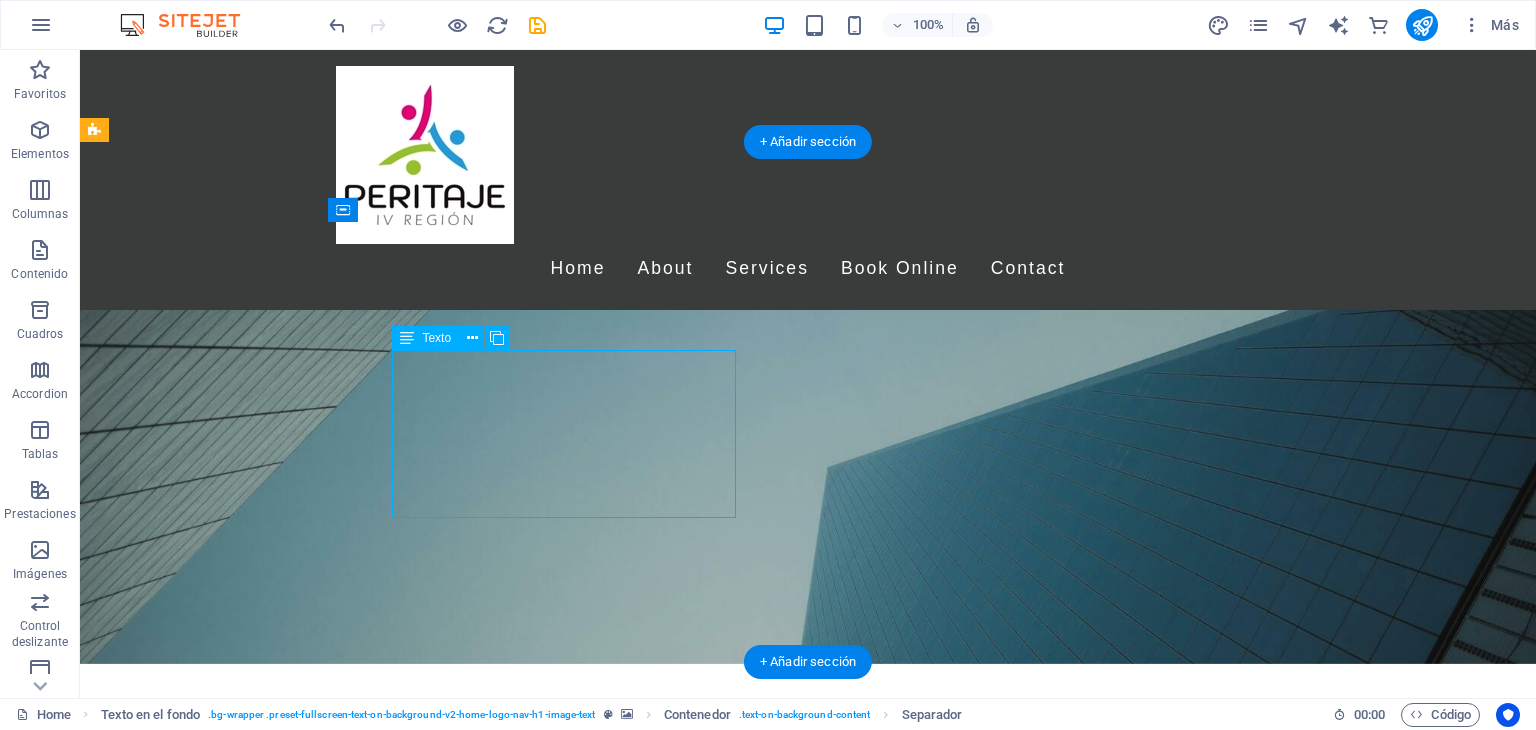 click on "Lorem ipsum dolor sit amet, consectetuer adipiscing elit. Aenean commodo ligula eget dolor. Lorem ipsum dolor sit amet, consectetuer adipiscing elit leget dolor. Lorem ipsum dolor sit amet, consectetuer adipiscing elit. Aenean commodo ligula eget dolor. Lorem ipsum dolor sit amet, consectetuer adipiscing elit dolor." at bounding box center (808, 1555) 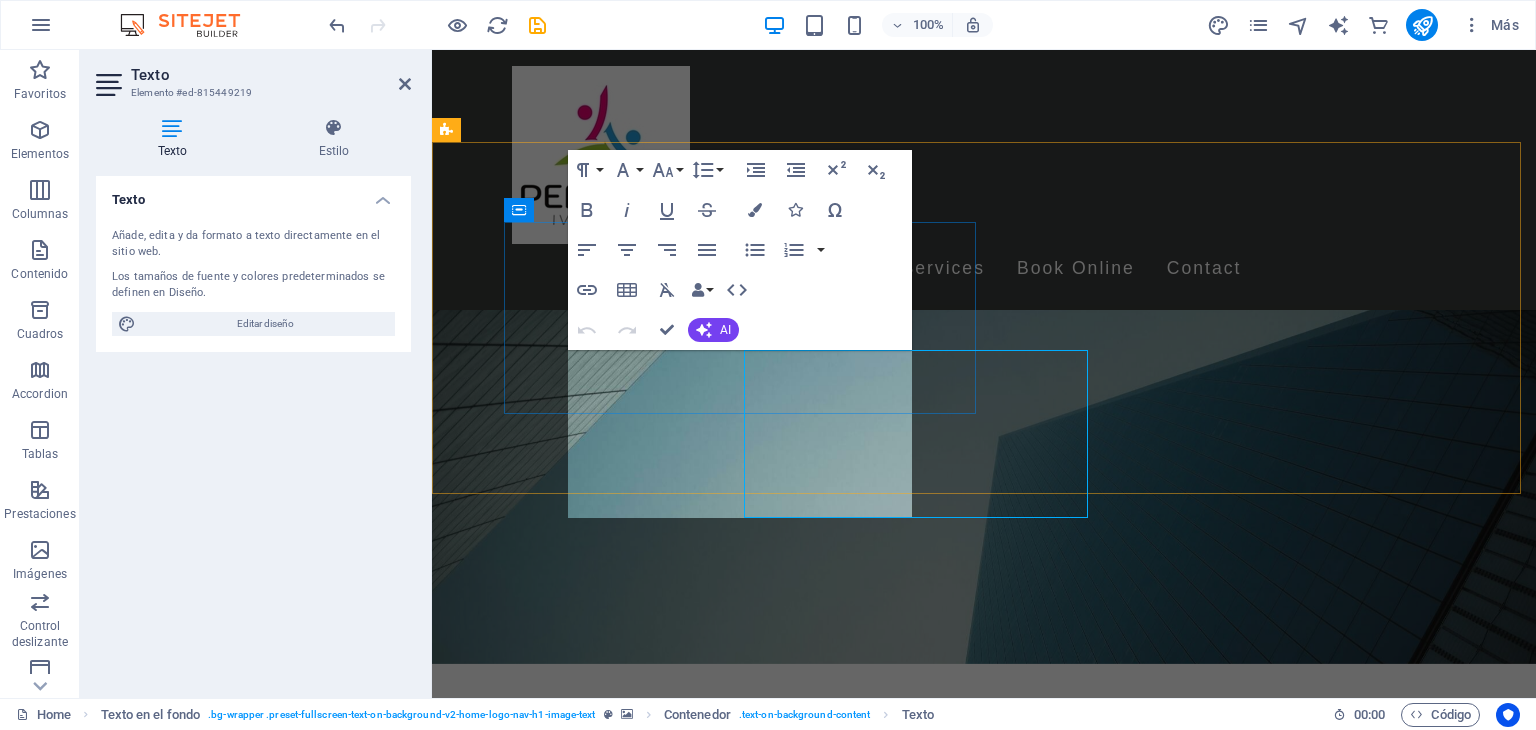 click on "Lorem ipsum dolor sit amet, consectetuer adipiscing elit. Aenean commodo ligula eget dolor. Lorem ipsum dolor sit amet, consectetuer adipiscing elit leget dolor. Lorem ipsum dolor sit amet, consectetuer adipiscing elit. Aenean commodo ligula eget dolor. Lorem ipsum dolor sit amet, consectetuer adipiscing elit dolor." at bounding box center (984, 1555) 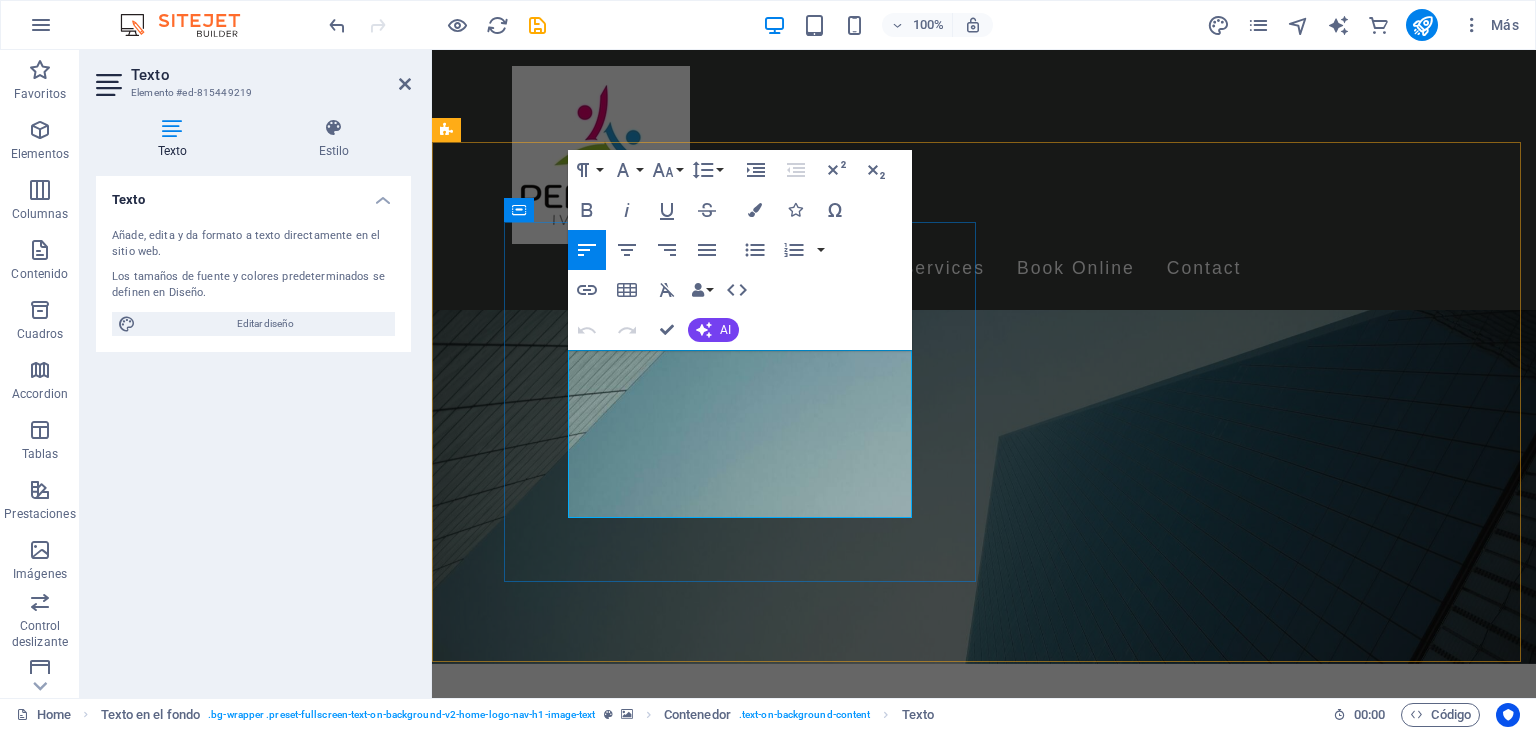 click on "Lorem ipsum dolor sit amet, consectetuer adipiscing elit. Aenean commodo ligula eget dolor. Lorem ipsum dolor sit amet, consectetuer adipiscing elit leget dolor. Lorem ipsum dolor sit amet, consectetuer adipiscing elit. Aenean commodo ligula eget dolor. Lorem ipsum dolor sit amet, consectetuer adipiscing elit dolor." at bounding box center [984, 1555] 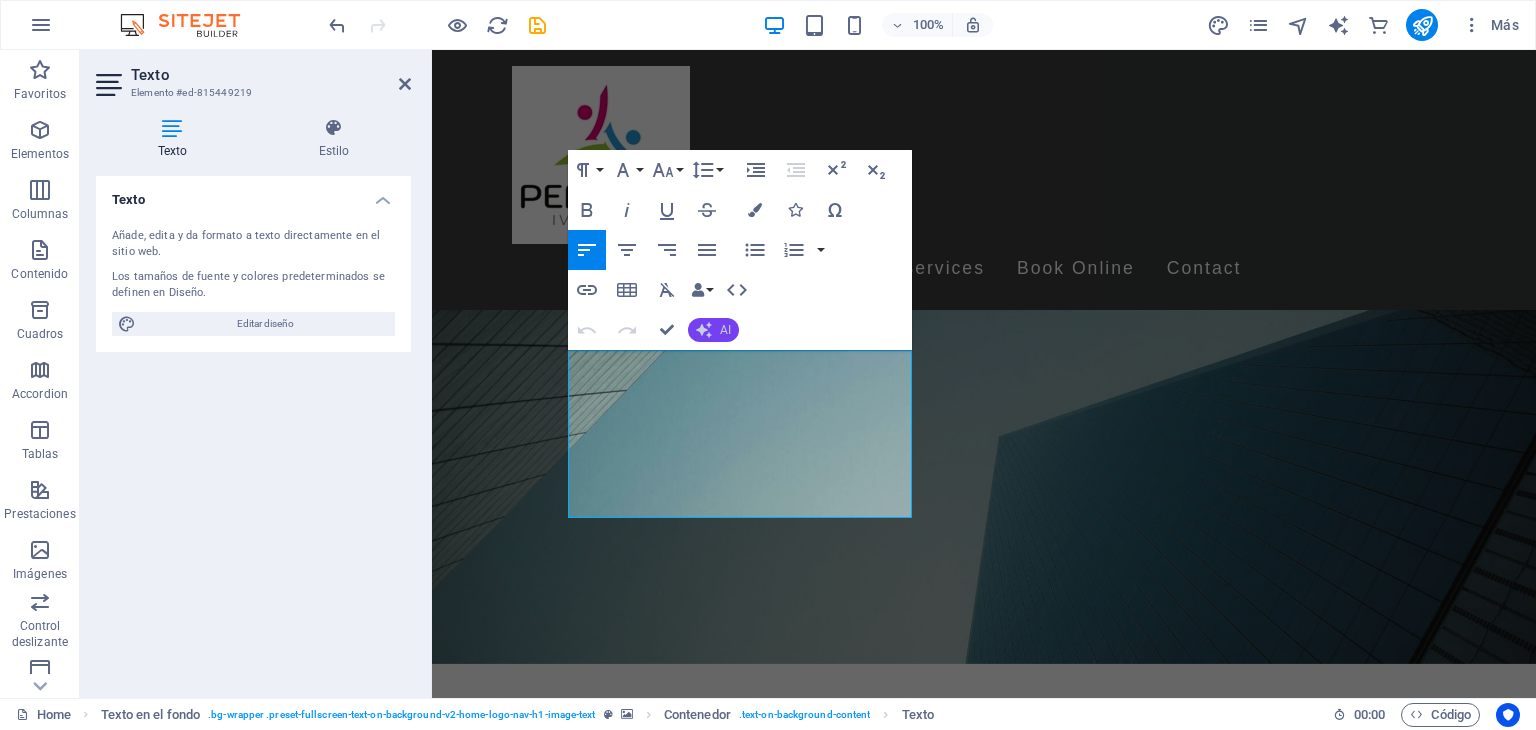 click on "AI" at bounding box center (713, 330) 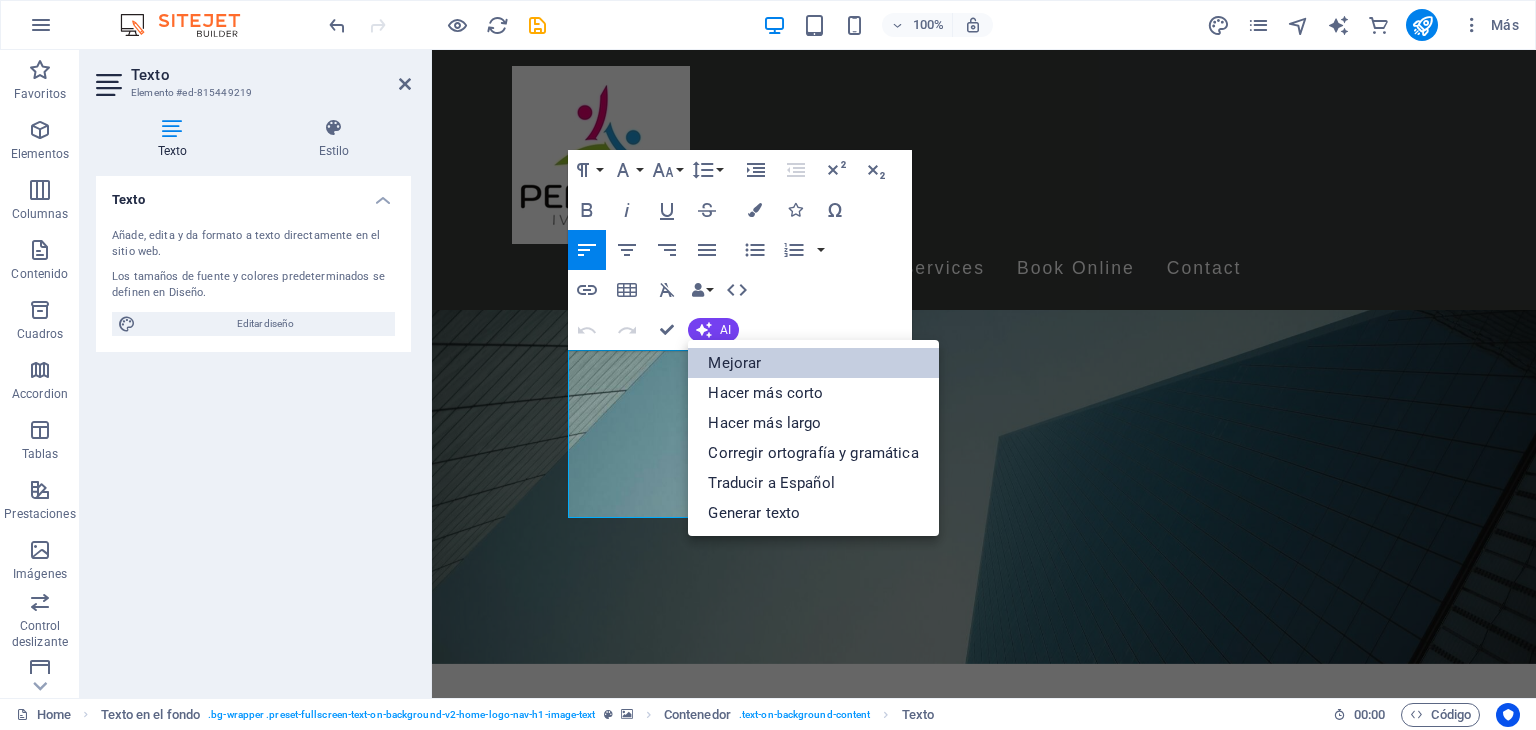 click on "Mejorar" at bounding box center [813, 363] 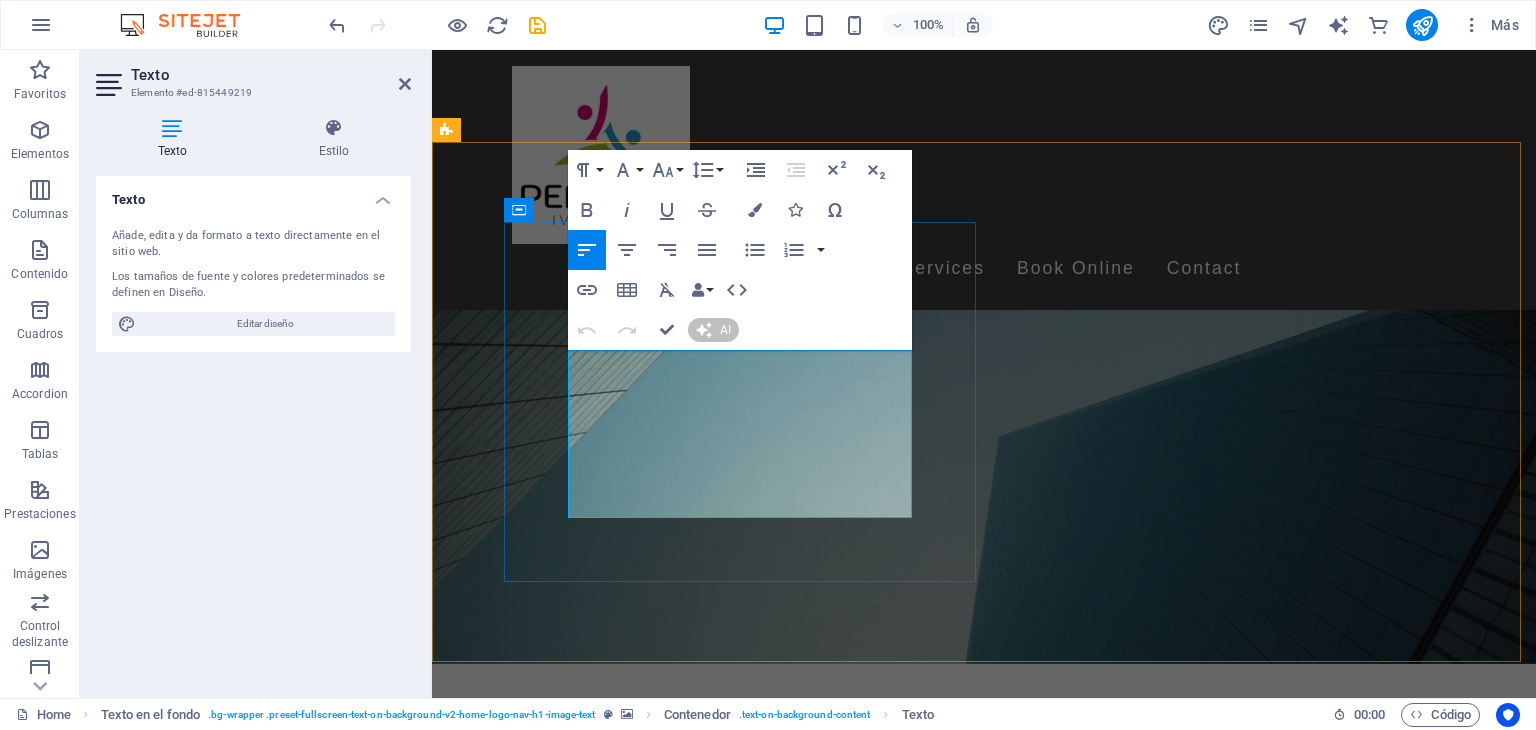 type 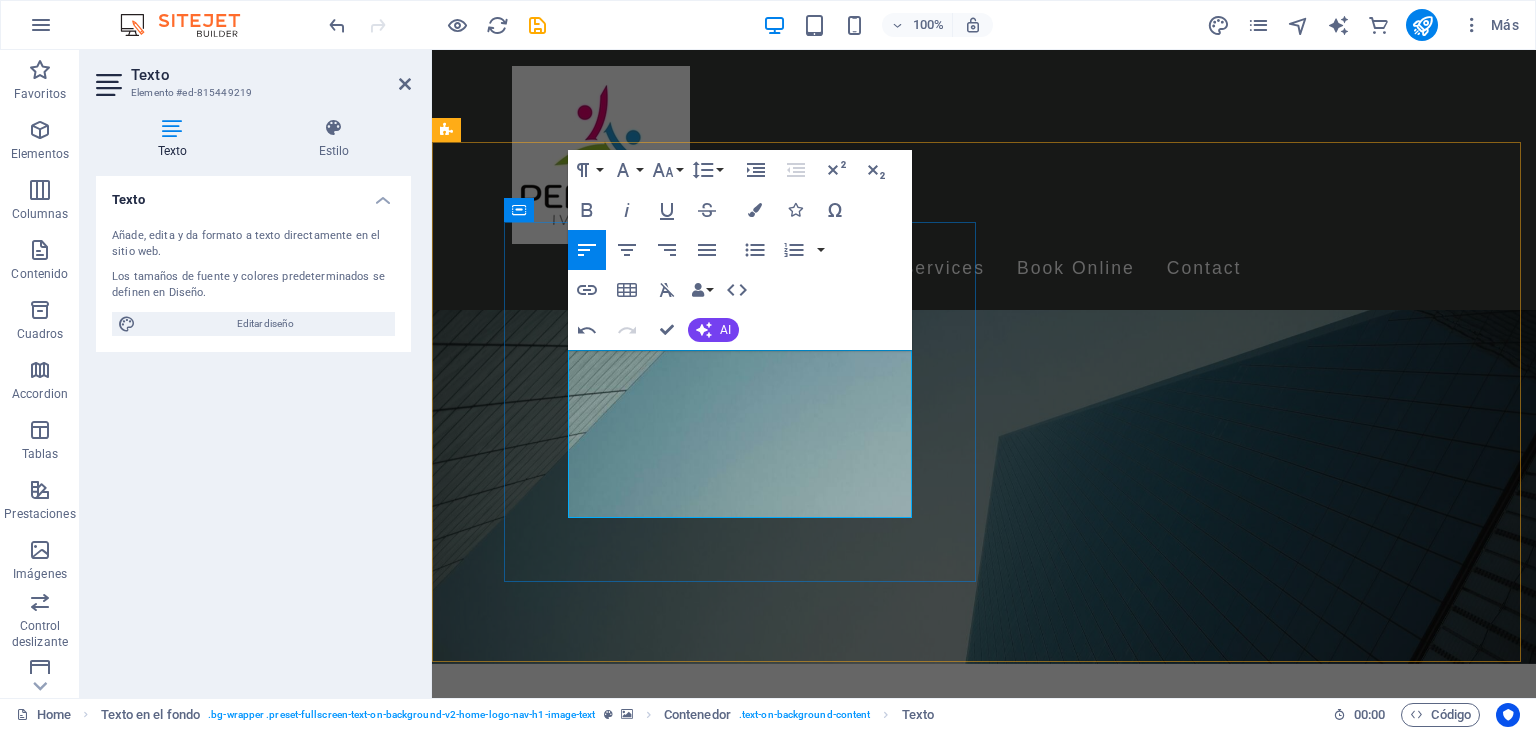 click on "Lorem ipsum dolor sit amet, consectetuer adipiscing elit. Aenean commodo ligula eget dolor. Lorem ipsum dolor sit amet, consectetuer adipiscing elit. Aenean commodo ligula eget dolor. Lorem ipsum dolor sit amet, consectetuer adipiscing elit. Aenean commodo ligula eget dolor." at bounding box center [984, 1555] 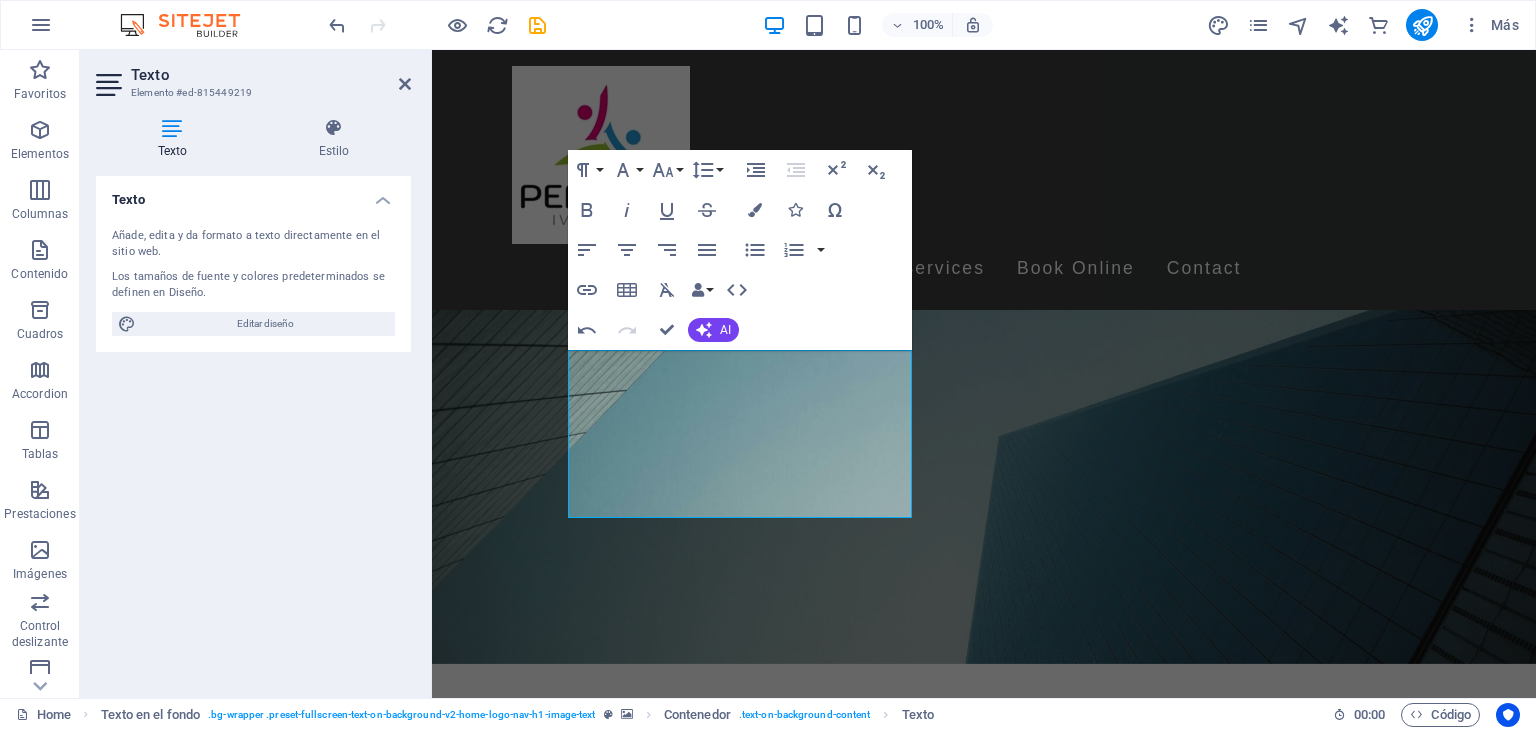click at bounding box center [984, 1051] 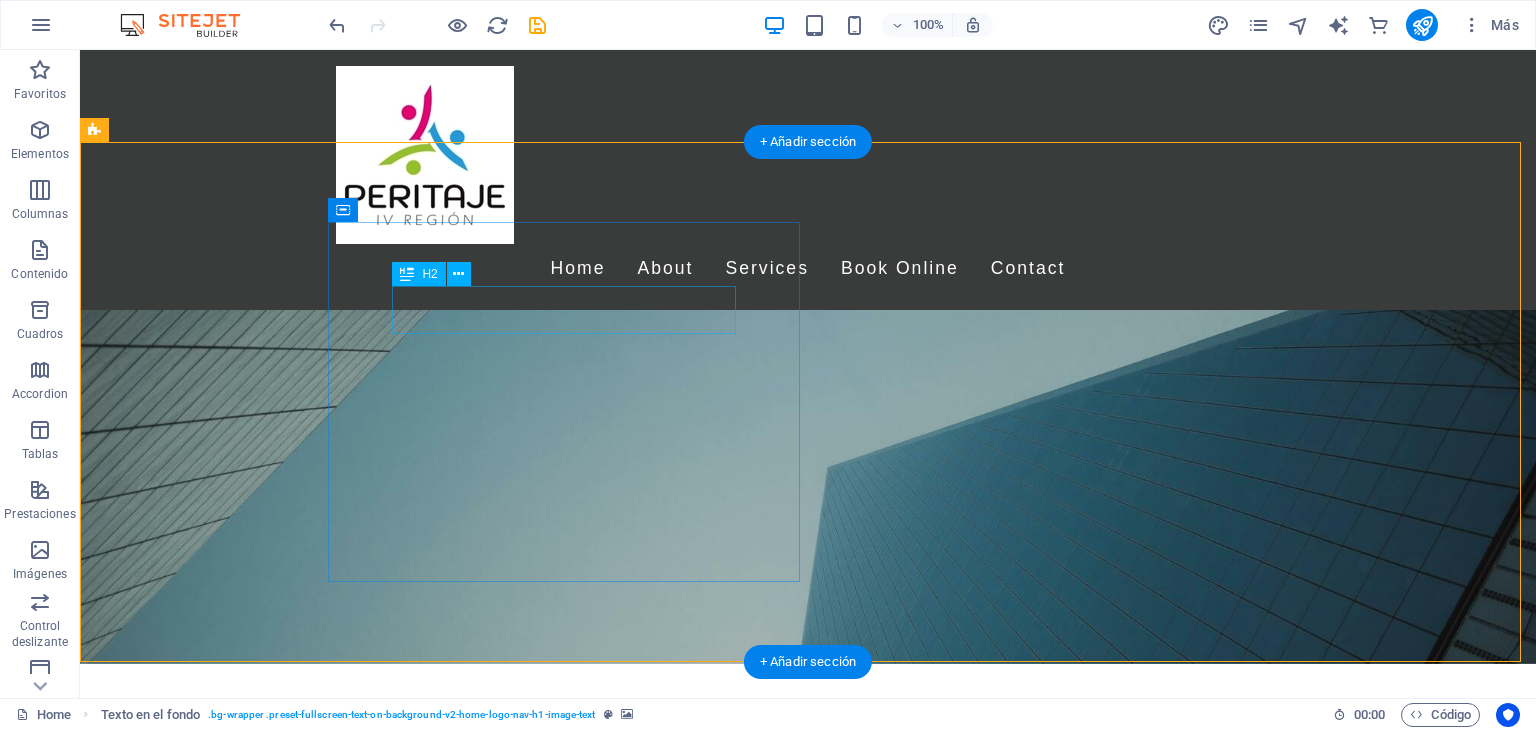 click on "Headline" at bounding box center (808, 1479) 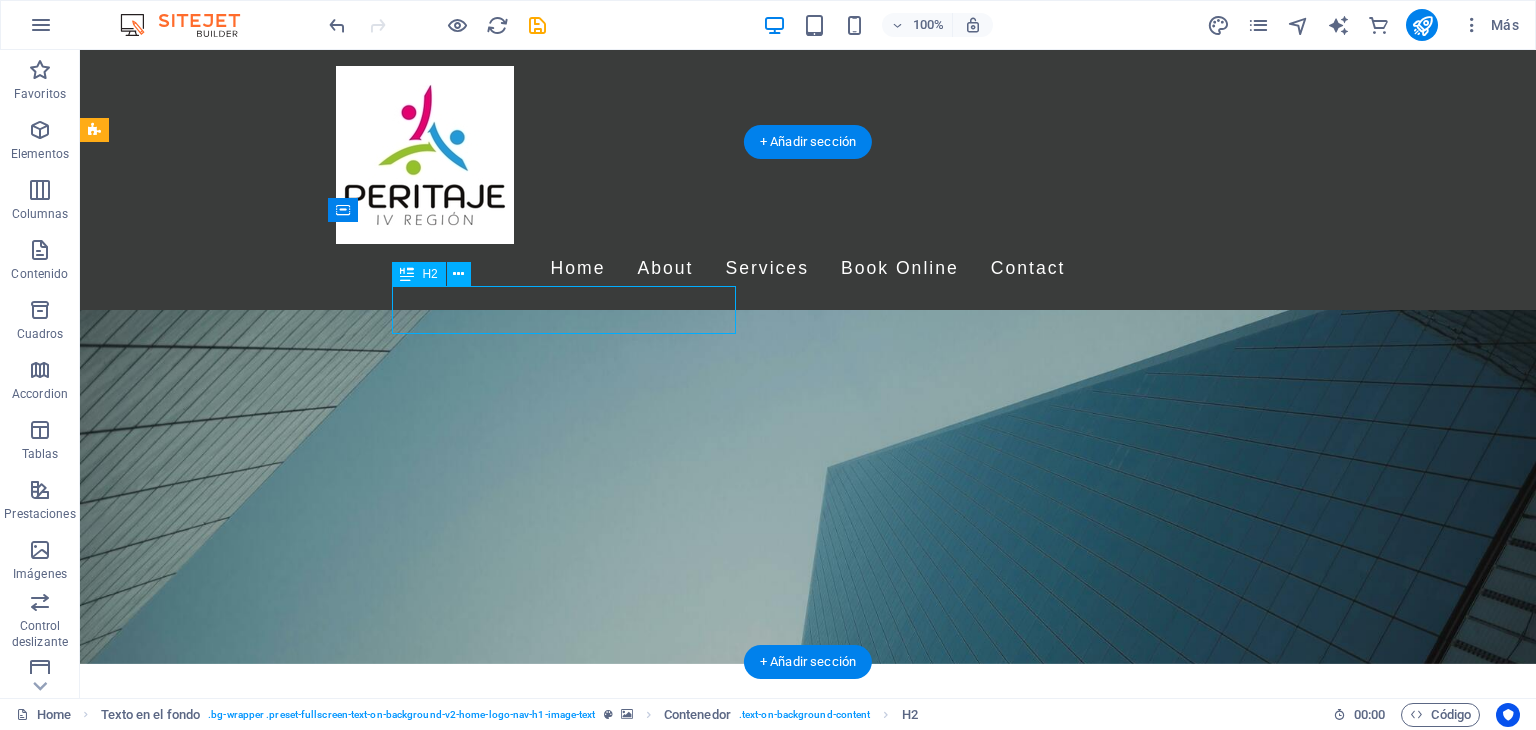 click on "Headline" at bounding box center (808, 1479) 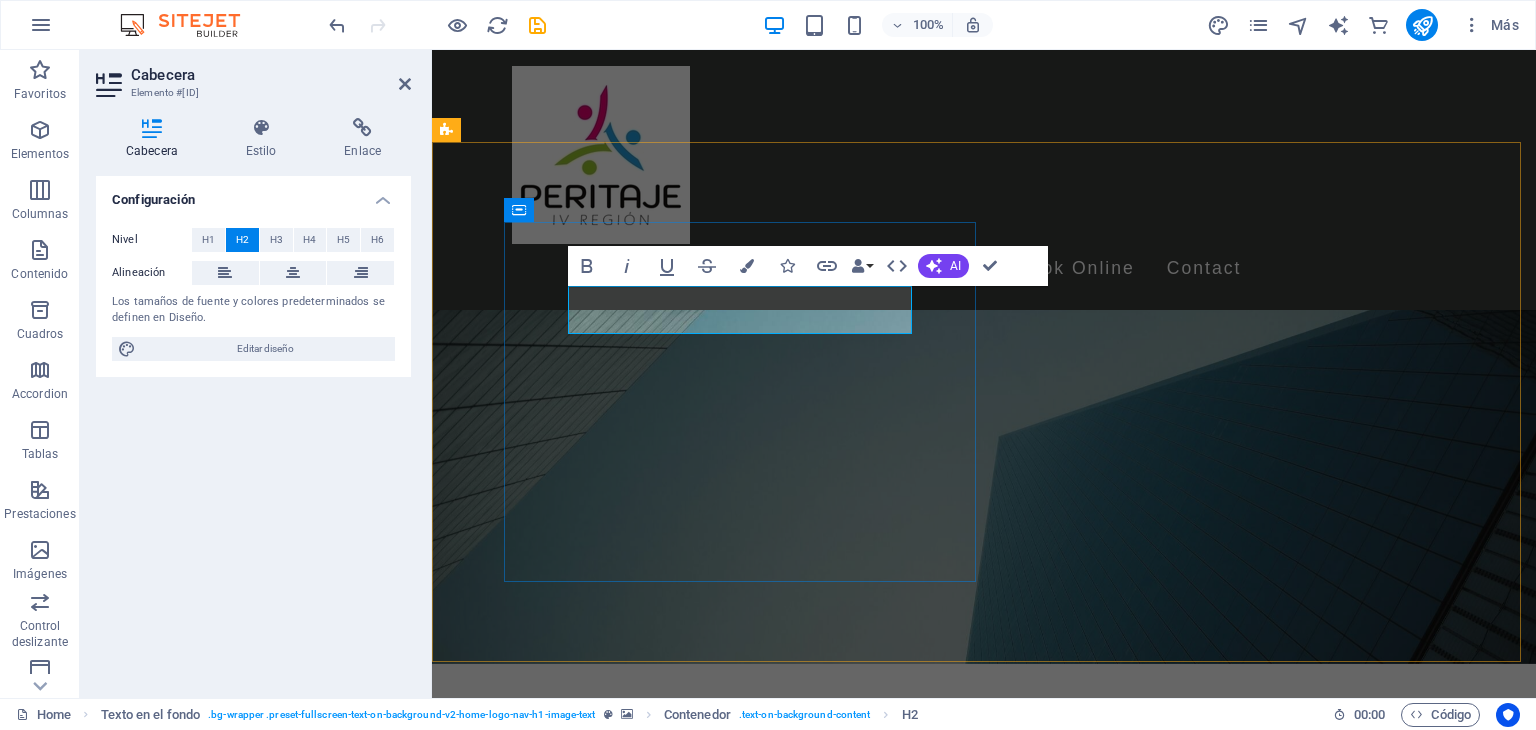 type 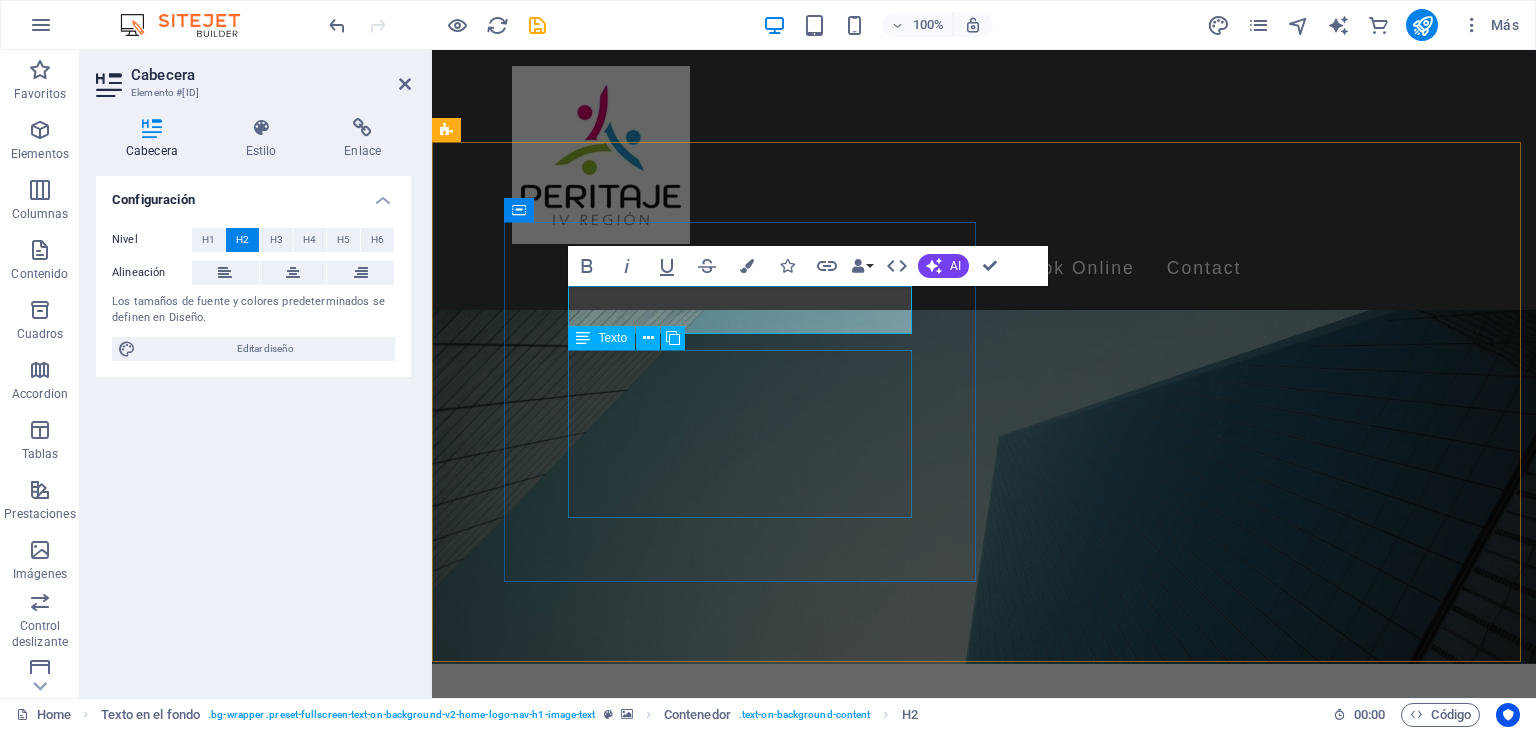 click on "Lorem ipsum dolor sit amet, consectetuer adipiscing elit. Aenean commodo ligula eget dolor. Lorem ipsum dolor sit amet, consectetuer adipiscing elit. Aenean commodo ligula eget dolor. Lorem ipsum dolor sit amet, consectetuer adipiscing elit. Aenean commodo ligula eget dolor." at bounding box center (984, 1555) 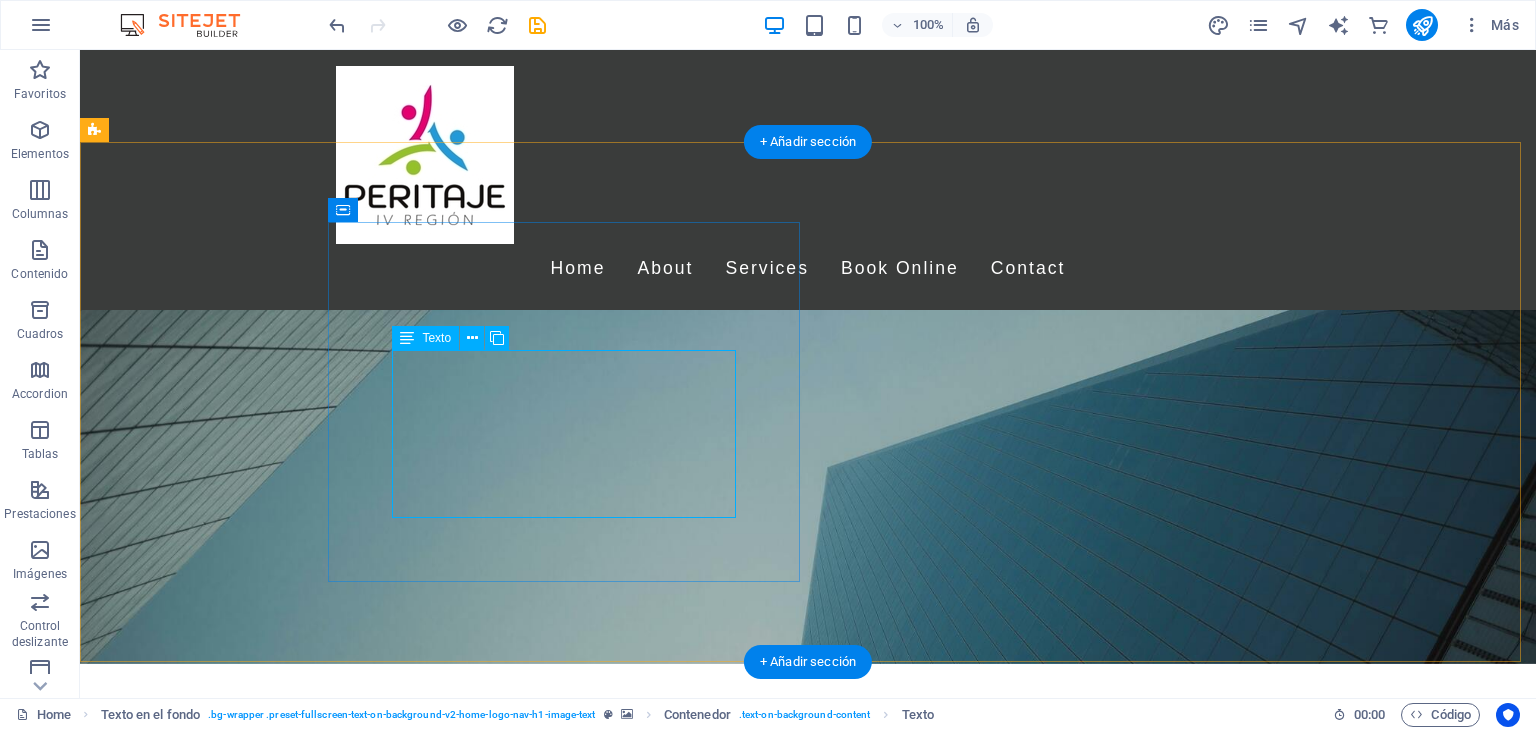 click on "Lorem ipsum dolor sit amet, consectetuer adipiscing elit. Aenean commodo ligula eget dolor. Lorem ipsum dolor sit amet, consectetuer adipiscing elit. Aenean commodo ligula eget dolor. Lorem ipsum dolor sit amet, consectetuer adipiscing elit. Aenean commodo ligula eget dolor." at bounding box center (808, 1555) 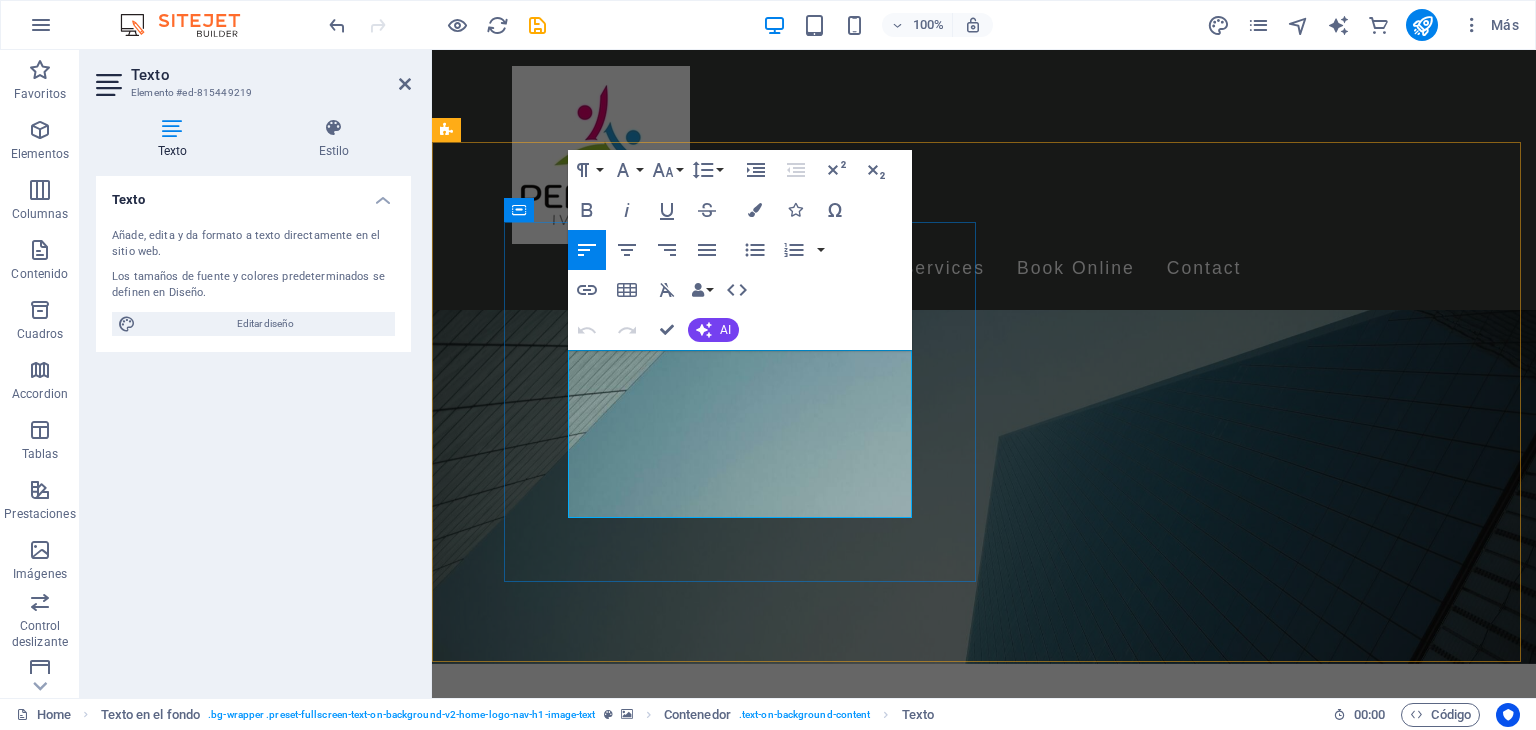 click on "Lorem ipsum dolor sit amet, consectetuer adipiscing elit. Aenean commodo ligula eget dolor. Lorem ipsum dolor sit amet, consectetuer adipiscing elit. Aenean commodo ligula eget dolor. Lorem ipsum dolor sit amet, consectetuer adipiscing elit. Aenean commodo ligula eget dolor." at bounding box center [984, 1555] 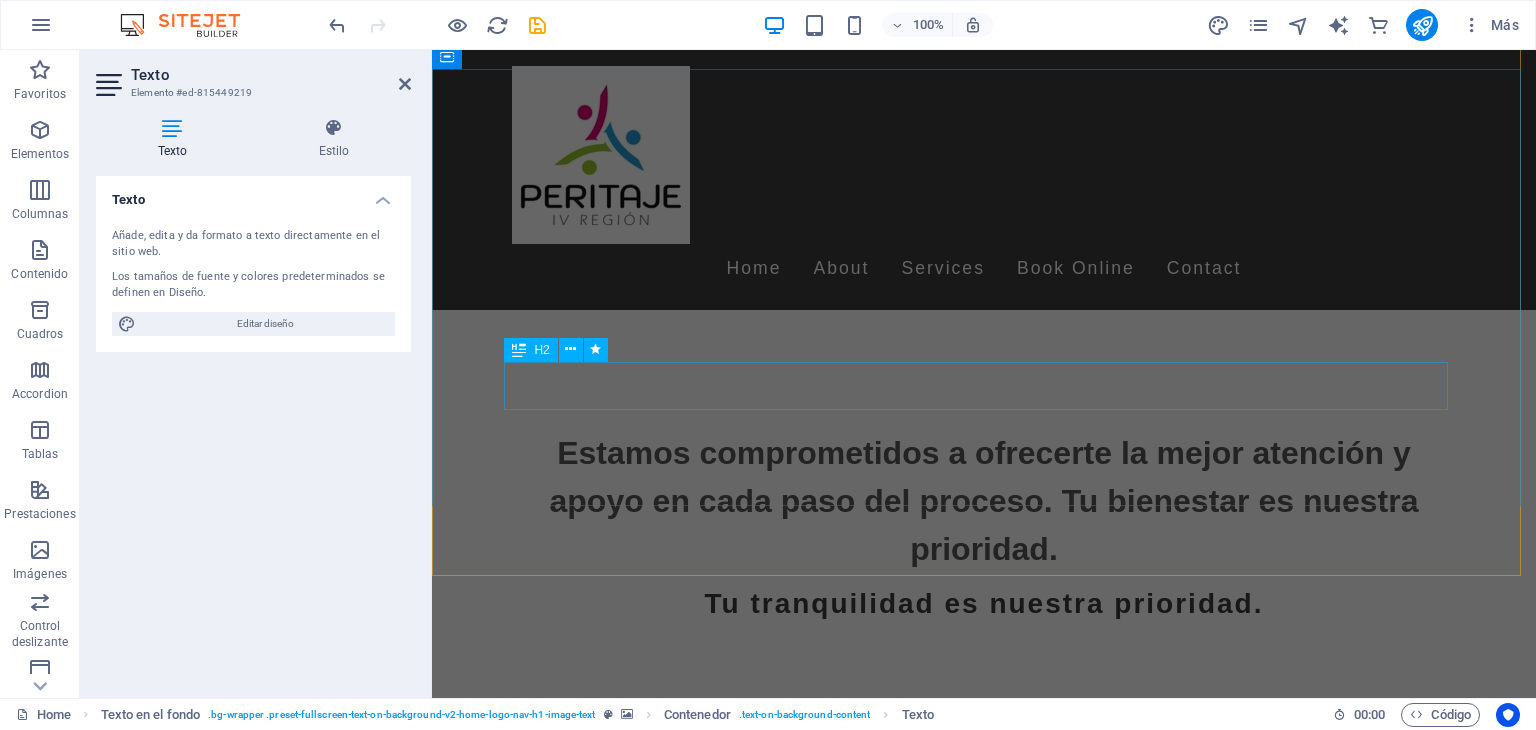 scroll, scrollTop: 1126, scrollLeft: 0, axis: vertical 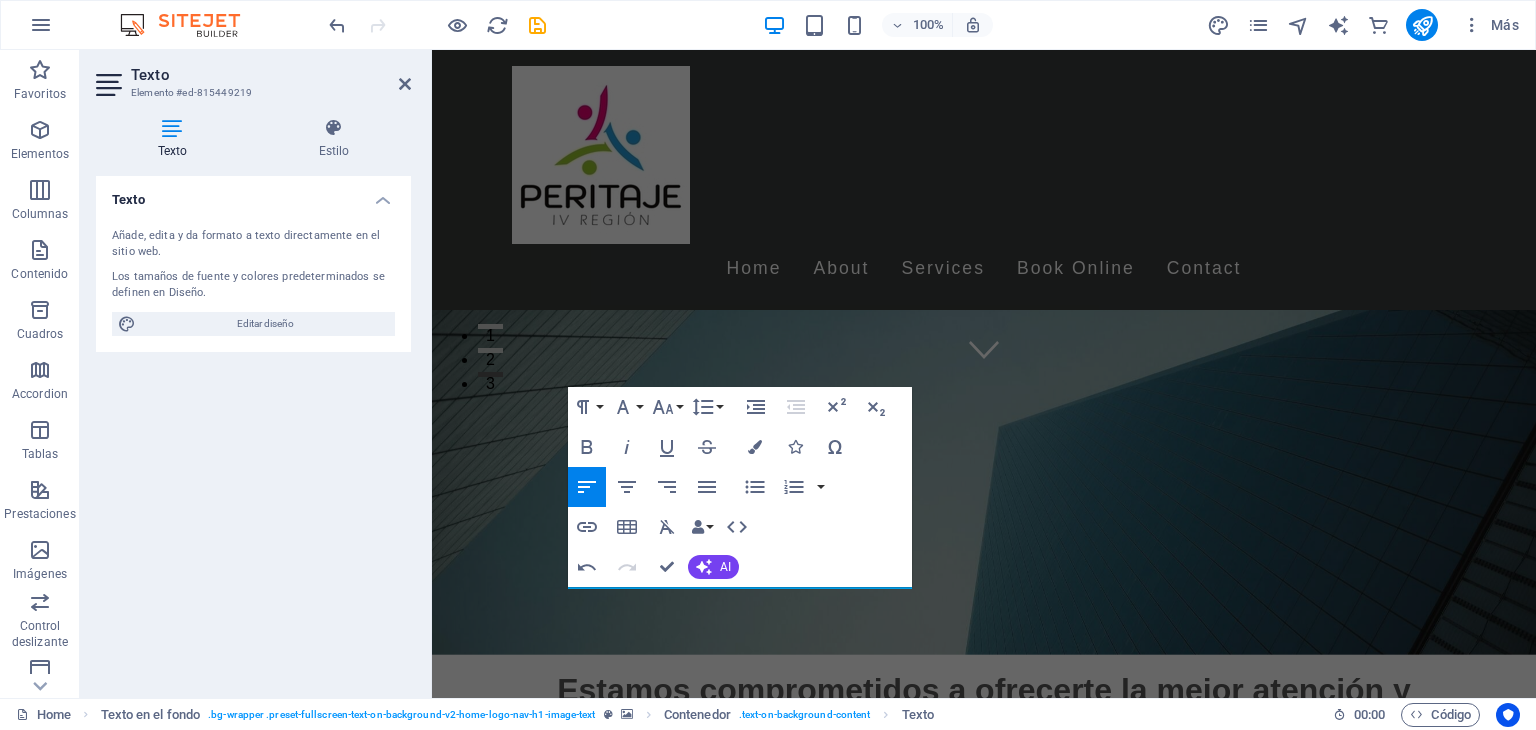 click at bounding box center (984, 1204) 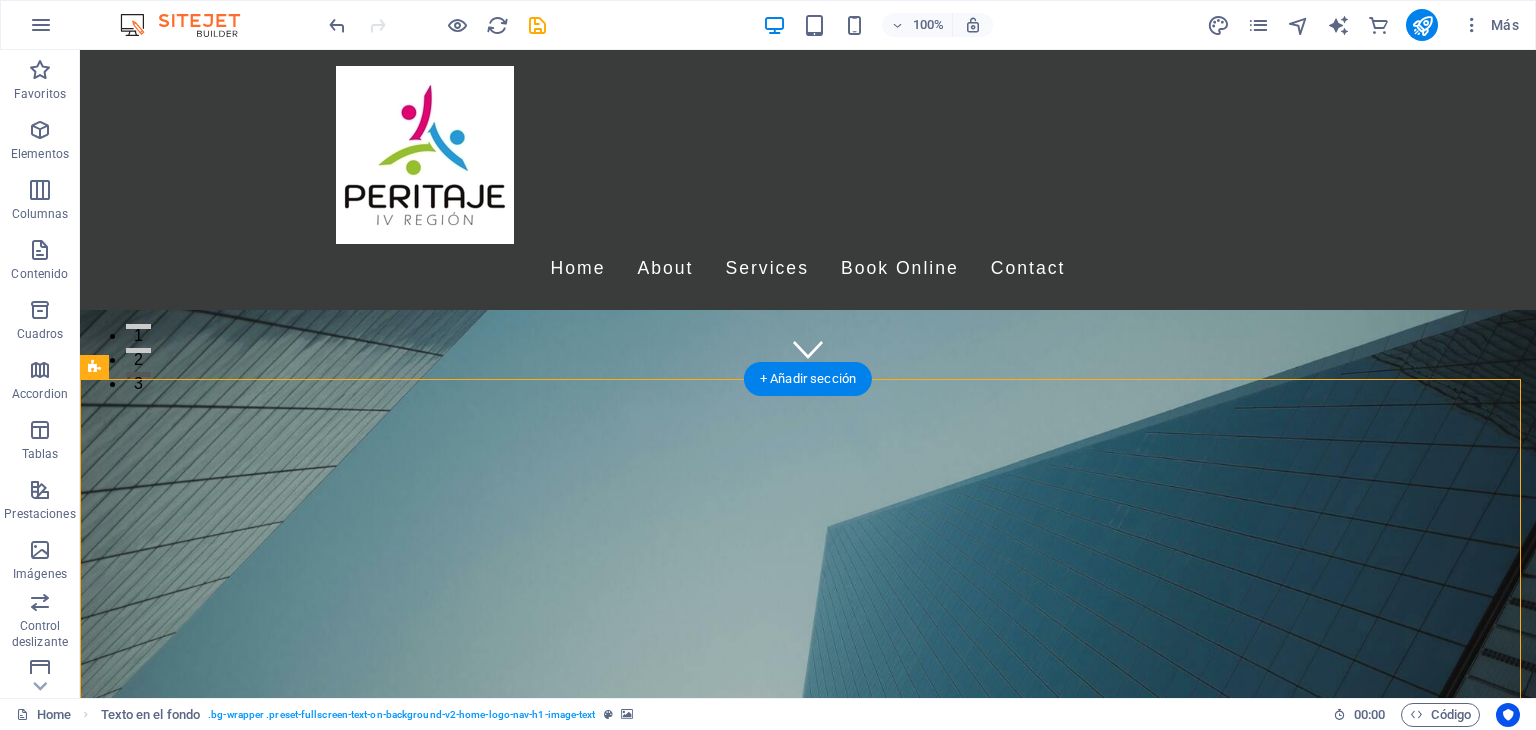 click at bounding box center (808, 398) 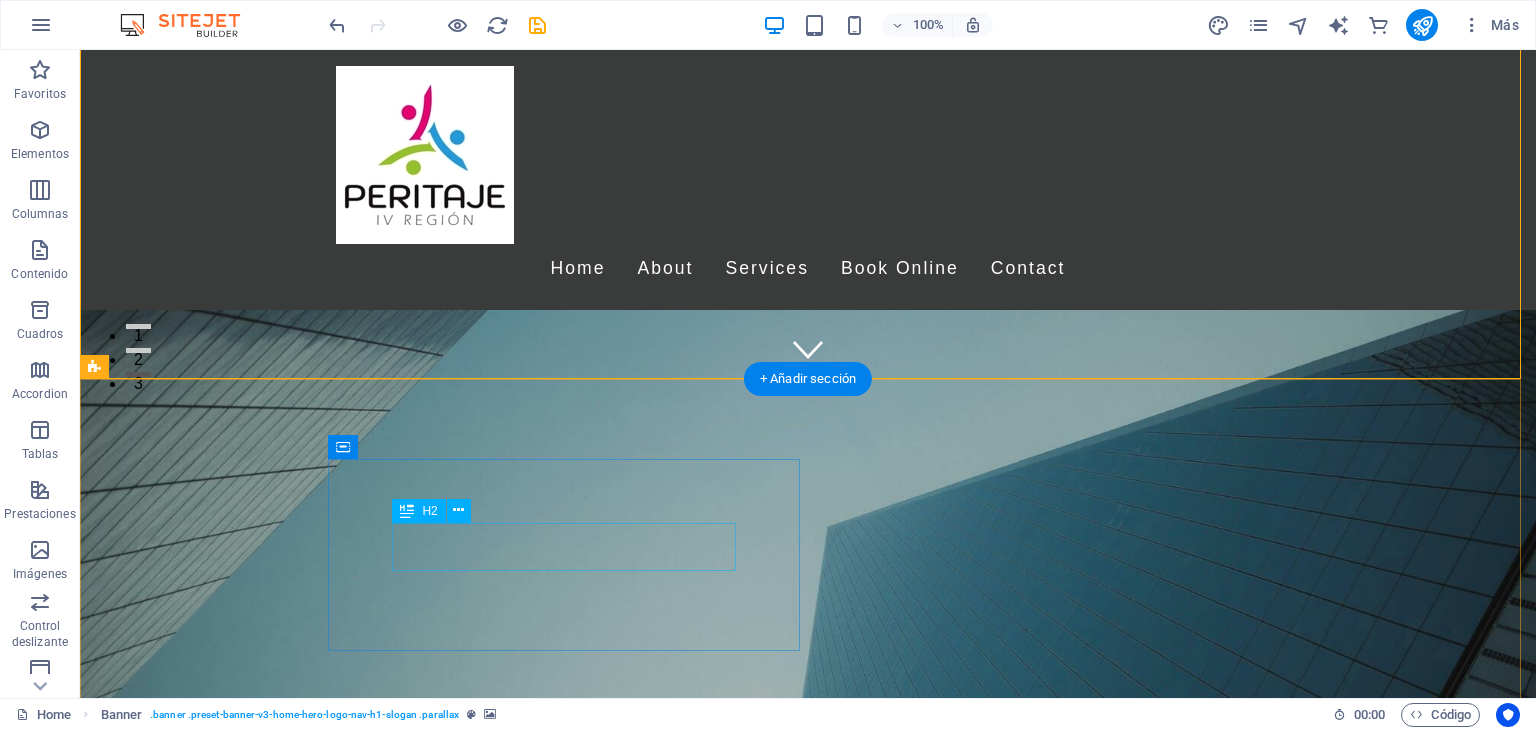 click on "Peritajes" at bounding box center (808, 1548) 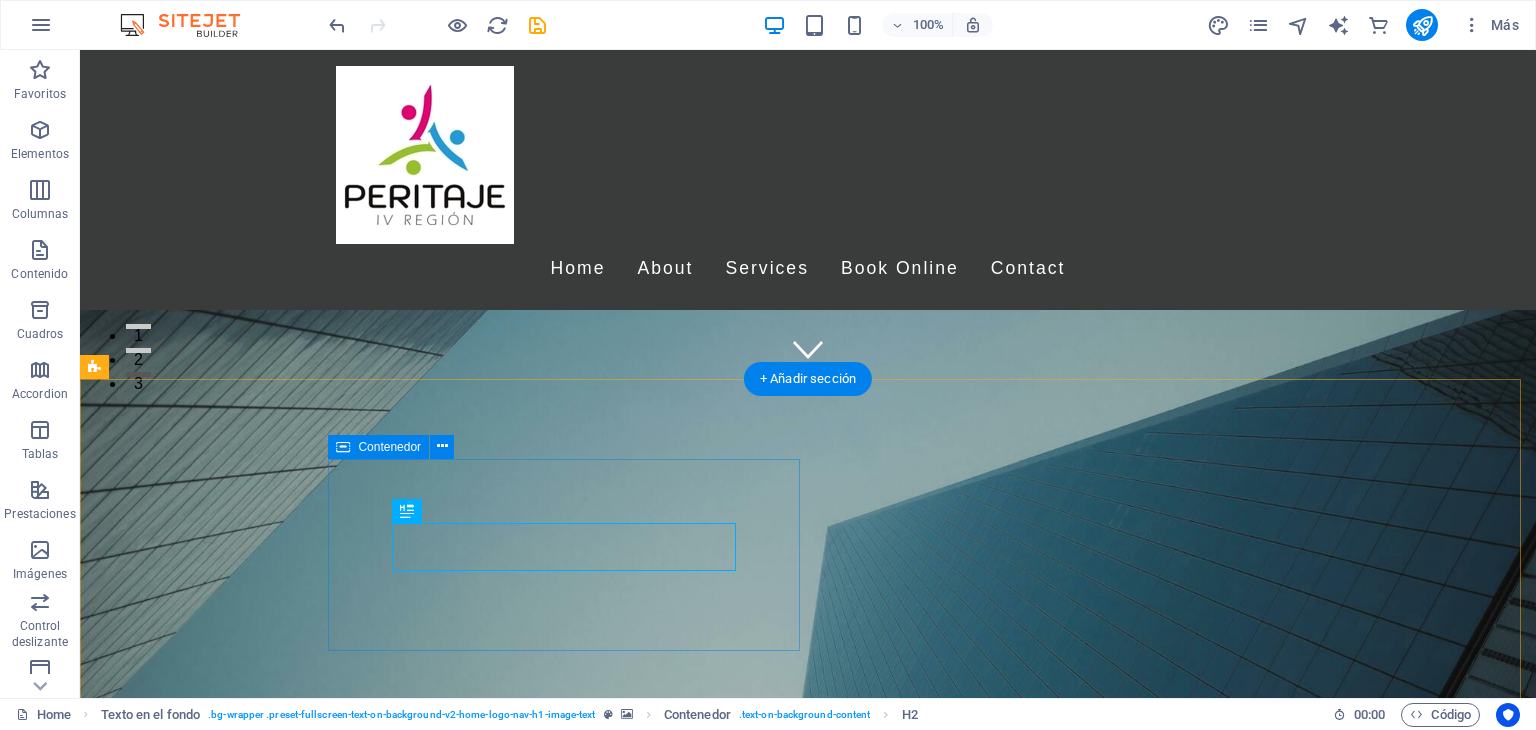 click on "Peritajes" at bounding box center (808, 1556) 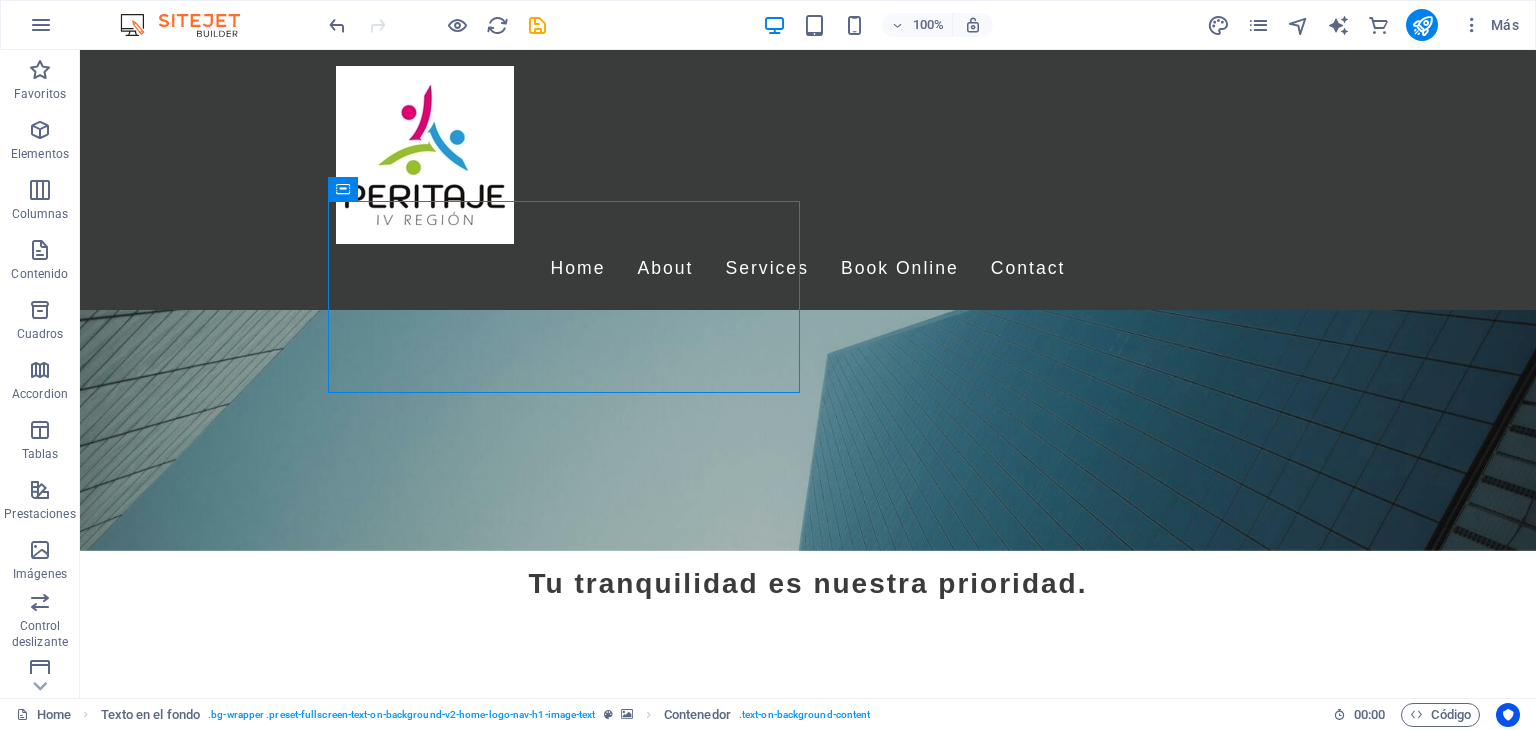 scroll, scrollTop: 435, scrollLeft: 0, axis: vertical 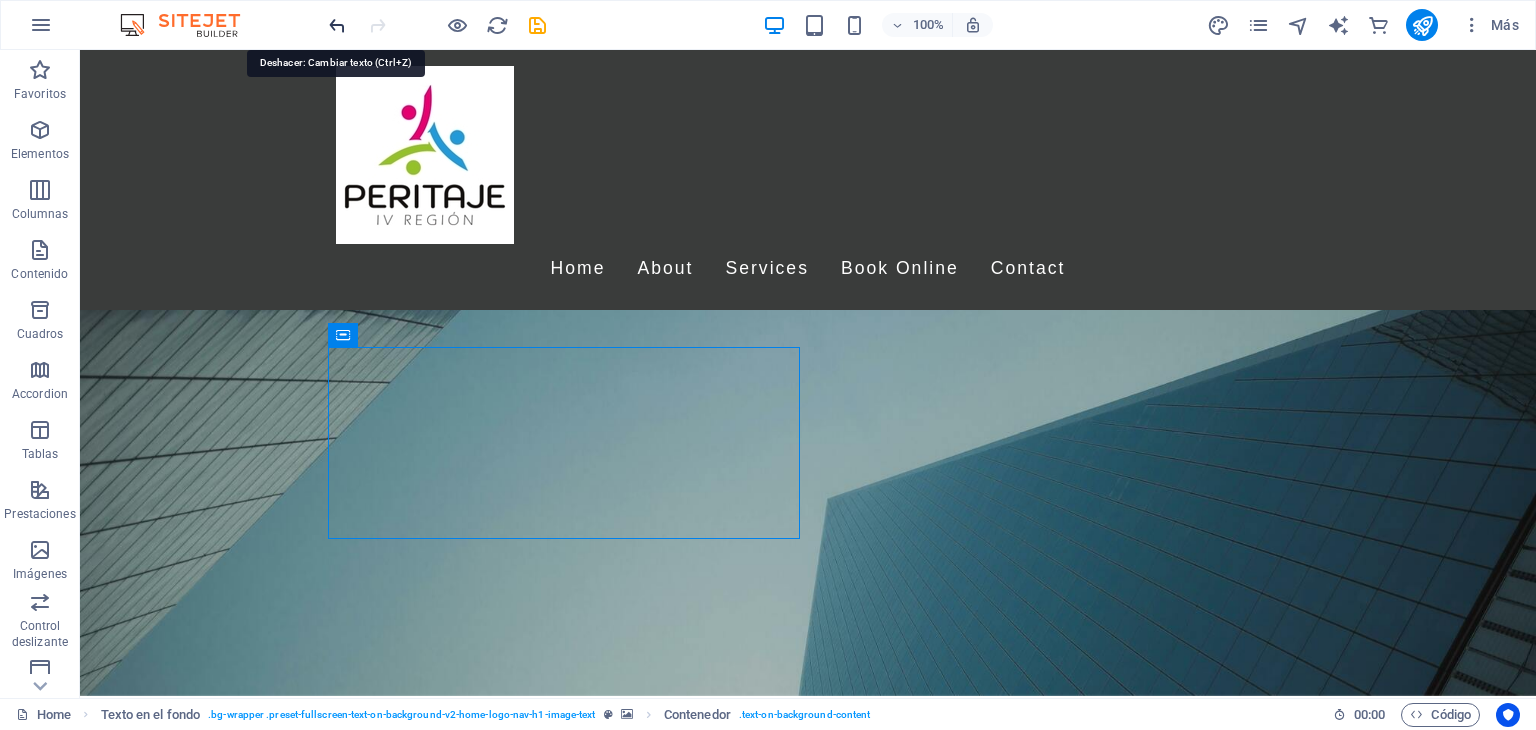 click at bounding box center [337, 25] 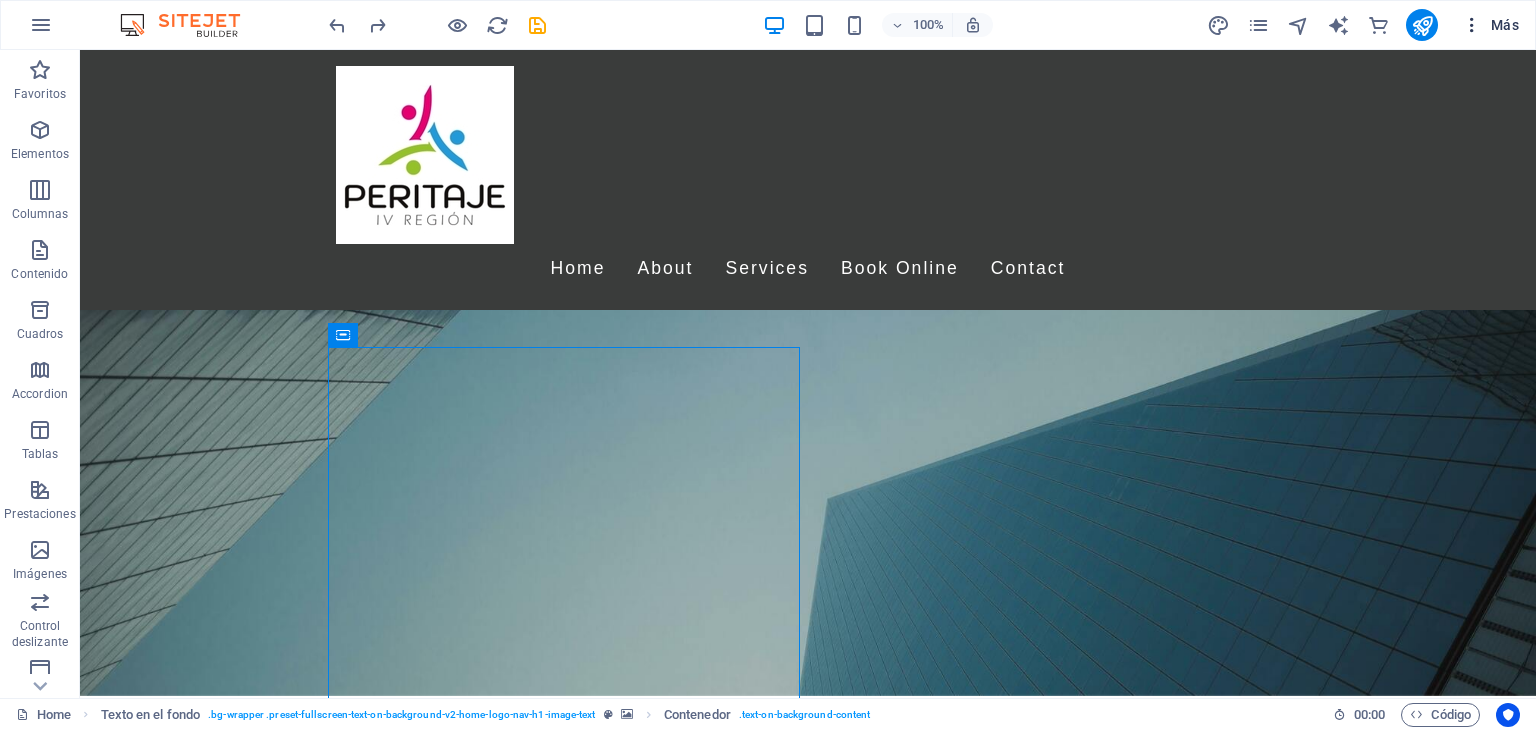 click on "Más" at bounding box center [1490, 25] 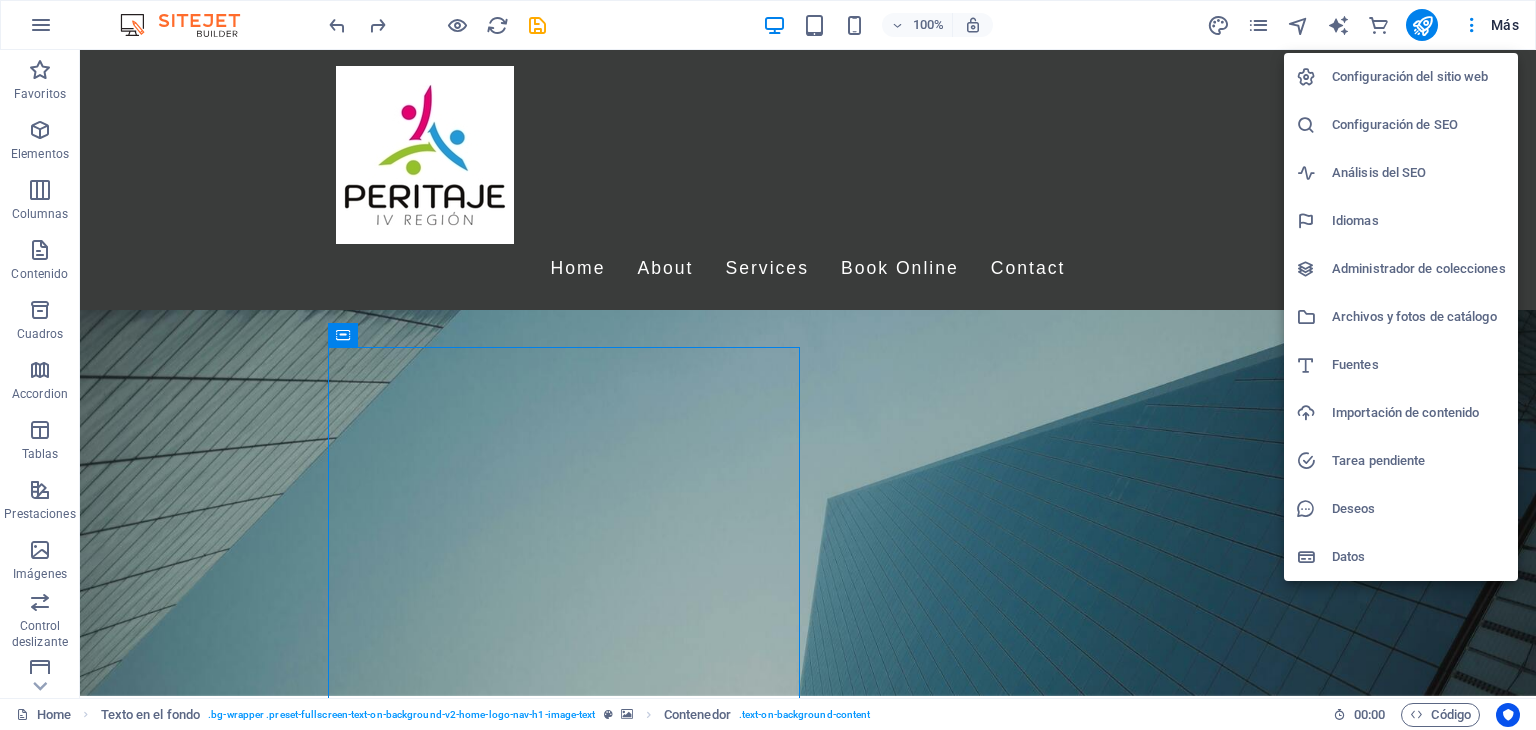 click on "Idiomas" at bounding box center (1419, 221) 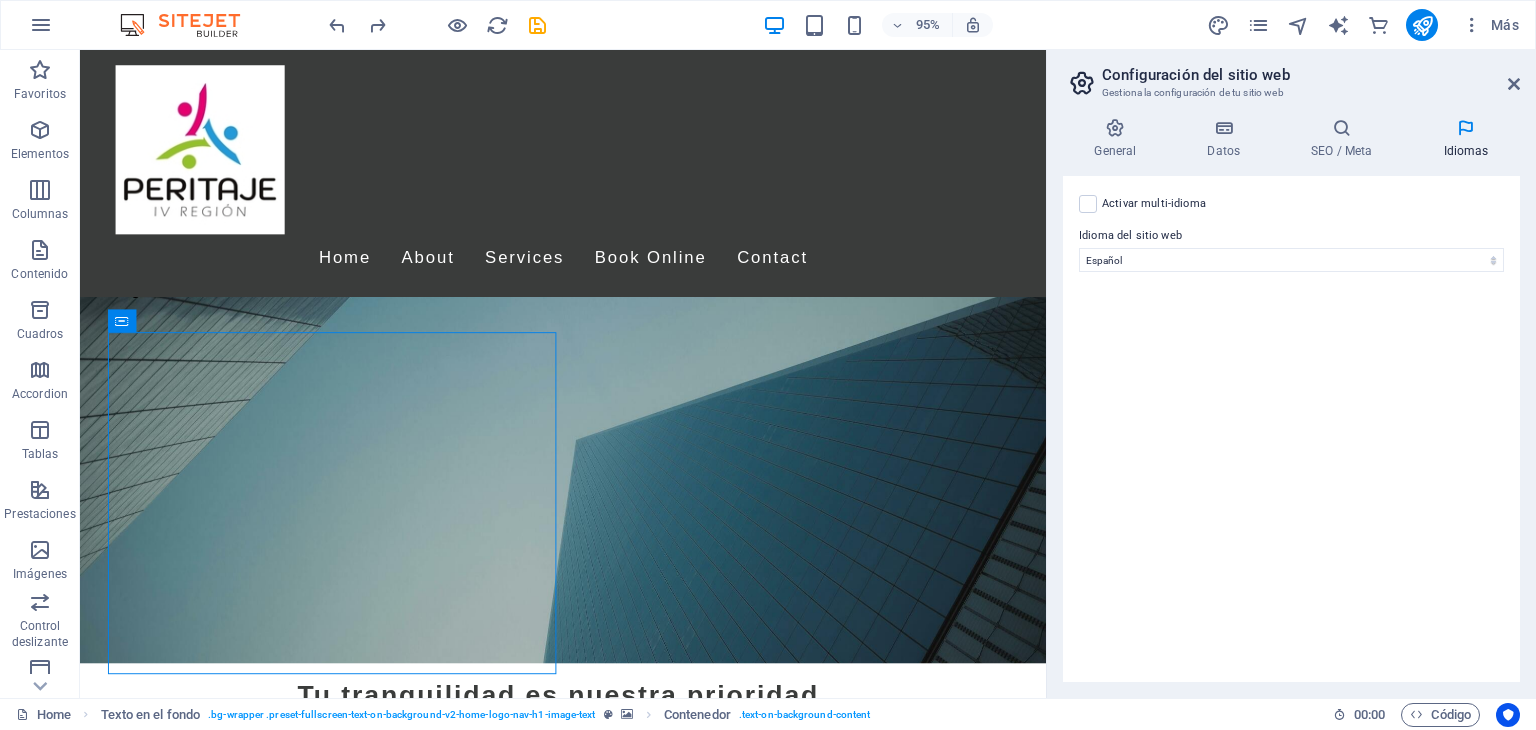 click on "Configuración del sitio web Gestiona la configuración de tu sitio web" at bounding box center [1293, 76] 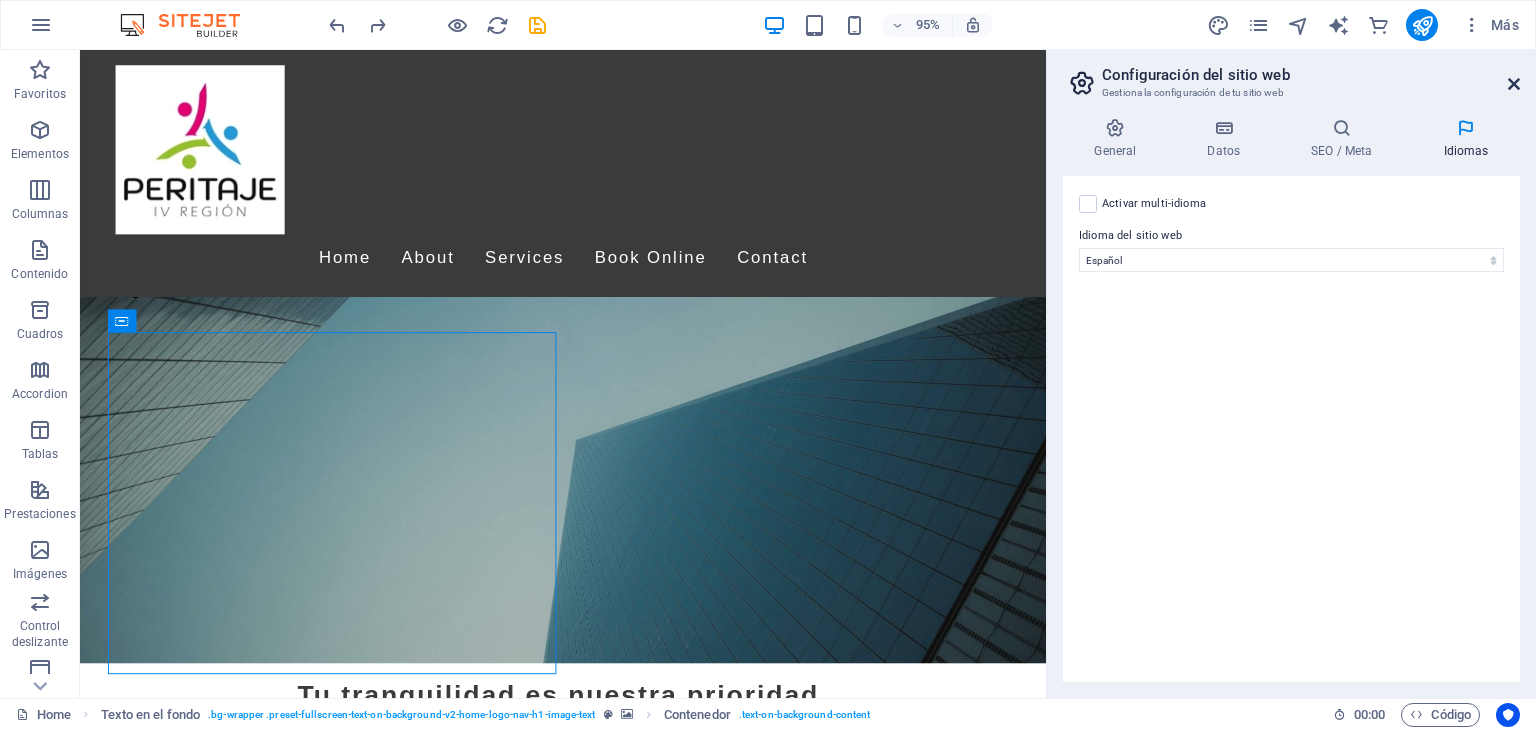 click at bounding box center [1514, 84] 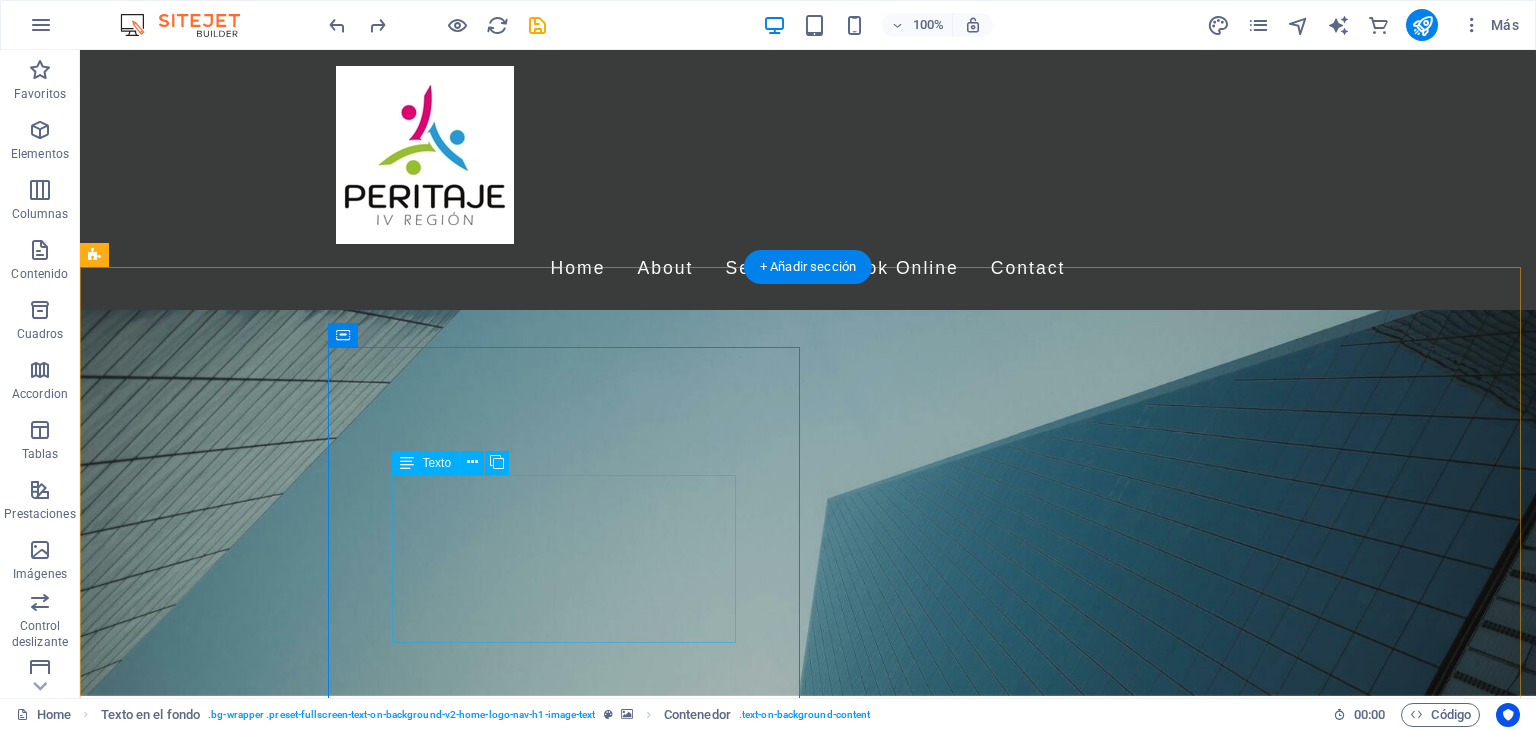 click on "Lorem ipsum dolor sit amet, consectetuer adipiscing elit. Aenean commodo ligula eget dolor. Lorem ipsum dolor sit amet, consectetuer adipiscing elit. Aenean commodo ligula eget dolor. Lorem ipsum dolor sit amet, consectetuer adipiscing elit. Aenean commodo ligula eget dolor." at bounding box center [808, 1680] 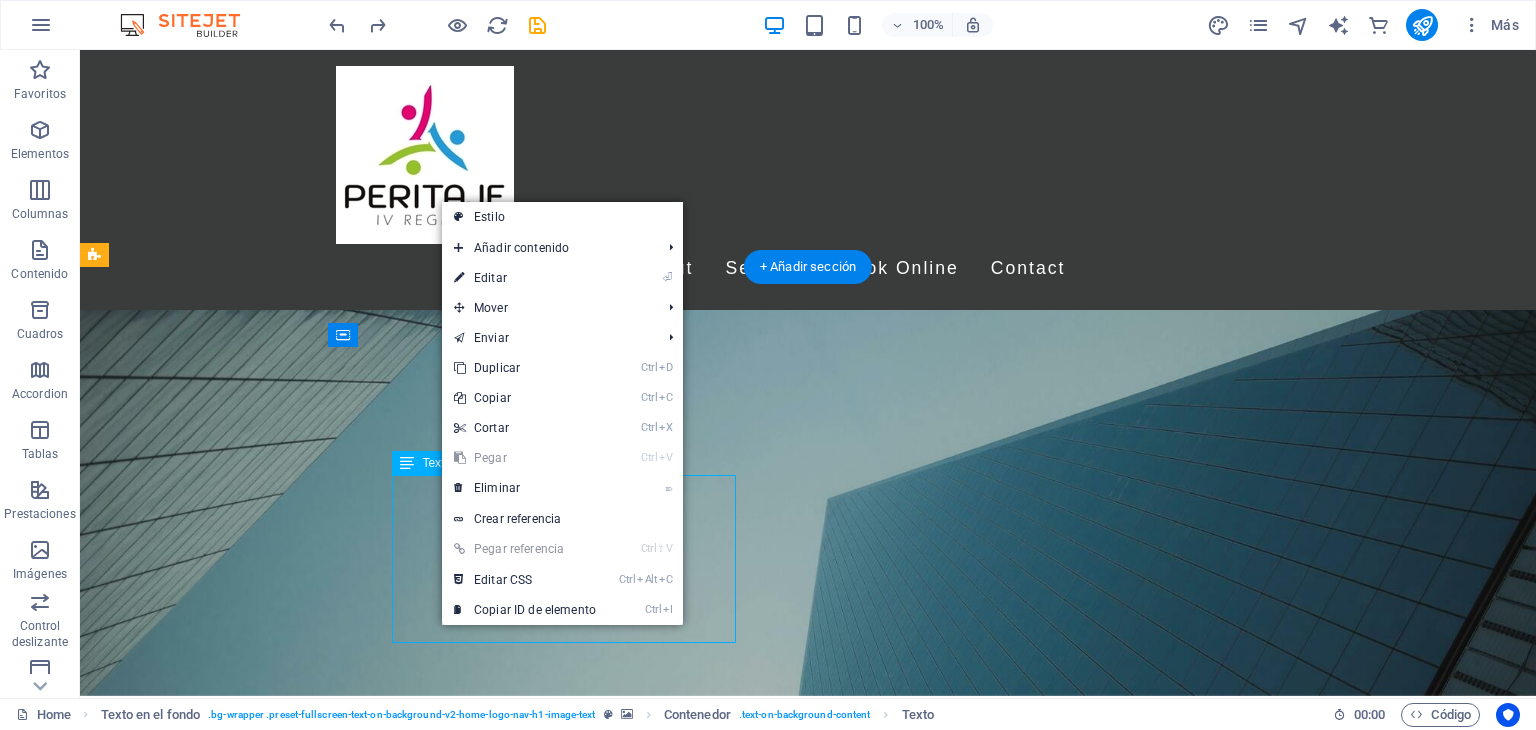 click on "Lorem ipsum dolor sit amet, consectetuer adipiscing elit. Aenean commodo ligula eget dolor. Lorem ipsum dolor sit amet, consectetuer adipiscing elit. Aenean commodo ligula eget dolor. Lorem ipsum dolor sit amet, consectetuer adipiscing elit. Aenean commodo ligula eget dolor." at bounding box center [808, 1680] 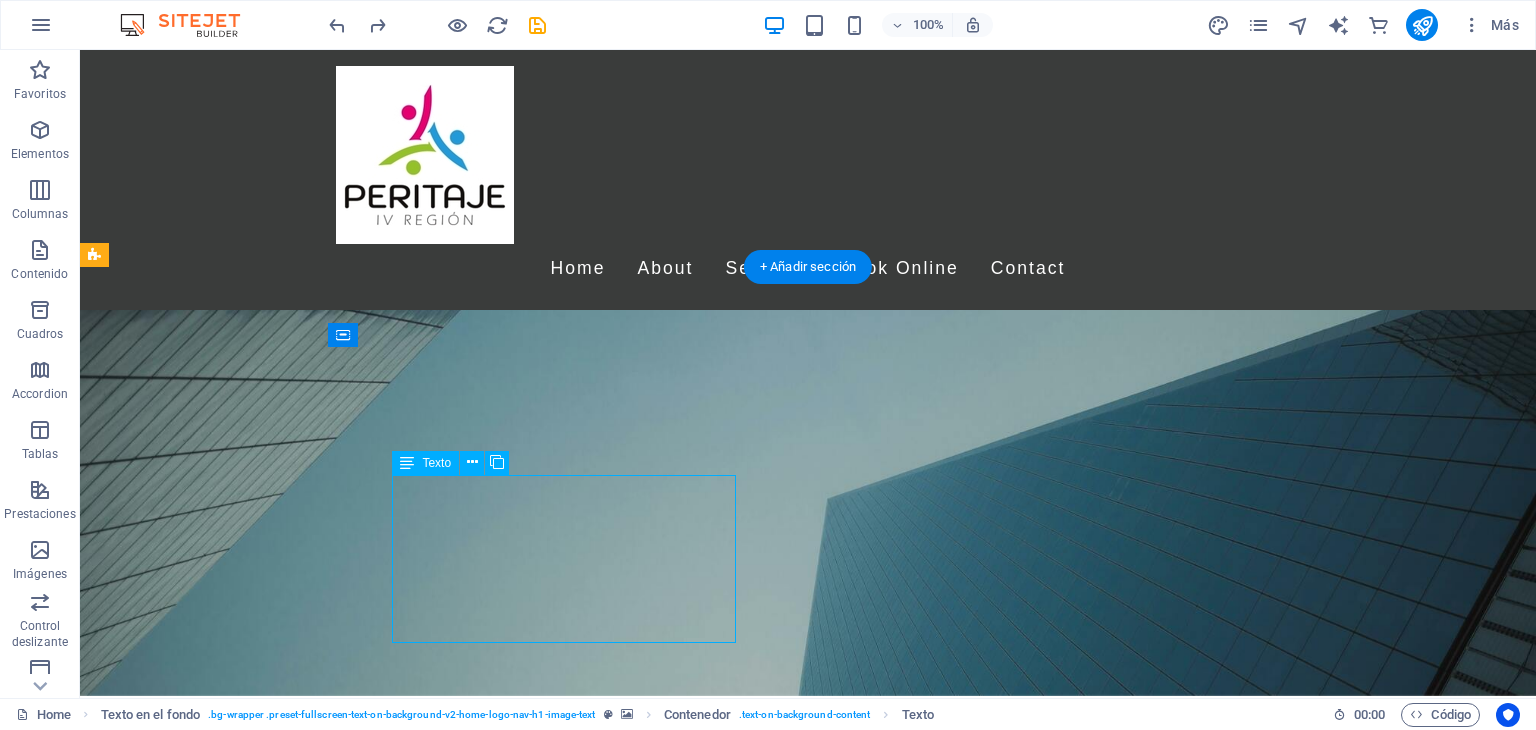 click on "Lorem ipsum dolor sit amet, consectetuer adipiscing elit. Aenean commodo ligula eget dolor. Lorem ipsum dolor sit amet, consectetuer adipiscing elit. Aenean commodo ligula eget dolor. Lorem ipsum dolor sit amet, consectetuer adipiscing elit. Aenean commodo ligula eget dolor." at bounding box center (808, 1680) 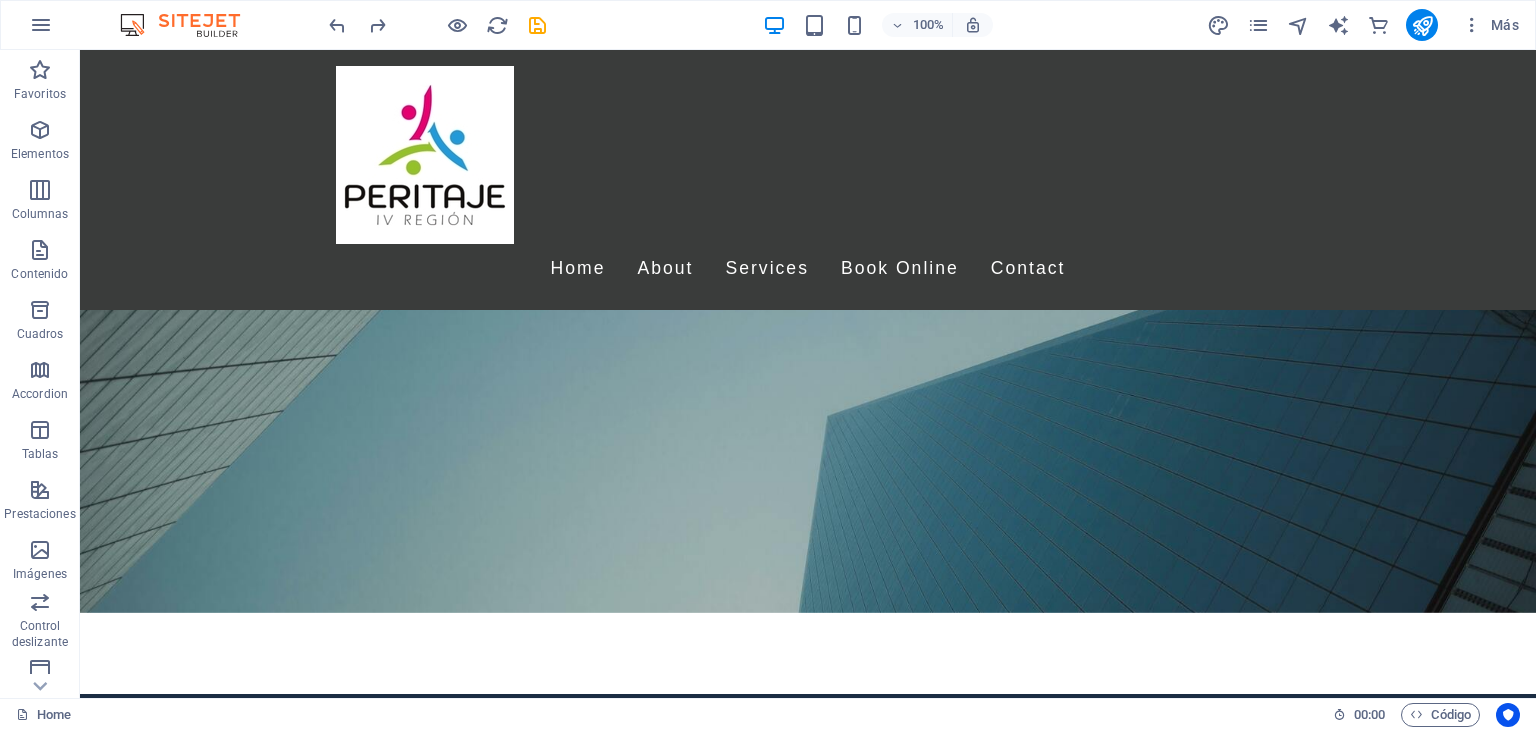 scroll, scrollTop: 511, scrollLeft: 0, axis: vertical 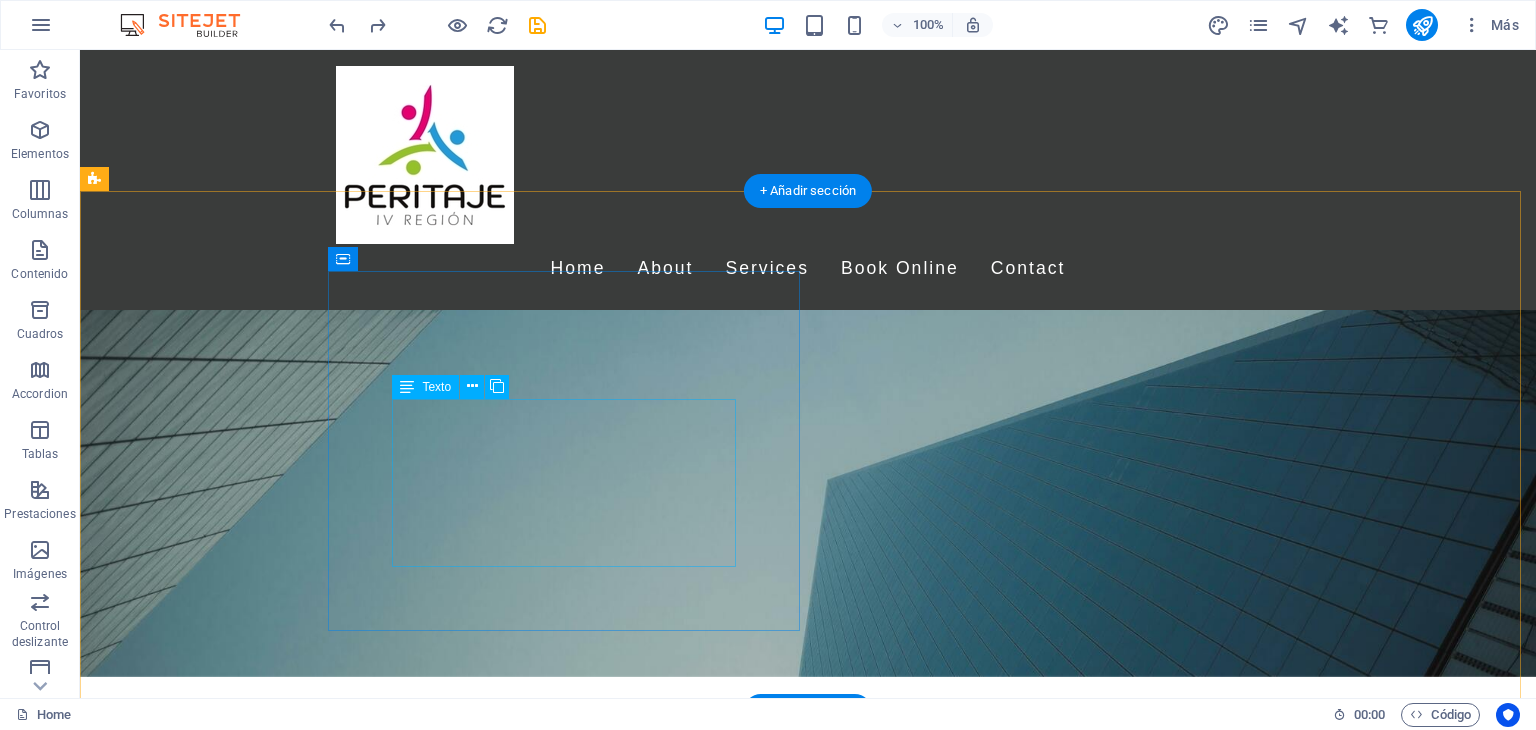 click on "Lorem ipsum dolor sit amet, consectetuer adipiscing elit. Aenean commodo ligula eget dolor. Lorem ipsum dolor sit amet, consectetuer adipiscing elit. Aenean commodo ligula eget dolor. Lorem ipsum dolor sit amet, consectetuer adipiscing elit. Aenean commodo ligula eget dolor." at bounding box center [808, 1604] 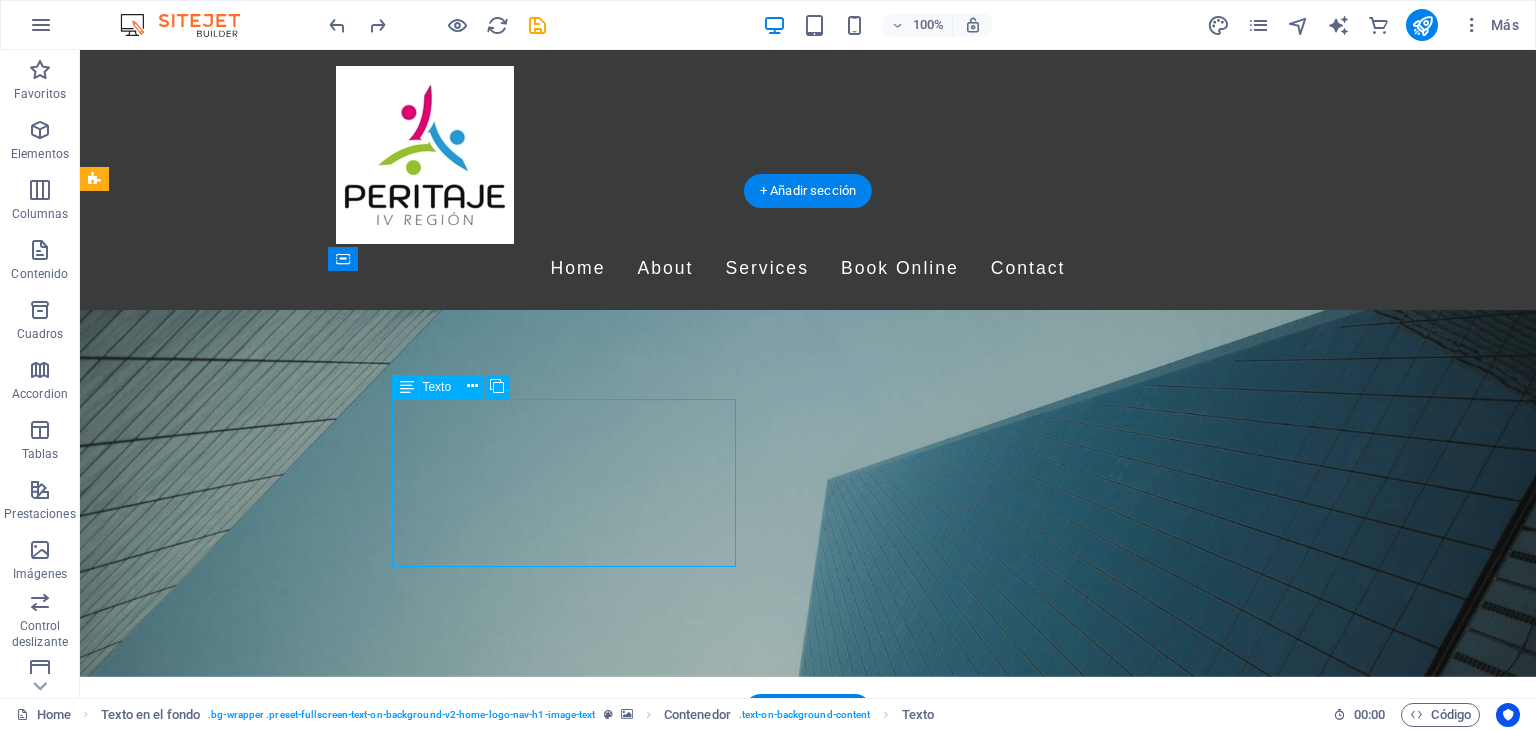 click on "Lorem ipsum dolor sit amet, consectetuer adipiscing elit. Aenean commodo ligula eget dolor. Lorem ipsum dolor sit amet, consectetuer adipiscing elit. Aenean commodo ligula eget dolor. Lorem ipsum dolor sit amet, consectetuer adipiscing elit. Aenean commodo ligula eget dolor." at bounding box center [808, 1604] 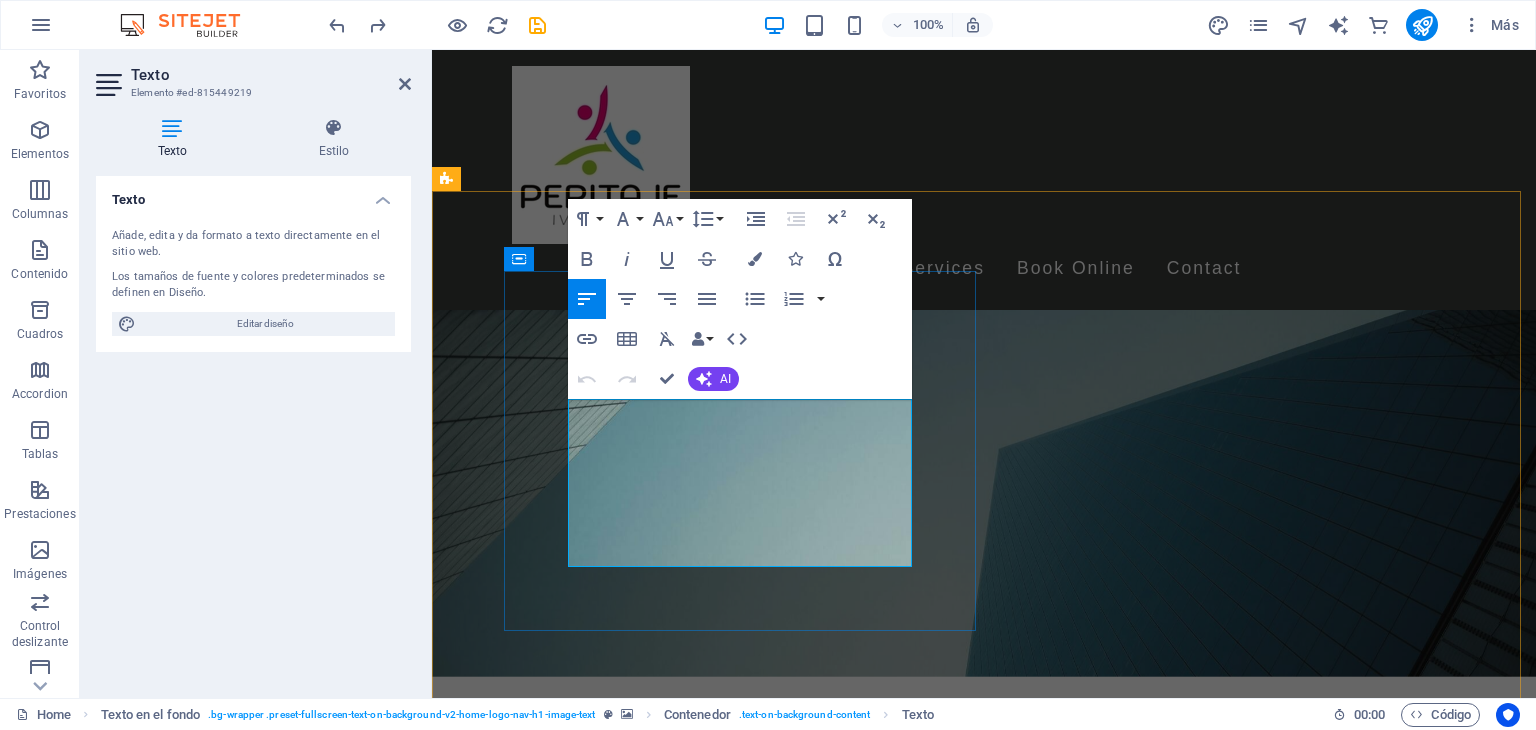 click on "Lorem ipsum dolor sit amet, consectetuer adipiscing elit. Aenean commodo ligula eget dolor. Lorem ipsum dolor sit amet, consectetuer adipiscing elit. Aenean commodo ligula eget dolor. Lorem ipsum dolor sit amet, consectetuer adipiscing elit. Aenean commodo ligula eget dolor." at bounding box center (984, 1604) 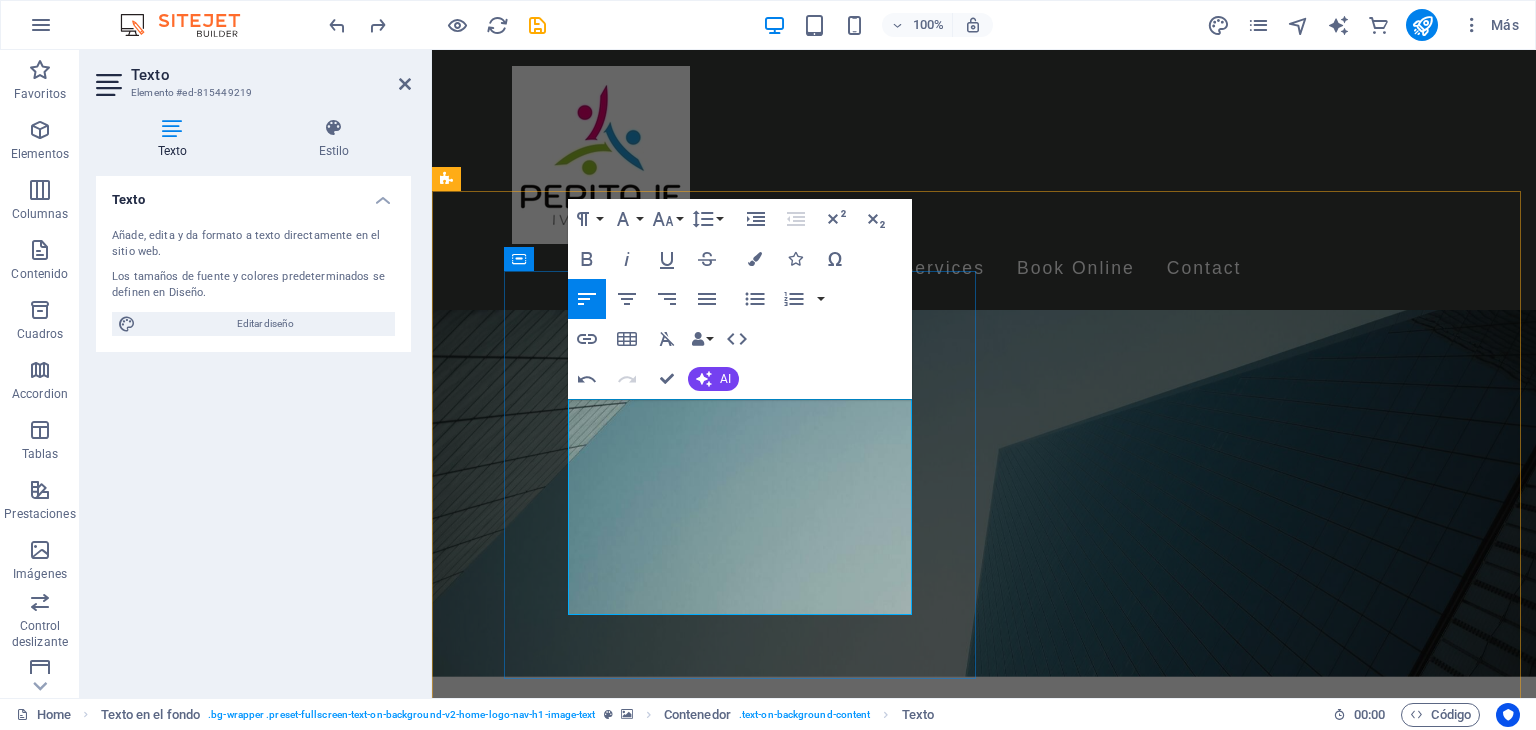 click on "Lorem ipsum dolor sit amet, consectetuer adipiscing elit. Aenean commodo ligula eget dolor. Lorem ipsum dolor sit amet, consectetuer adipiscing elit. Aenean commodo ligula eget dolor. Lorem ipsum dolor sit amet, consectetuer adipiscing elit. Aenean commodo ligula eget dolor. Realizamos peritajes Psicológiocos, Sociales que son utilizados como medio  de prueba. Además realizamos" at bounding box center (984, 1664) 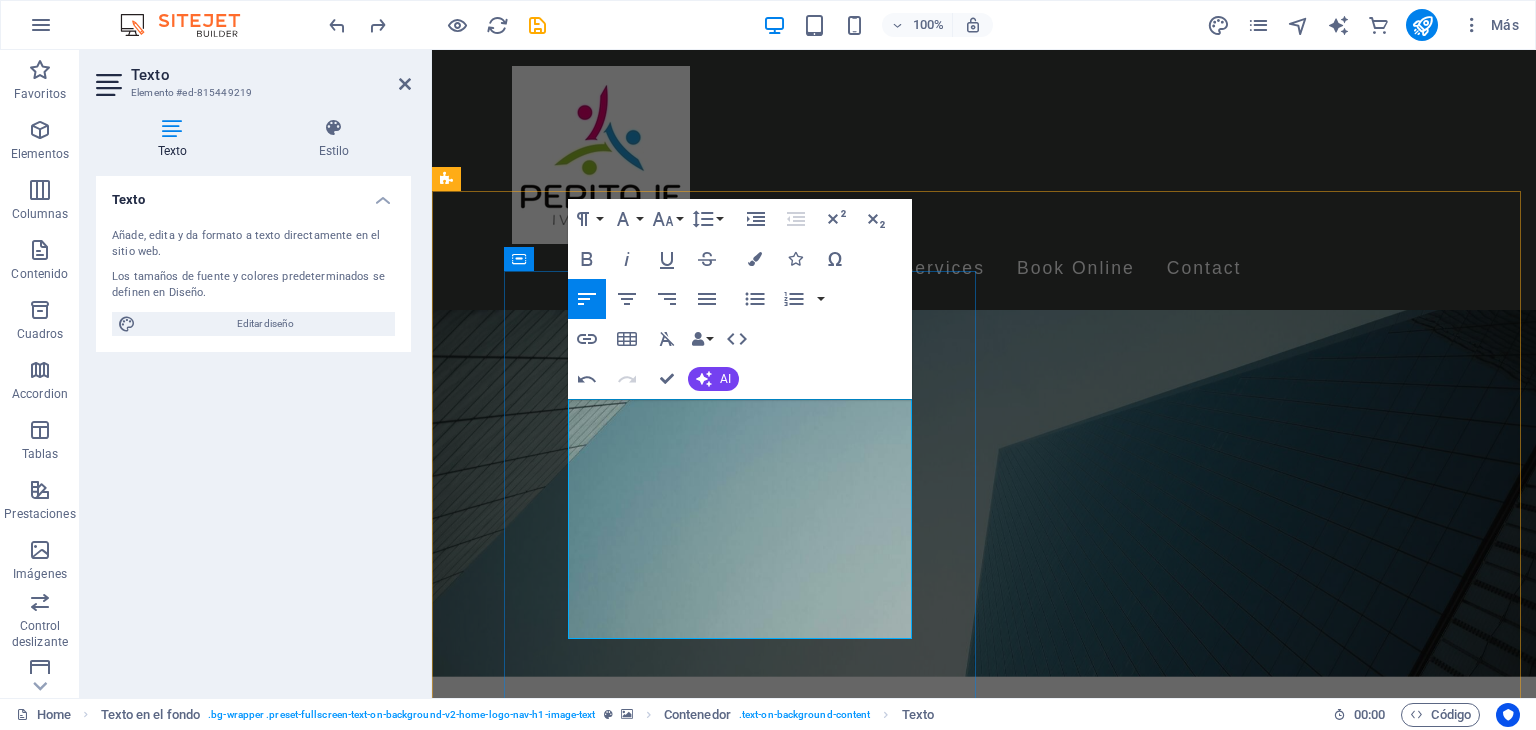 drag, startPoint x: 606, startPoint y: 553, endPoint x: 568, endPoint y: 417, distance: 141.20906 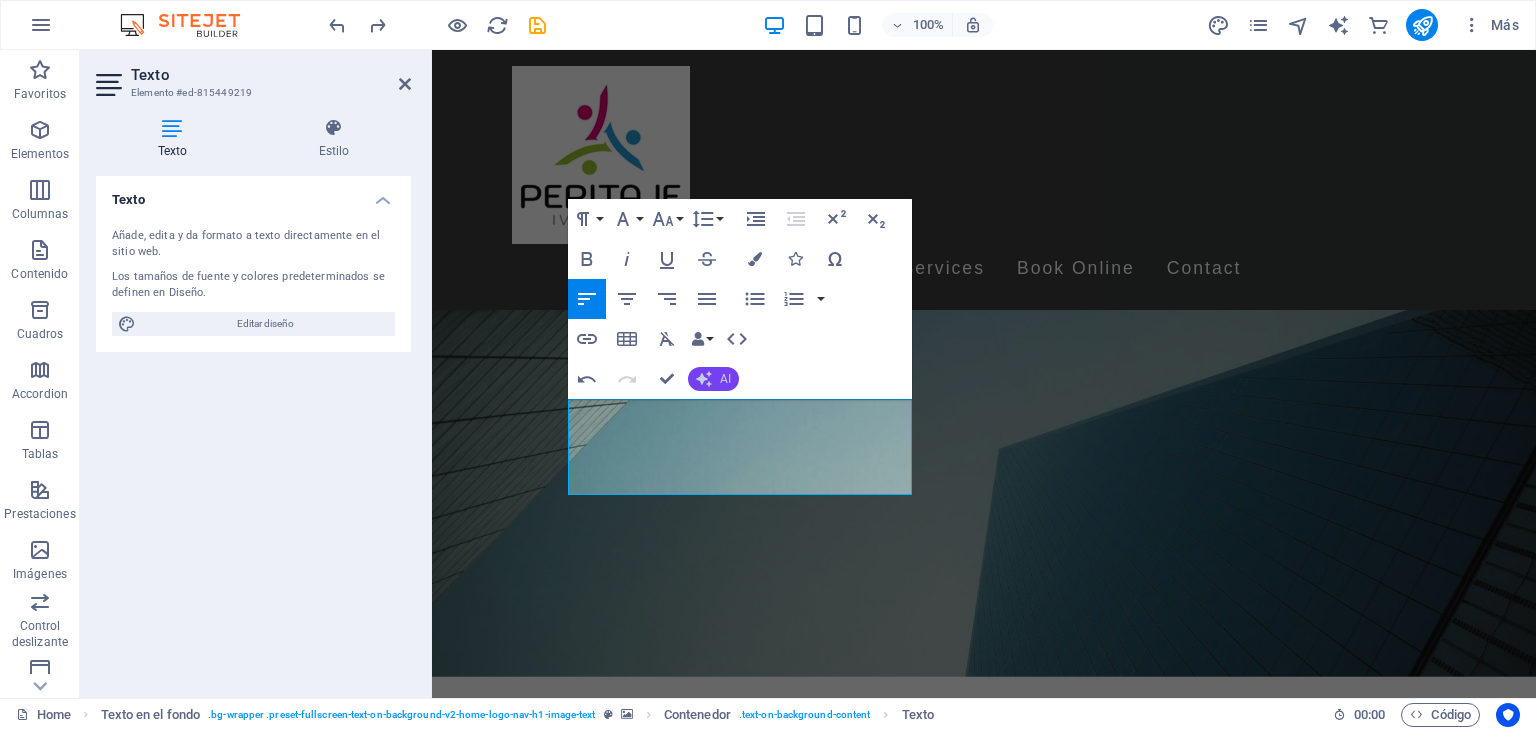 click 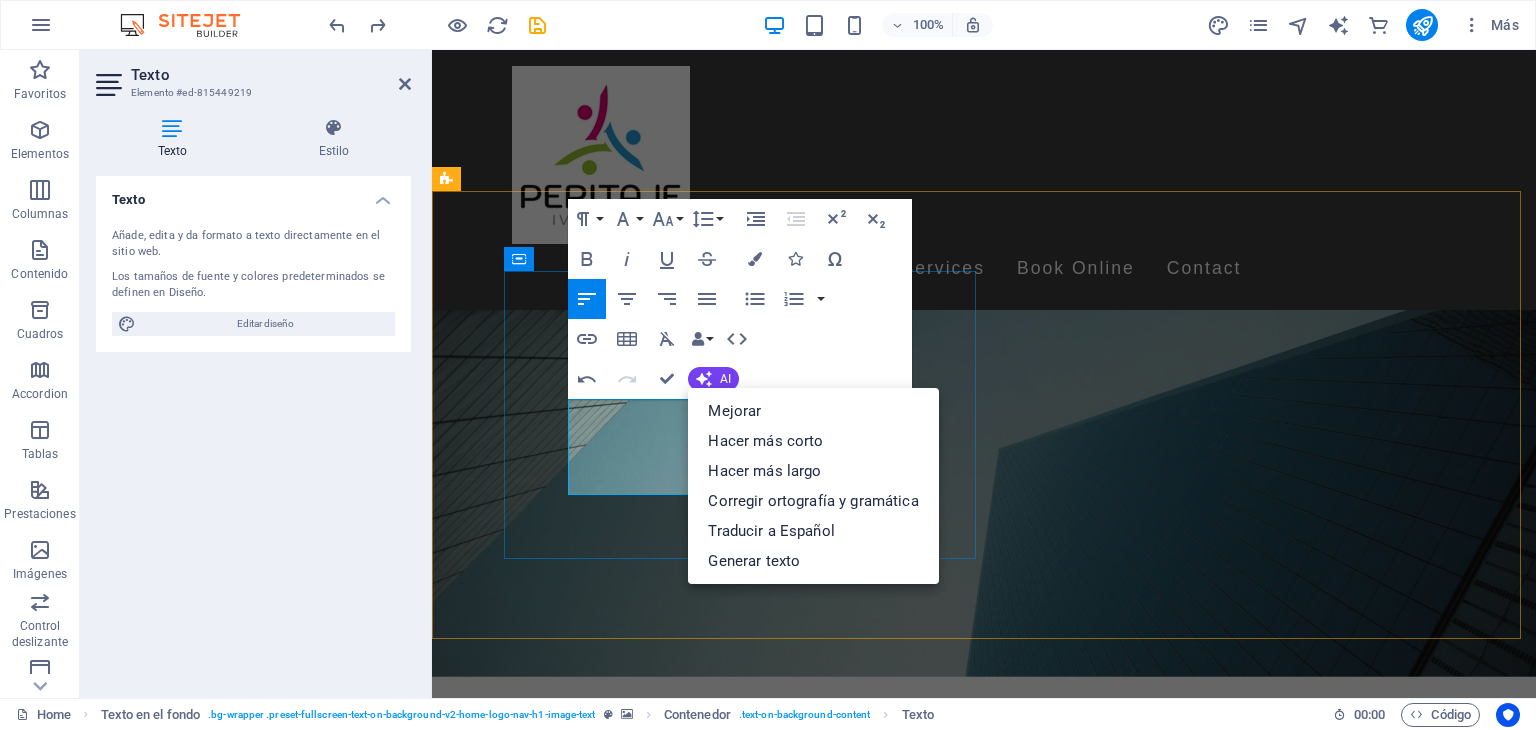 click on "Realizamos peritajes Psicológiocos, Sociales que son utilizados como medio  de prueba para ser presentado ante un Tribunal. Además realizamos" at bounding box center (984, 1520) 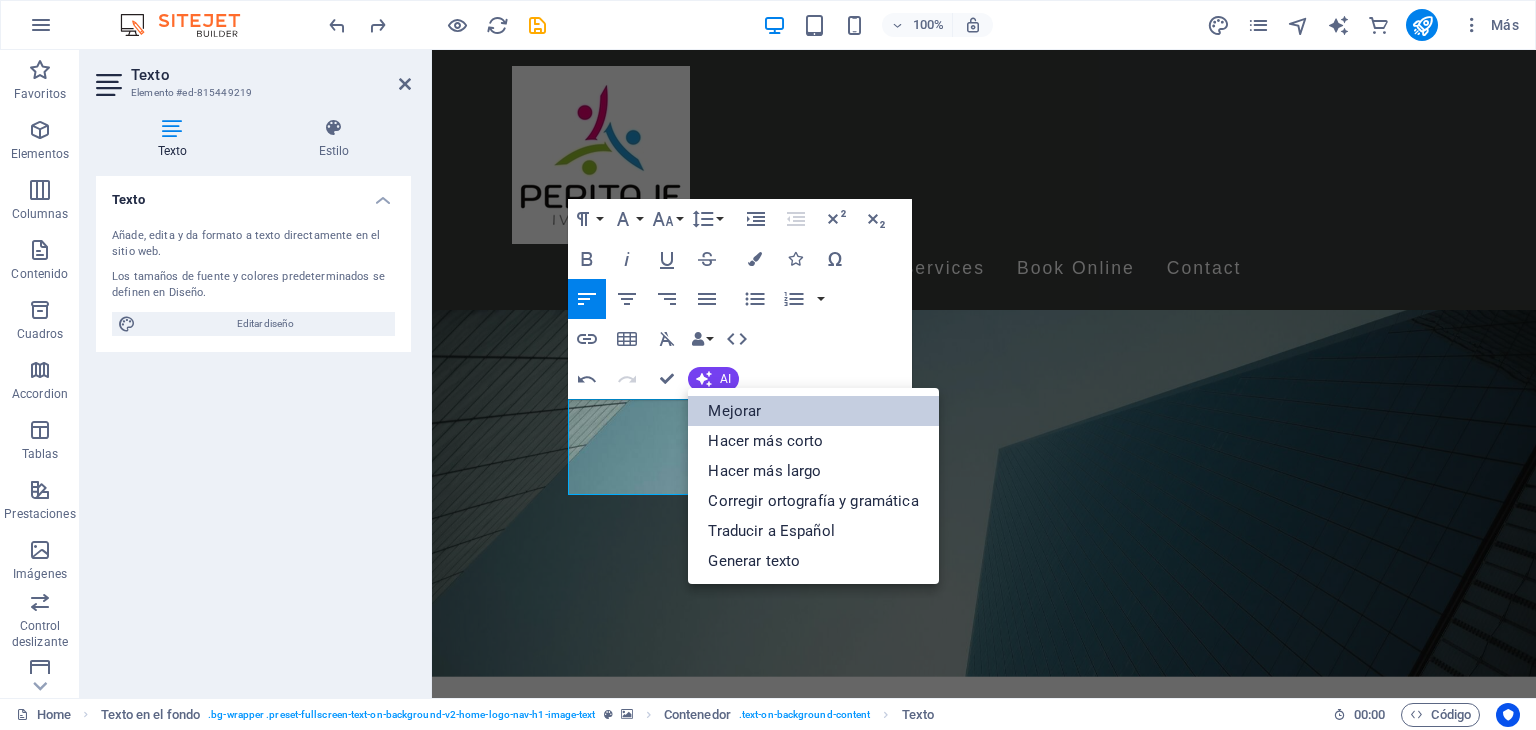 click on "Mejorar" at bounding box center [813, 411] 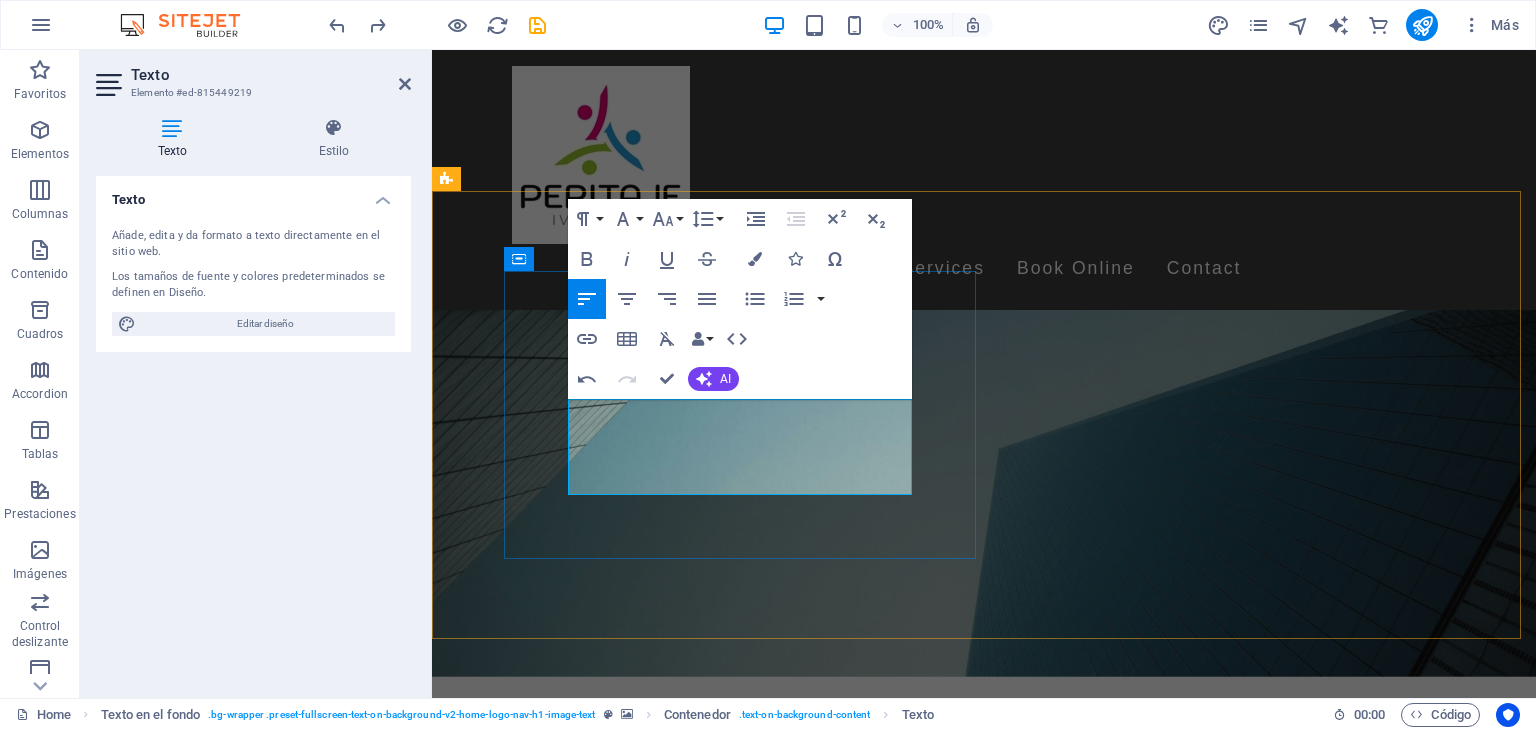 drag, startPoint x: 711, startPoint y: 475, endPoint x: 574, endPoint y: 414, distance: 149.96666 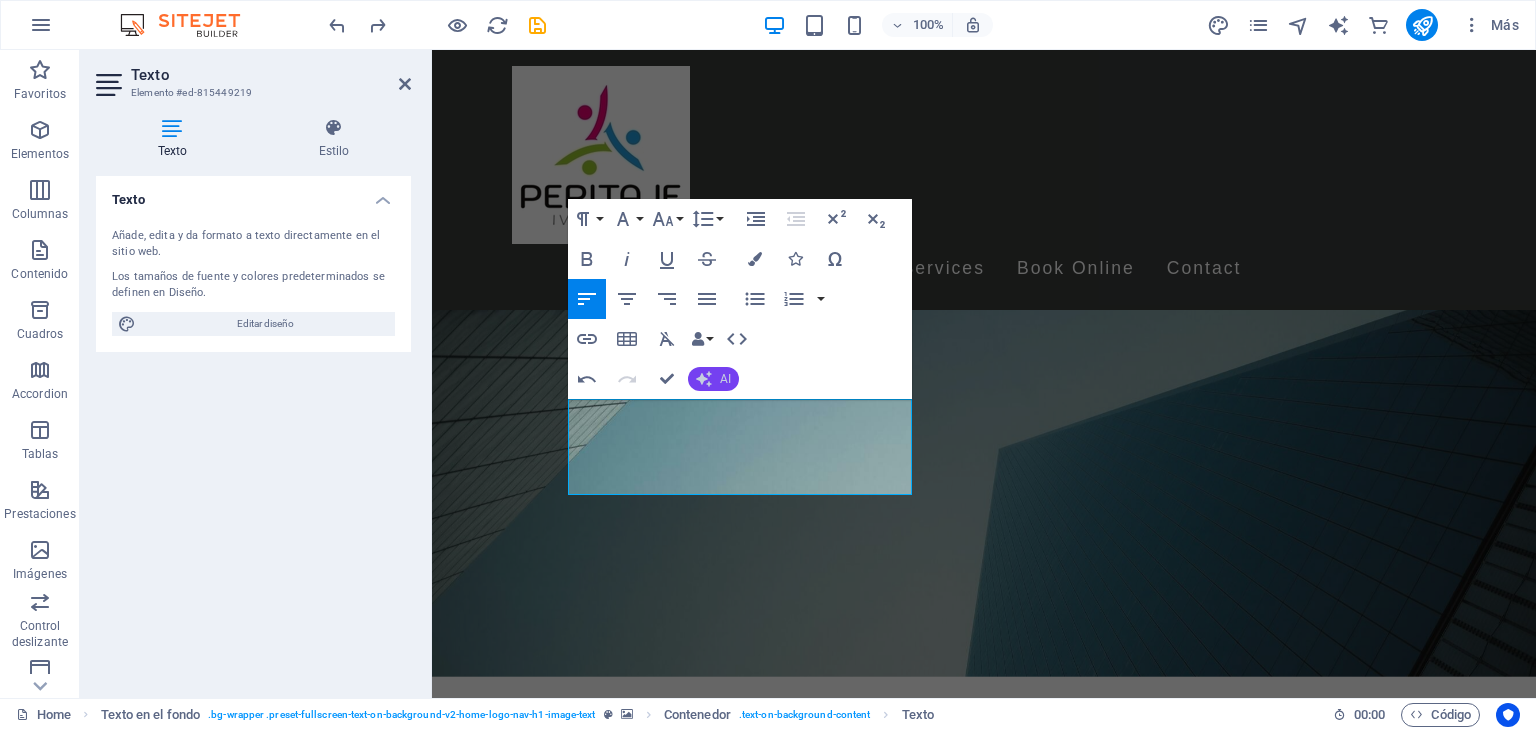 click 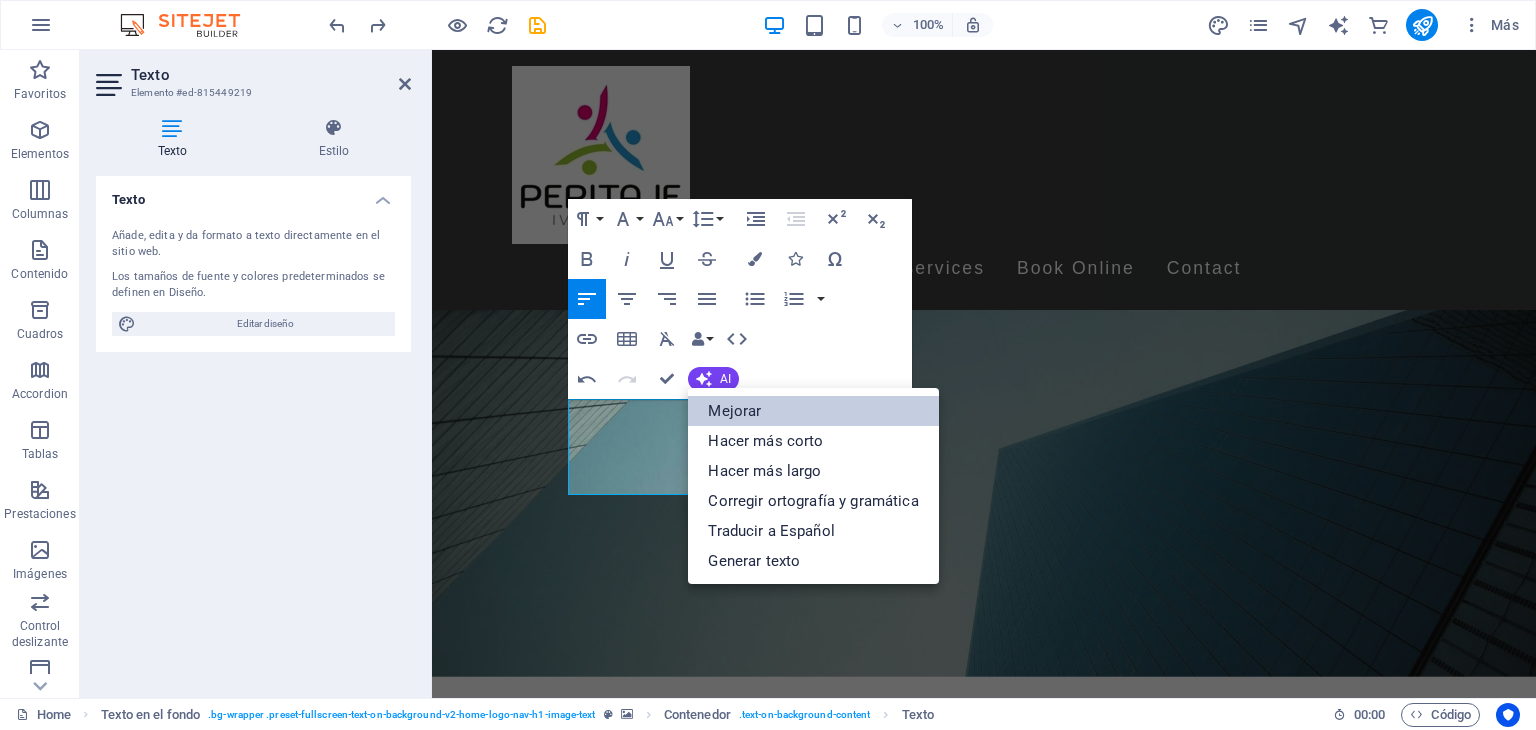 click on "Mejorar" at bounding box center [813, 411] 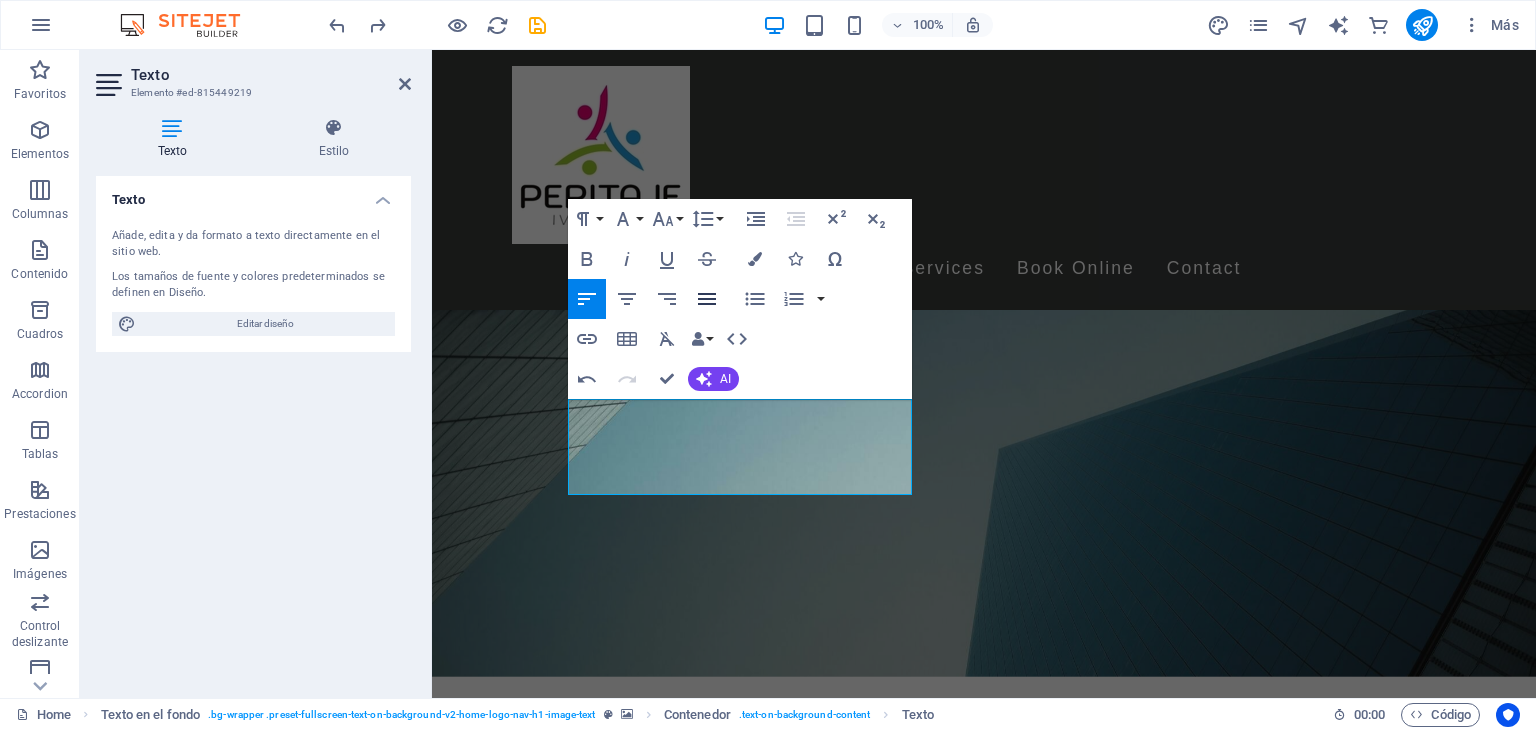 click 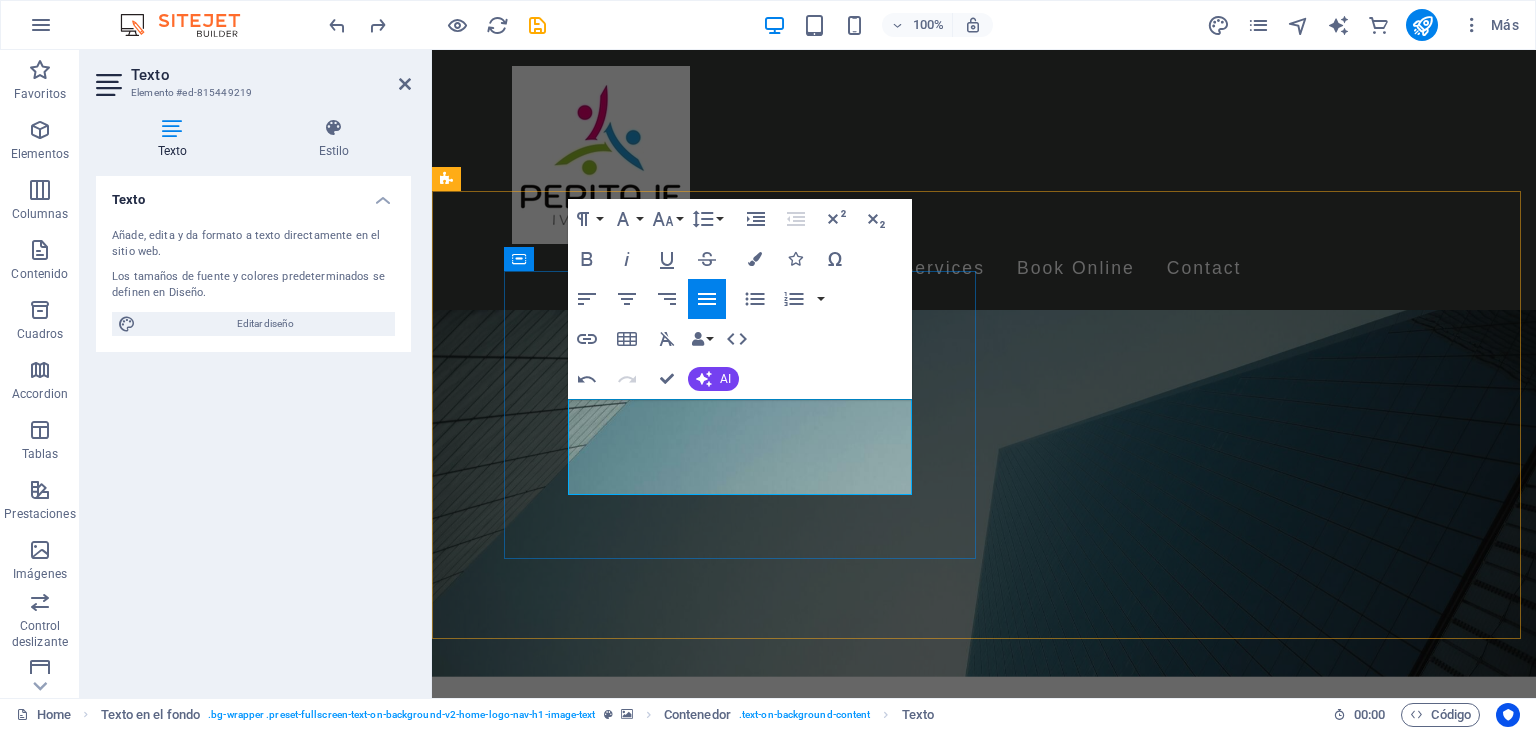 click on "Realizamos peritajes psicológicos y sociales que sirven como prueba ante un tribunal. Además, ofrecemos servicios de mediación familiar." at bounding box center [984, 1520] 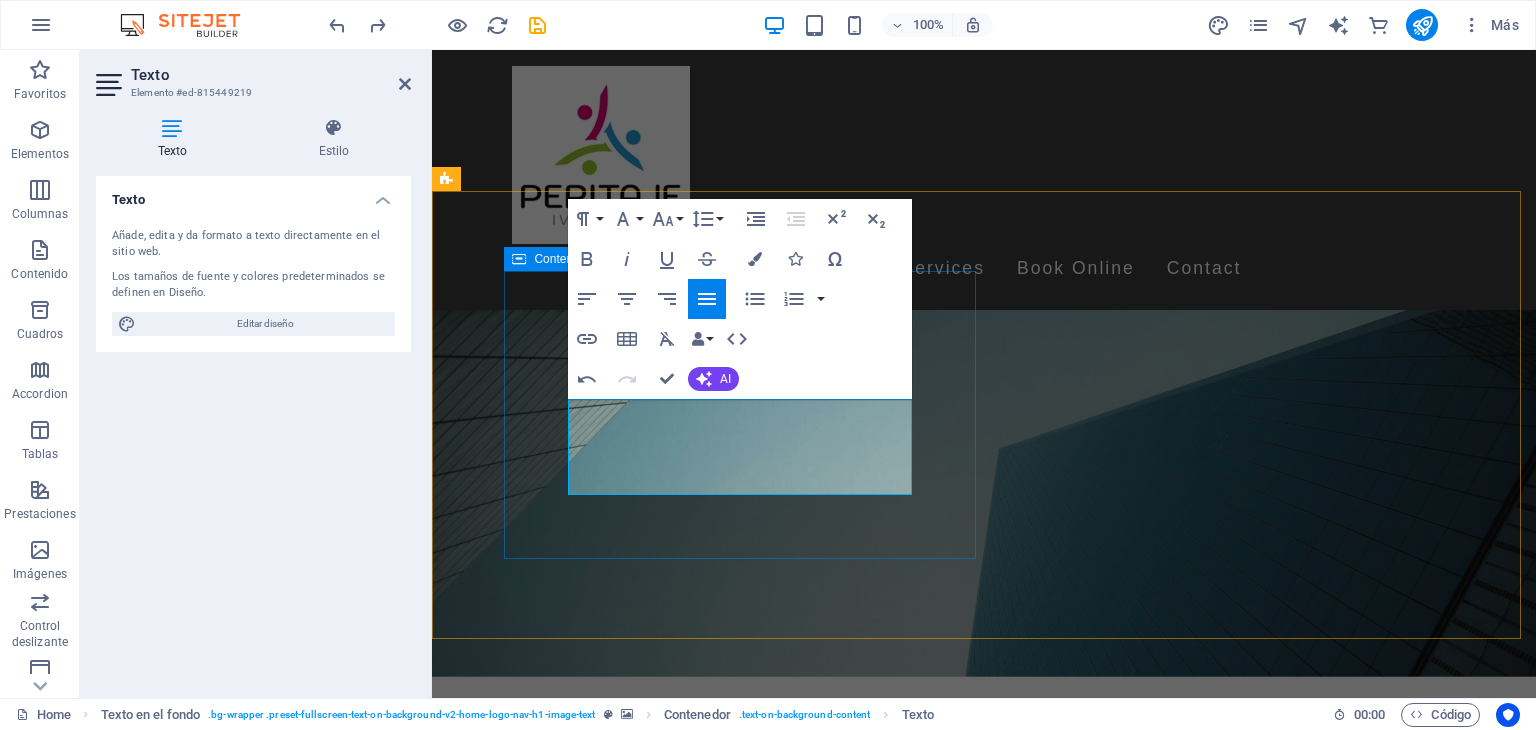 drag, startPoint x: 676, startPoint y: 481, endPoint x: 545, endPoint y: 422, distance: 143.67323 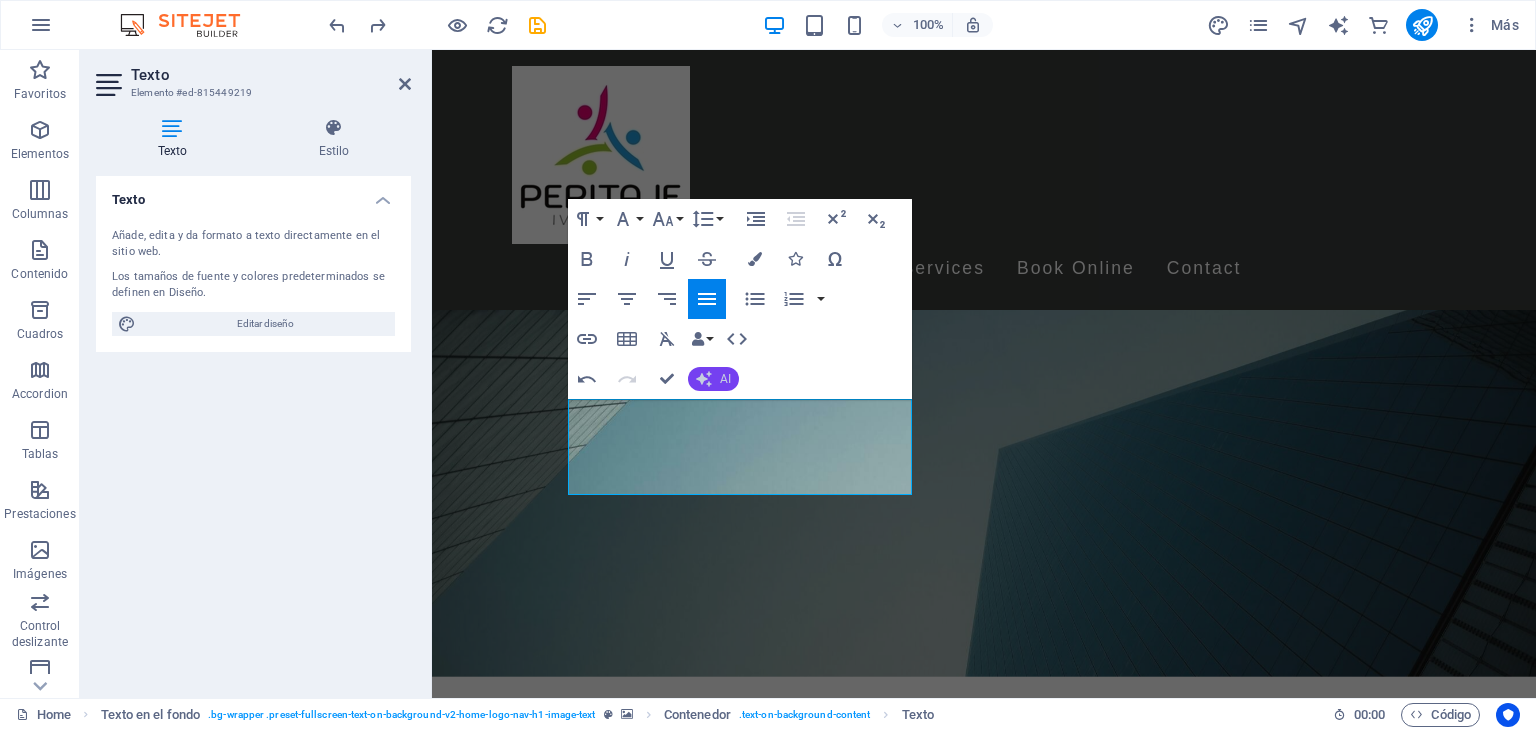 click 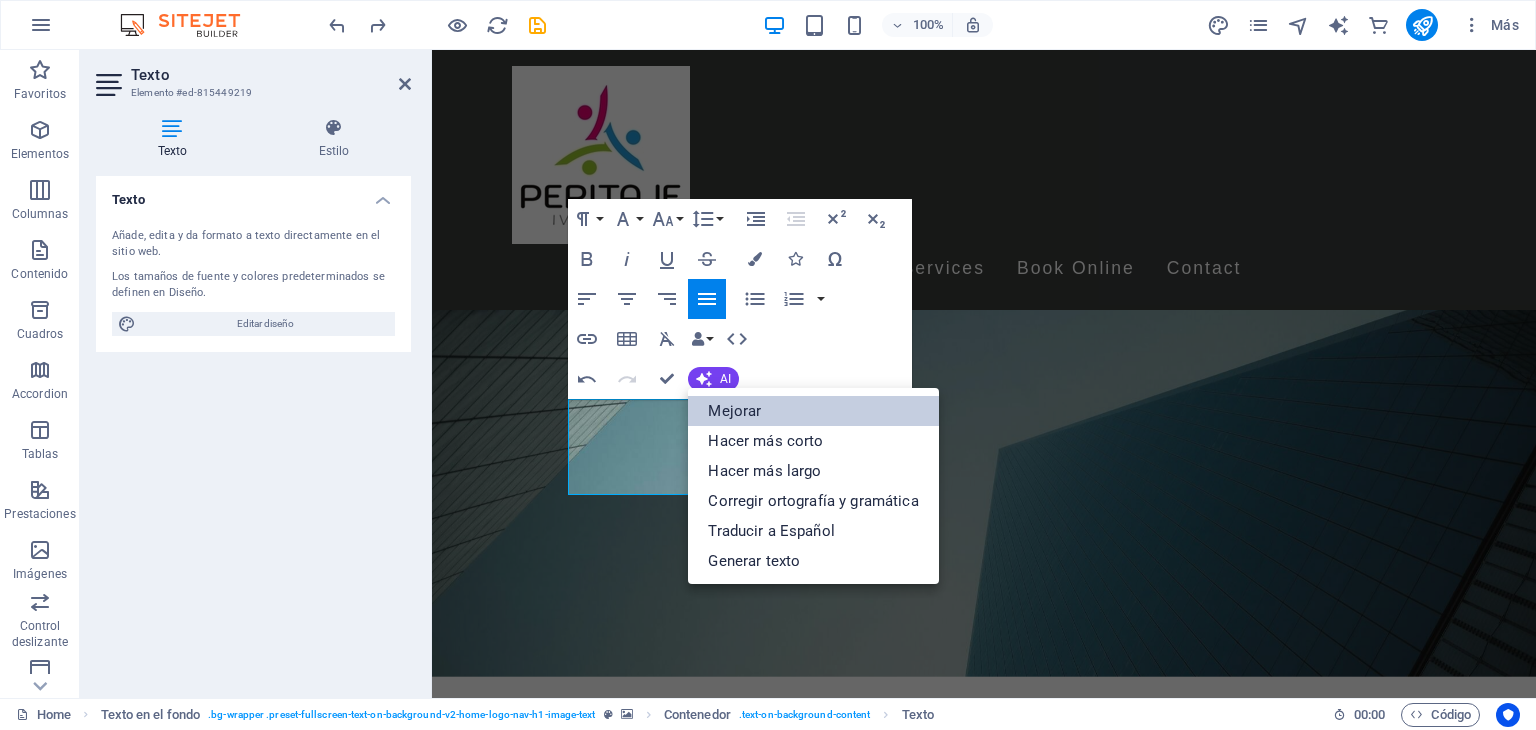 click on "Mejorar" at bounding box center [813, 411] 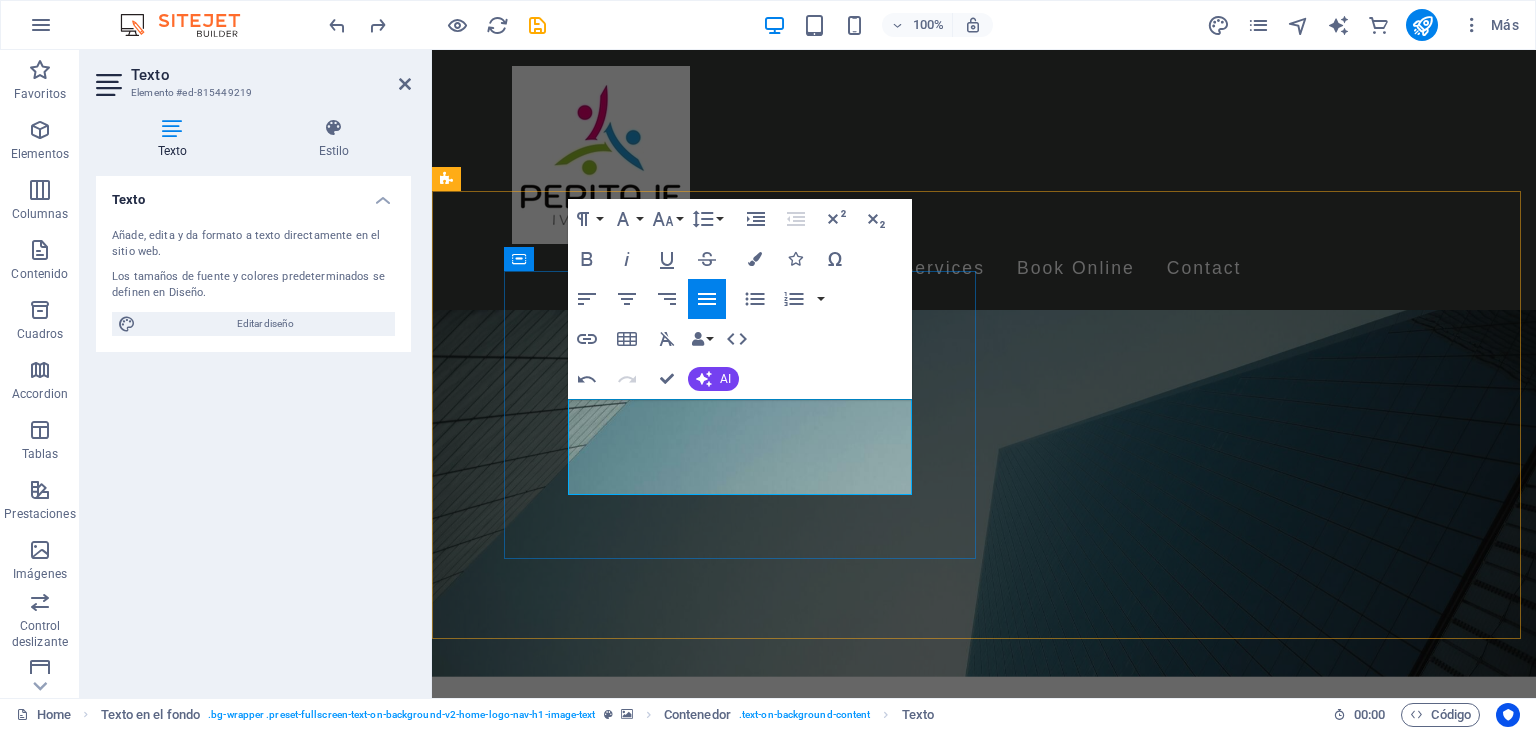 click on "Realizamos peritajes psicológicos y sociales que actúan como pruebas ante un tribunal. Además, ofrecemos servicios de mediación familiar." at bounding box center [984, 1520] 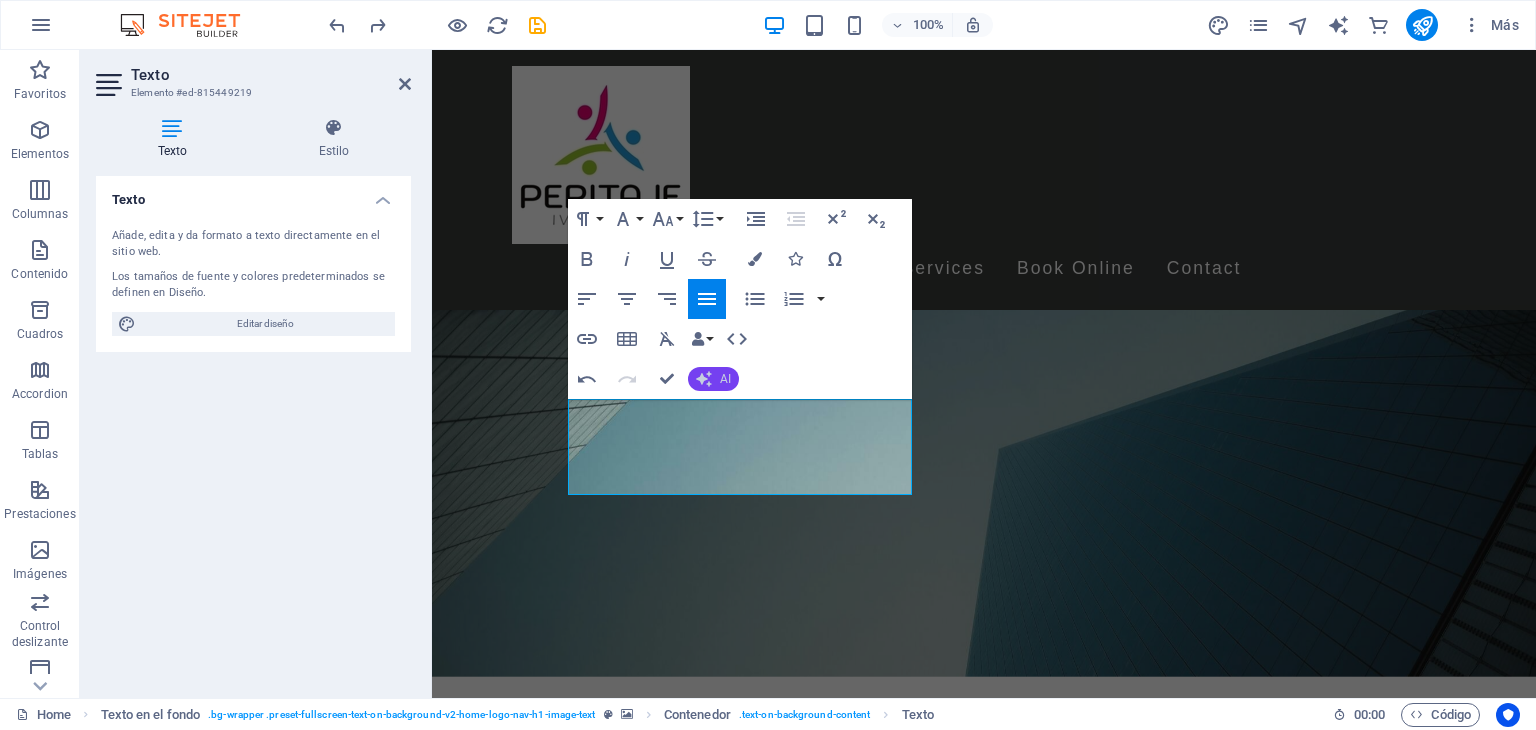 click 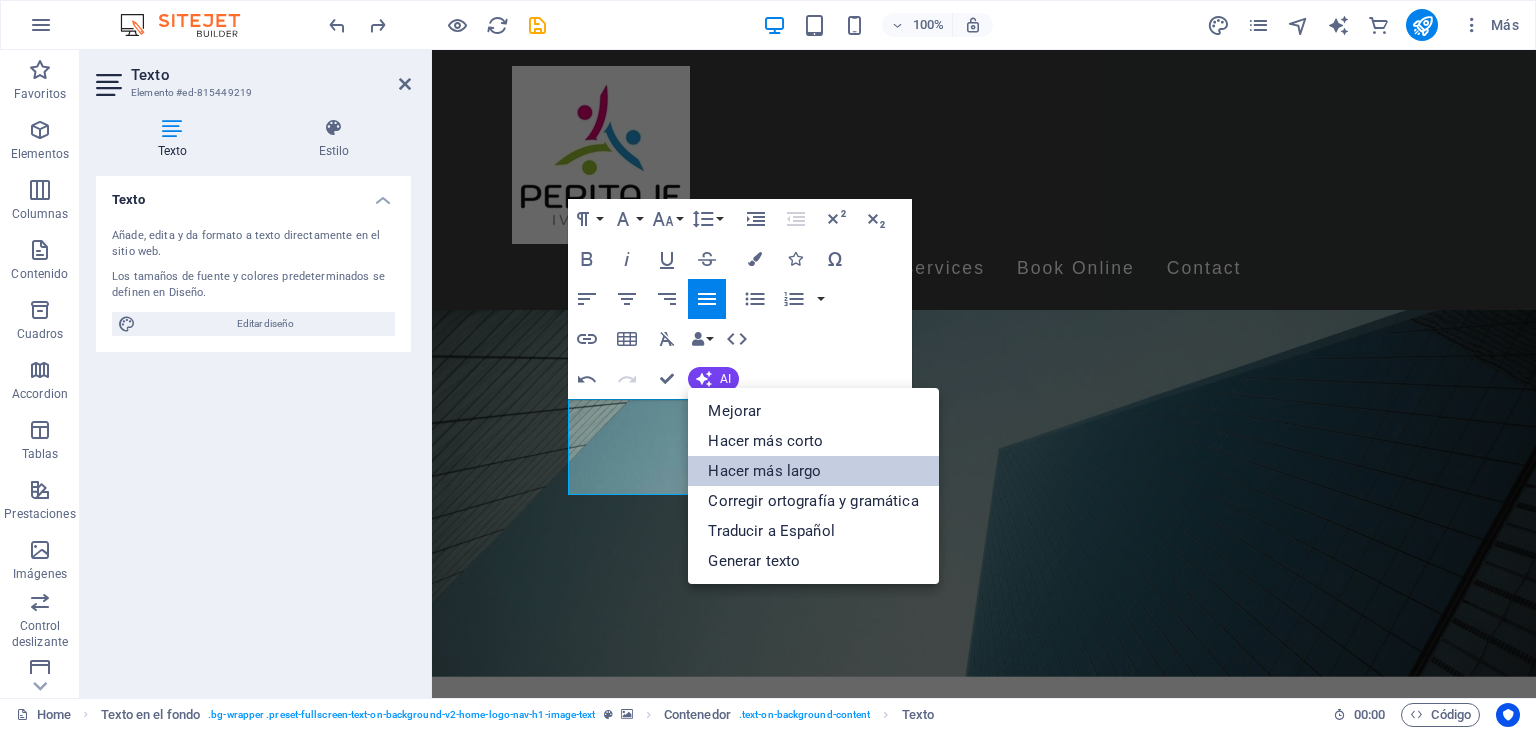 click on "Hacer más largo" at bounding box center (813, 471) 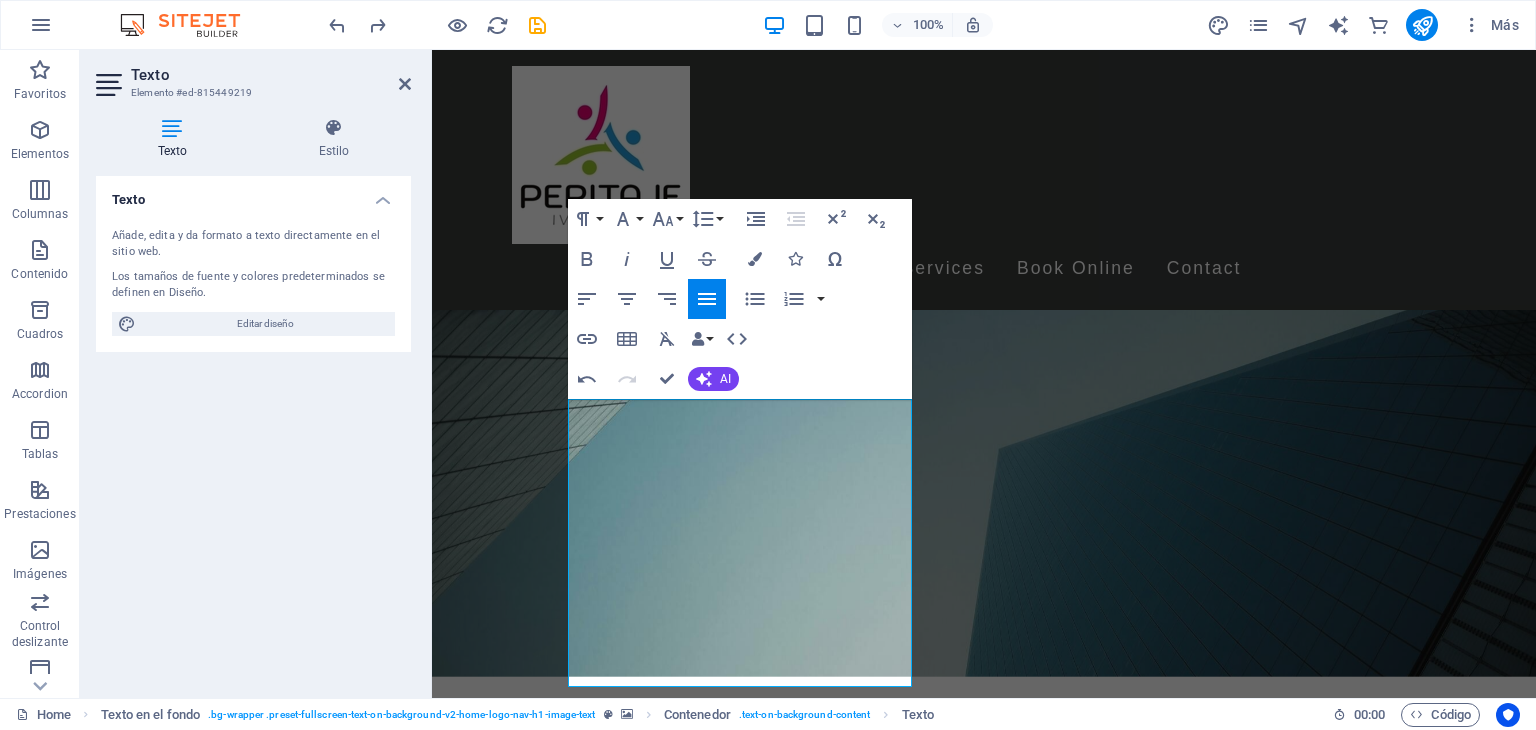 click at bounding box center (984, 1160) 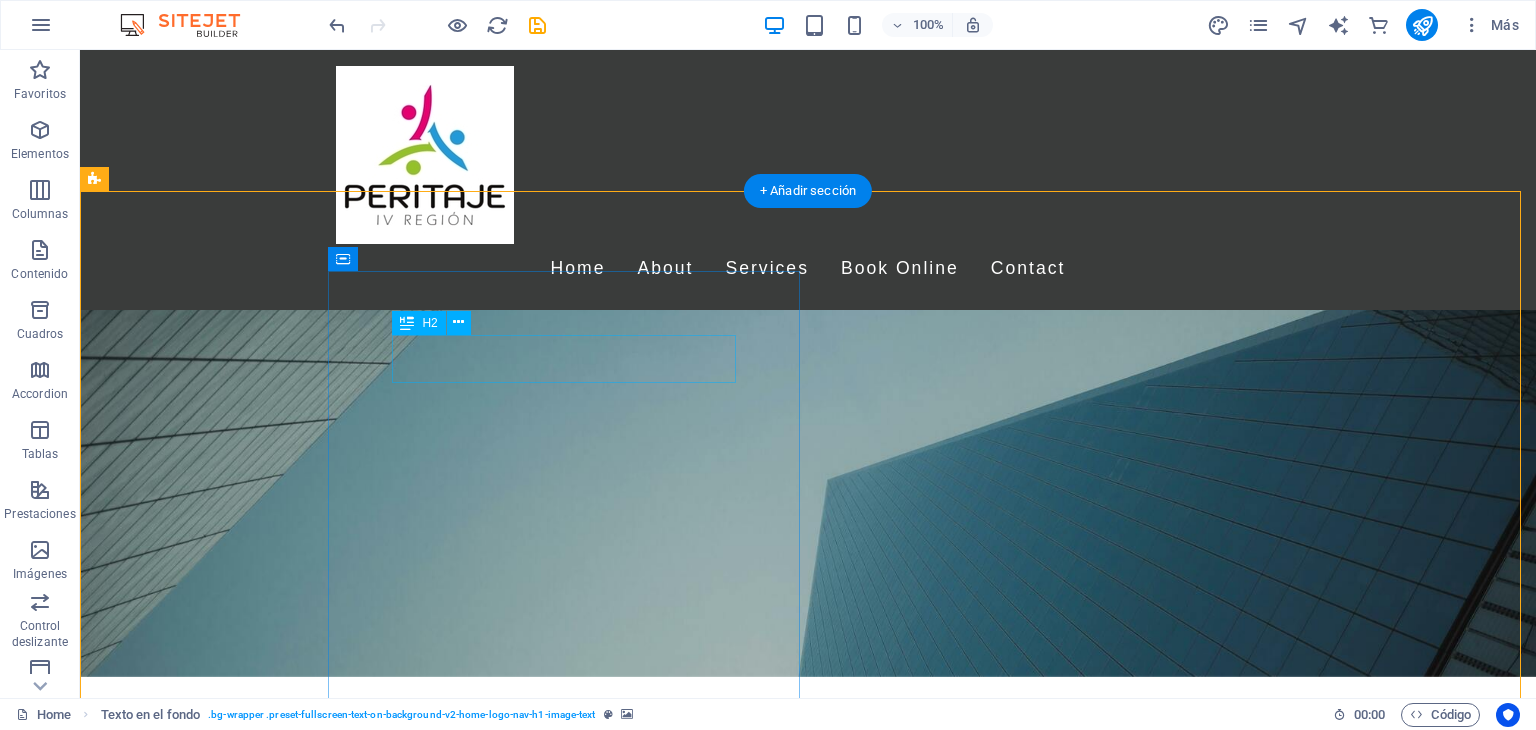 click on "Peritajes" at bounding box center [808, 1648] 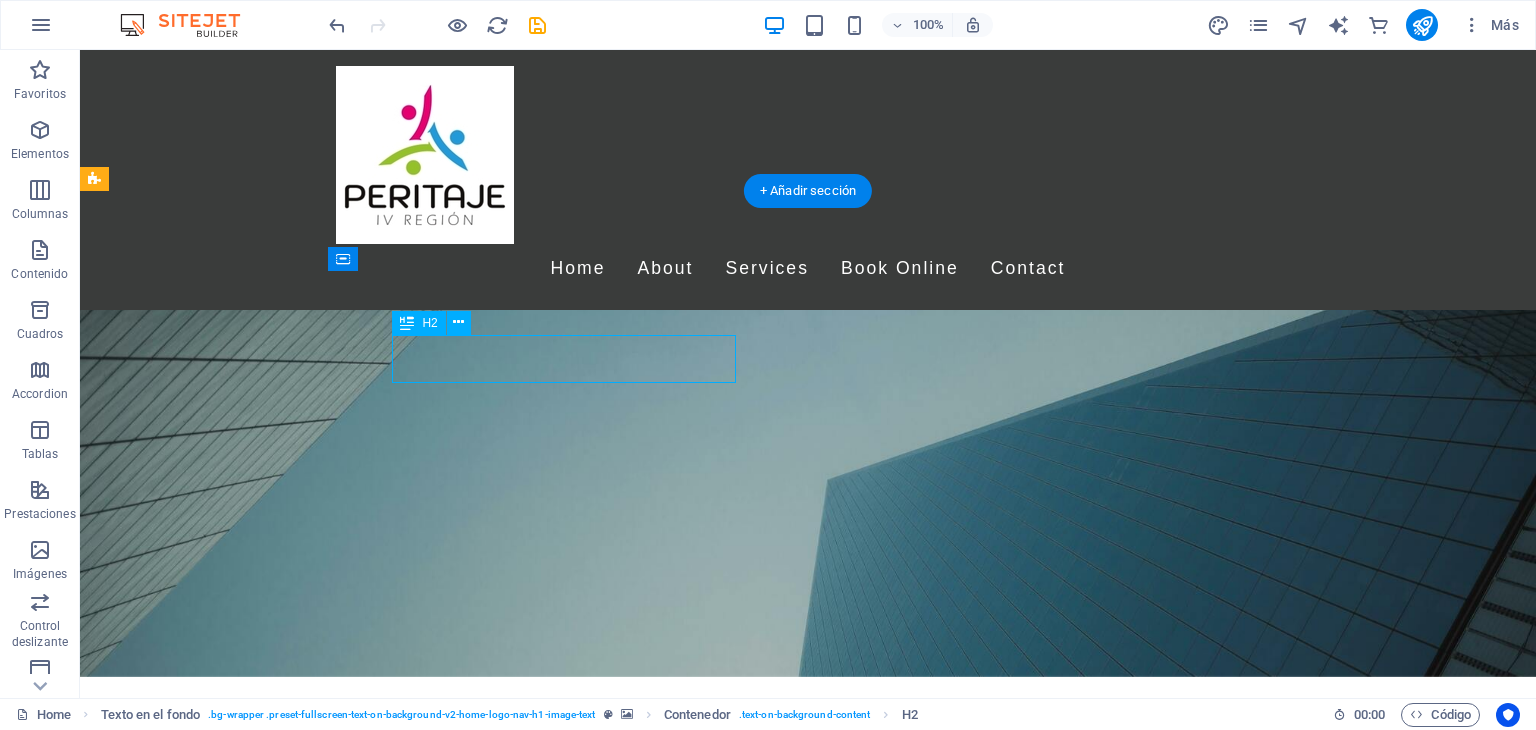 click on "Peritajes" at bounding box center (808, 1648) 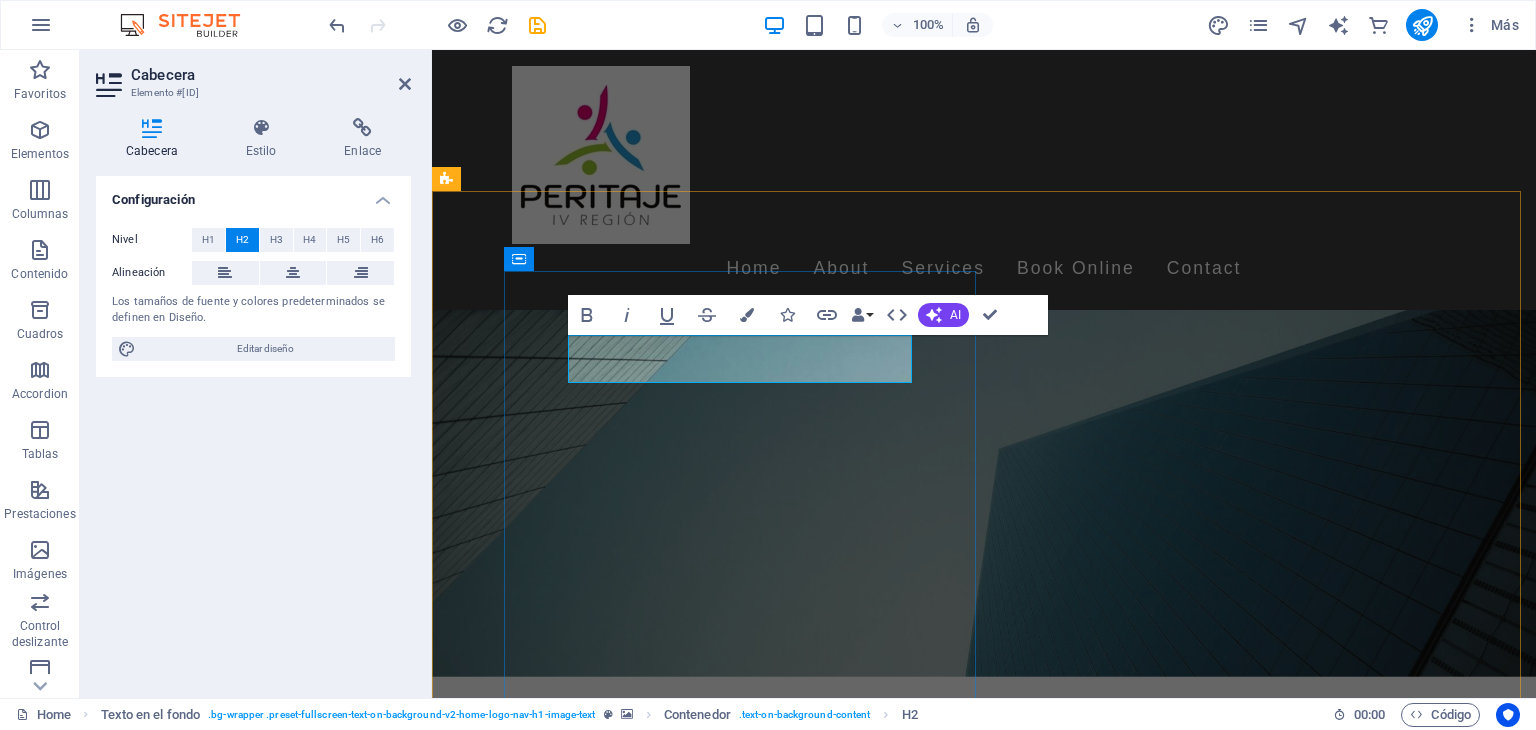 click on "Peritajes" at bounding box center (984, 1648) 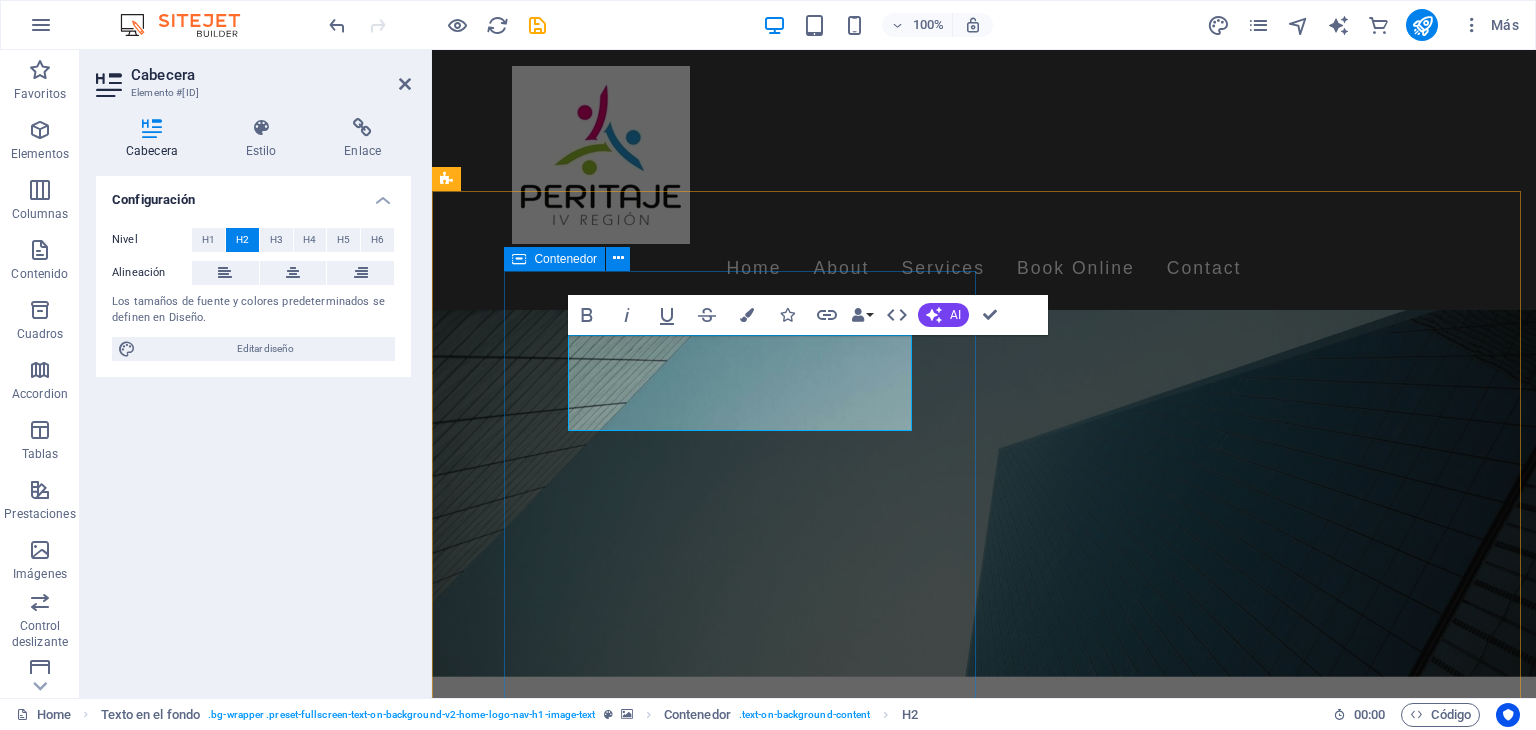 drag, startPoint x: 735, startPoint y: 418, endPoint x: 561, endPoint y: 359, distance: 183.73077 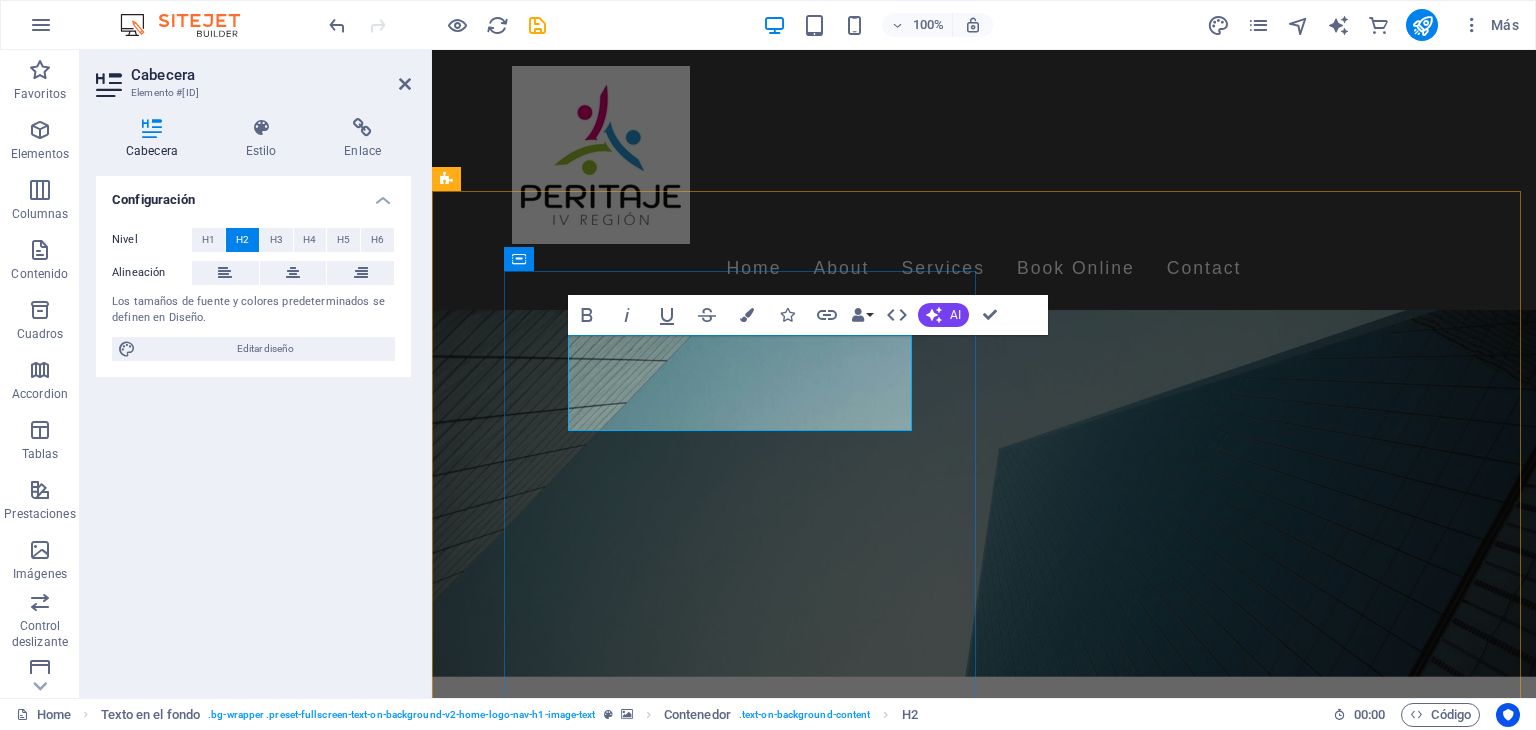 click on "Peritajes y Mediación Familiar" at bounding box center [984, 1696] 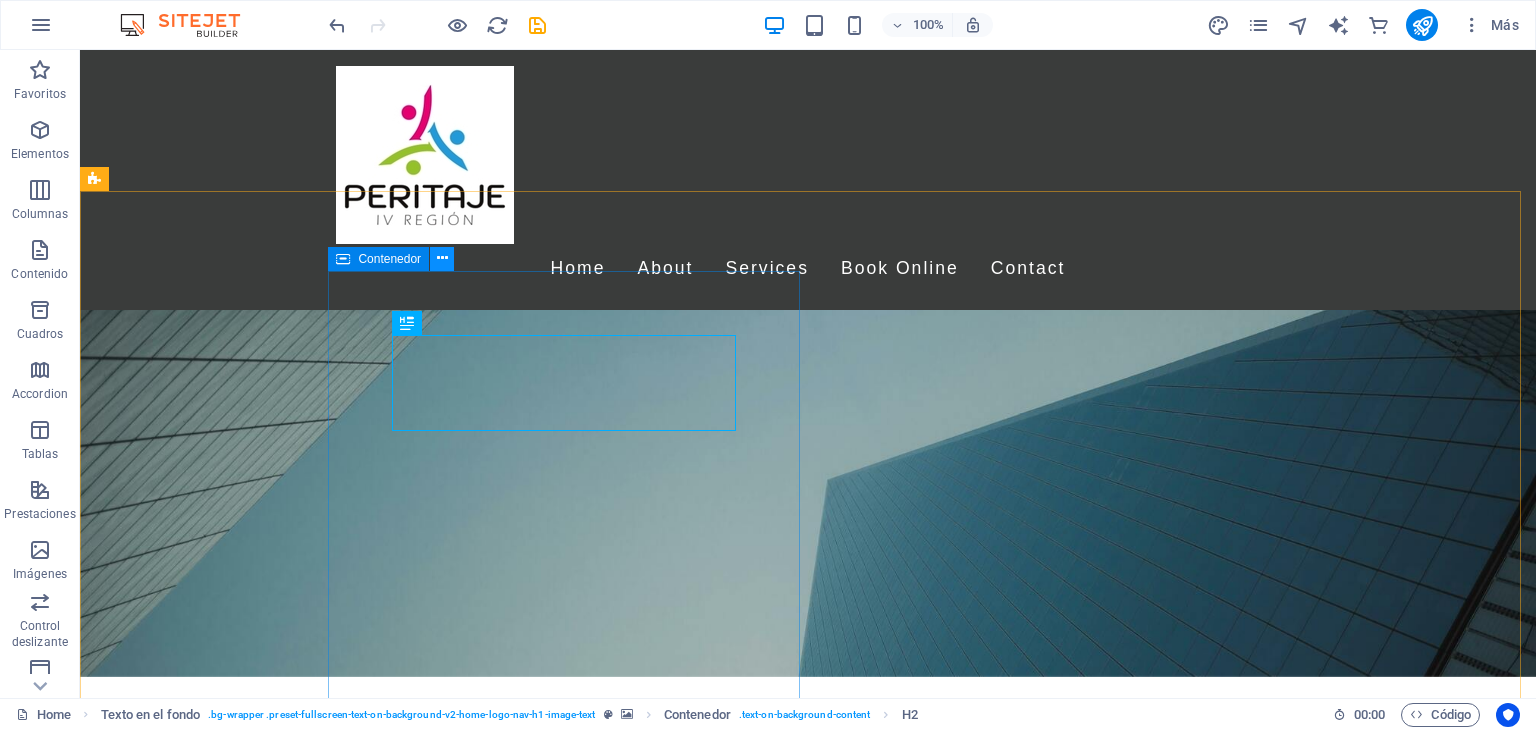 click at bounding box center [442, 258] 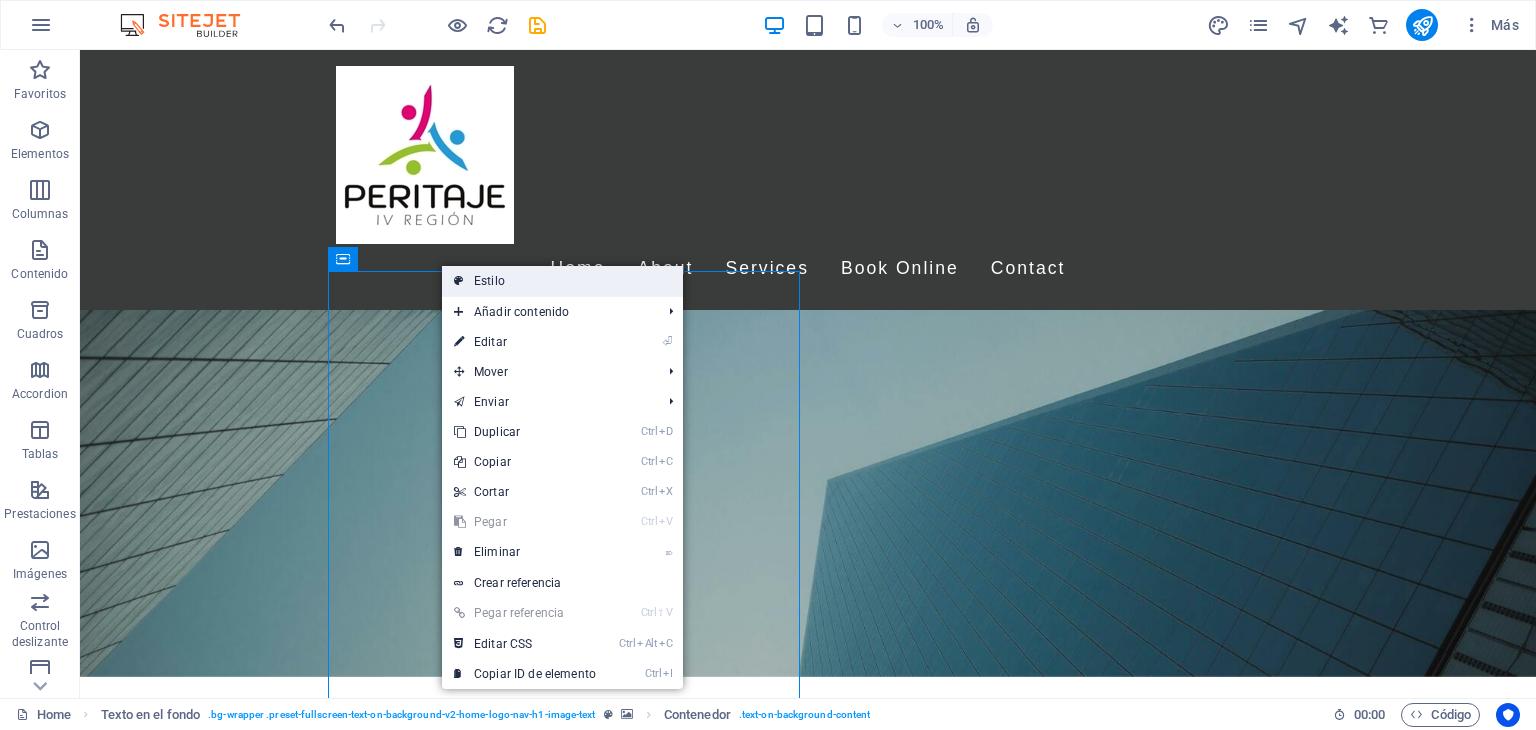 click on "Estilo" at bounding box center (562, 281) 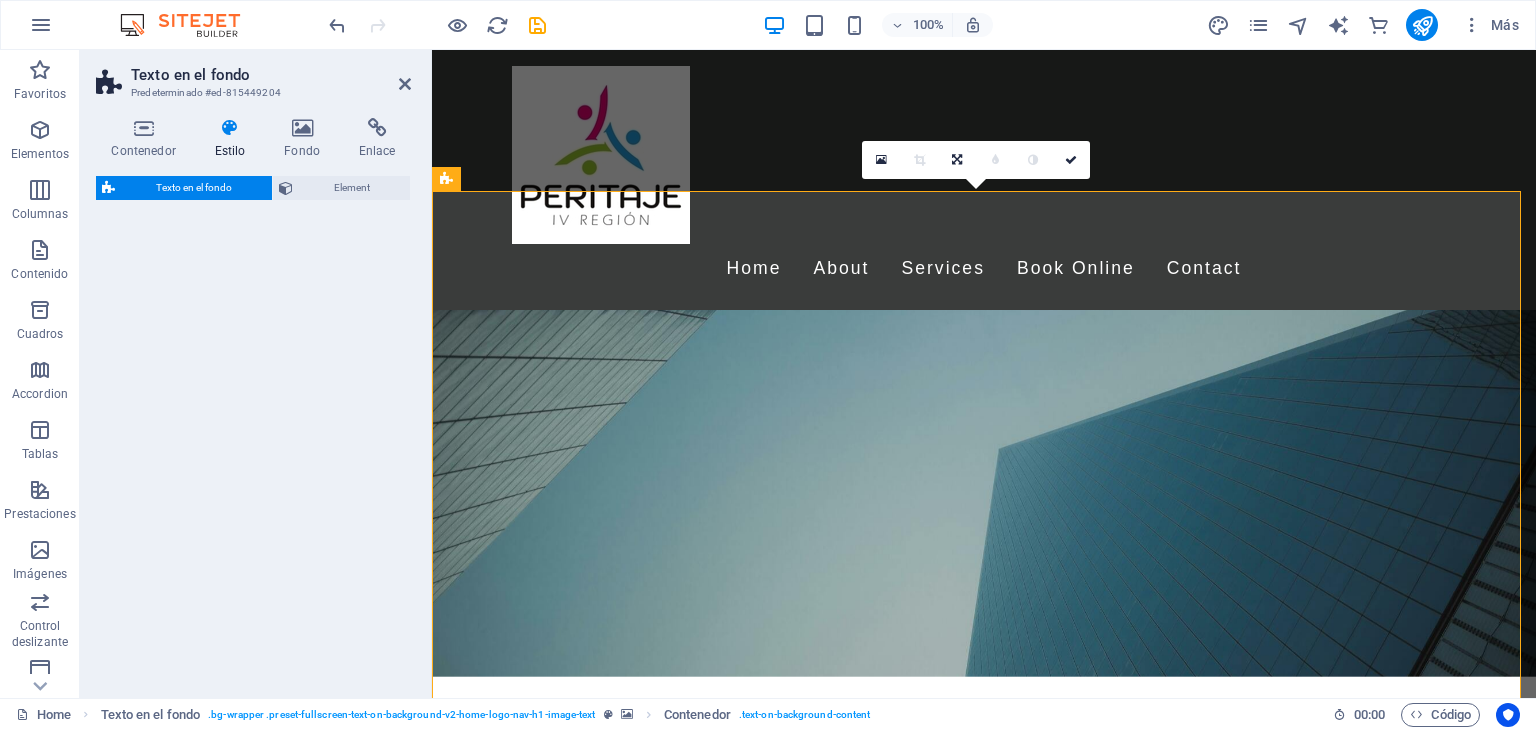 select on "%" 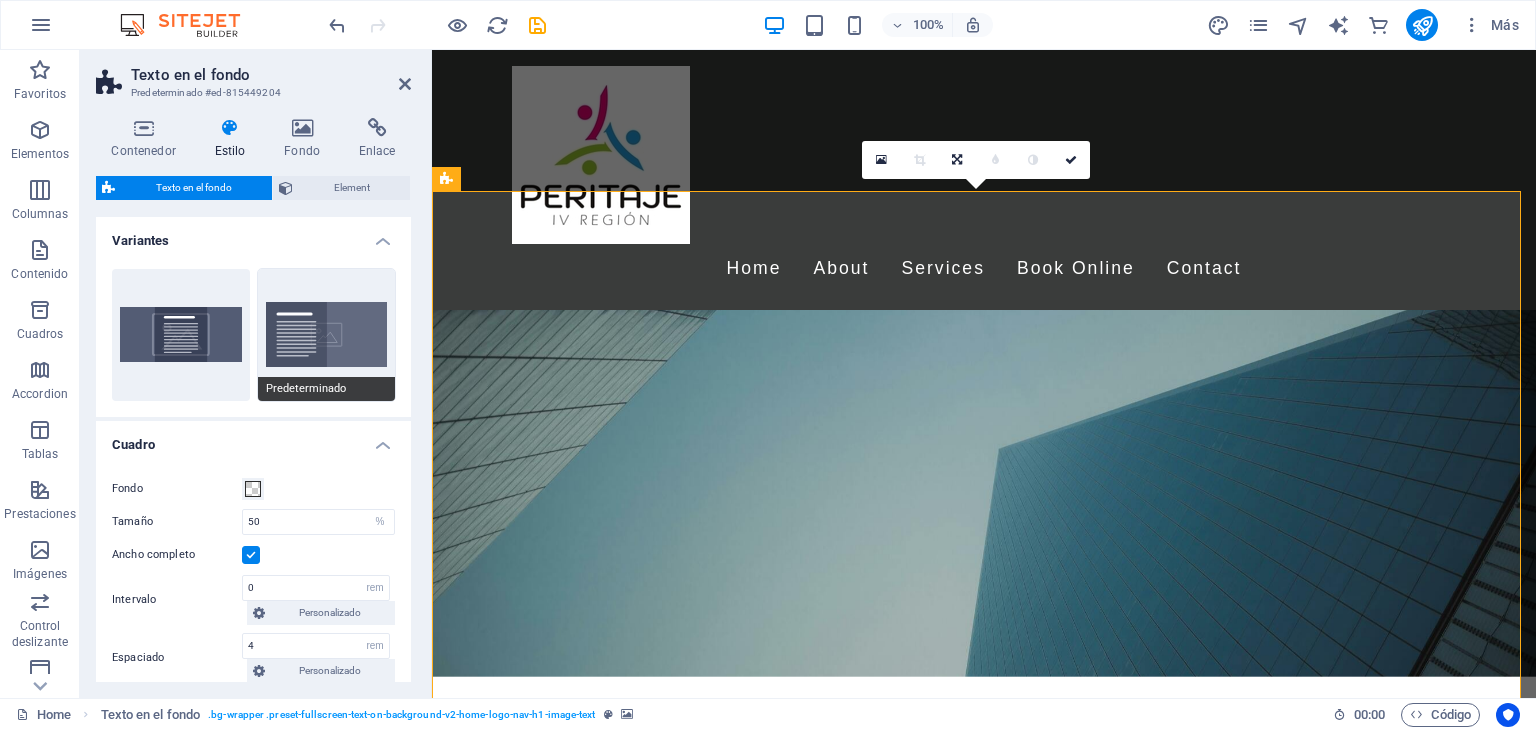 click on "Predeterminado" at bounding box center (327, 335) 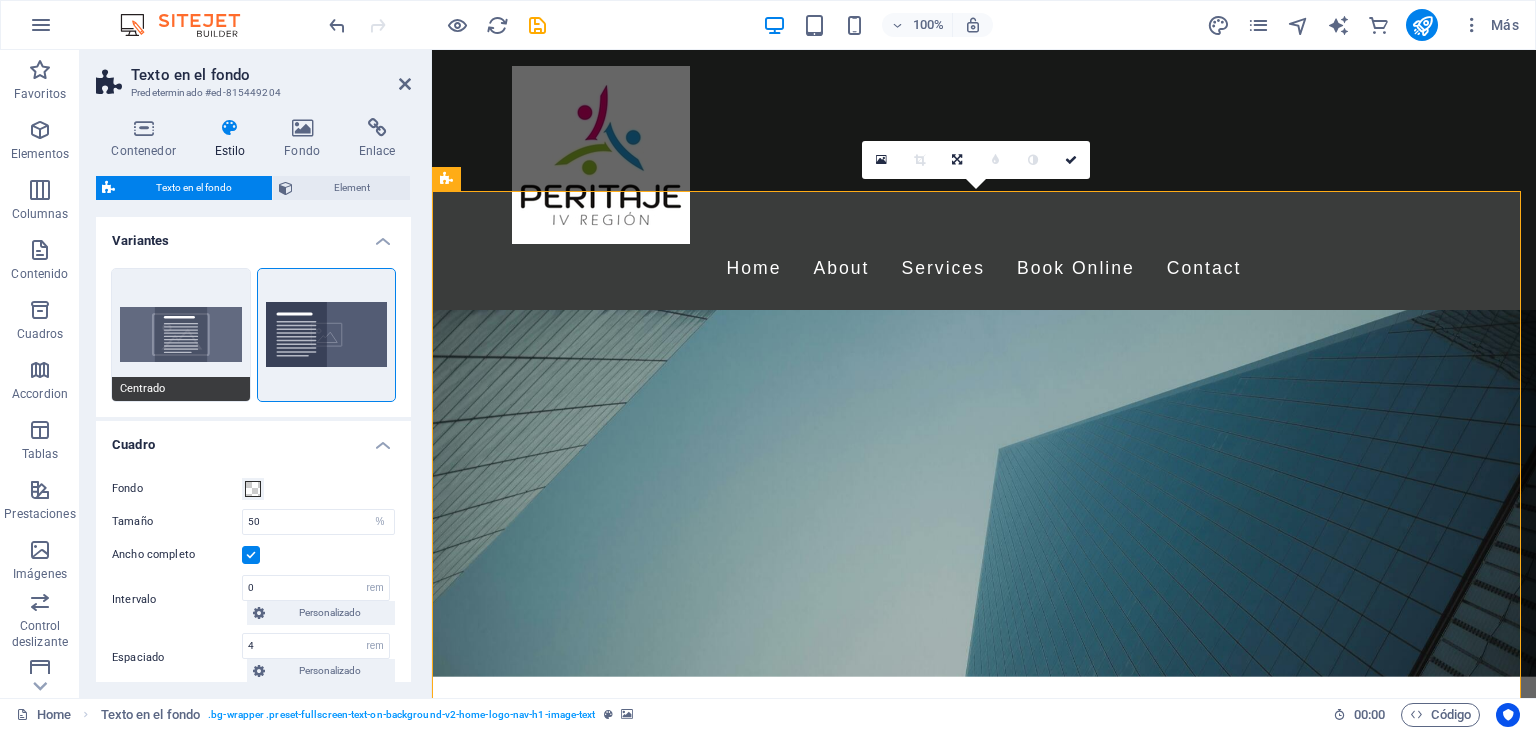 click on "Centrado" at bounding box center [181, 335] 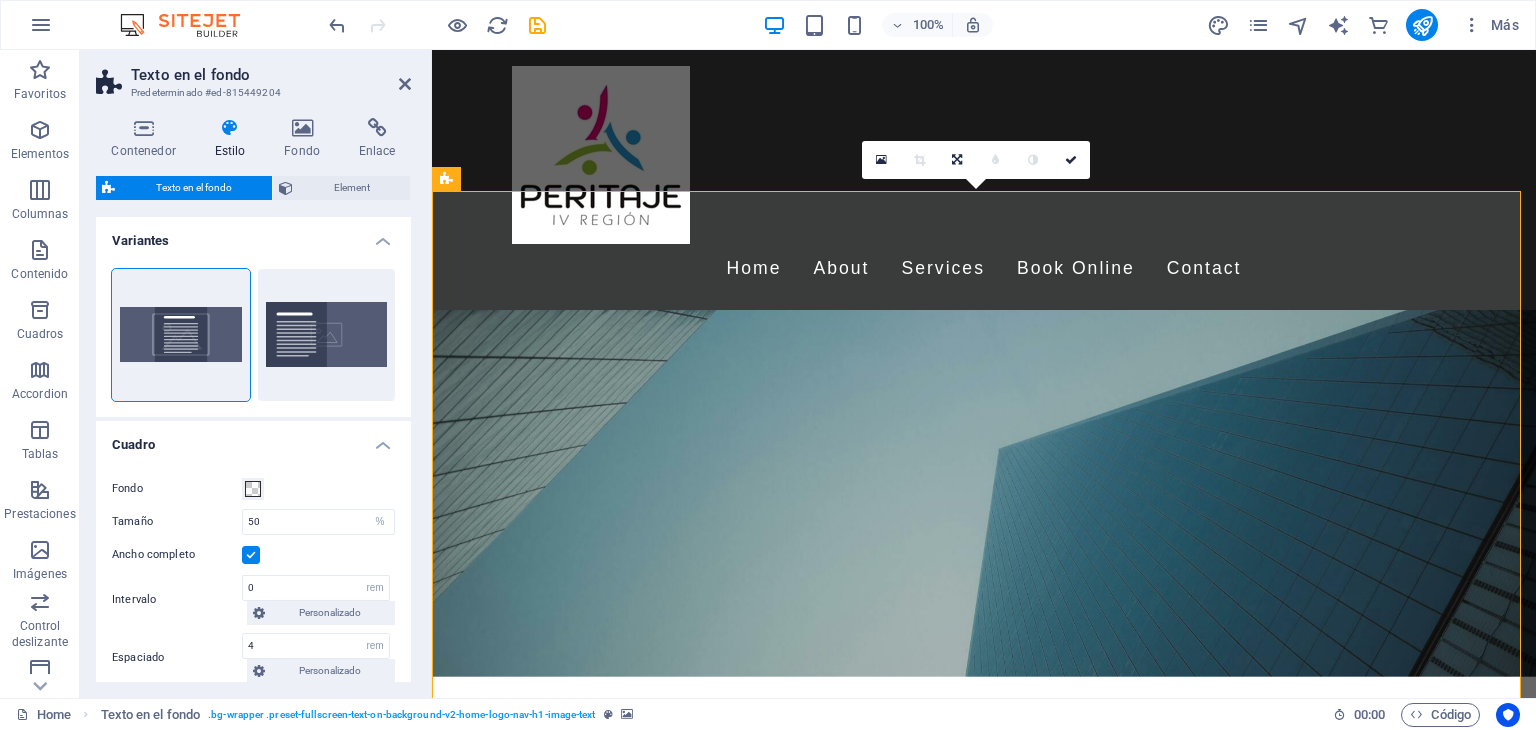 click at bounding box center [984, 1184] 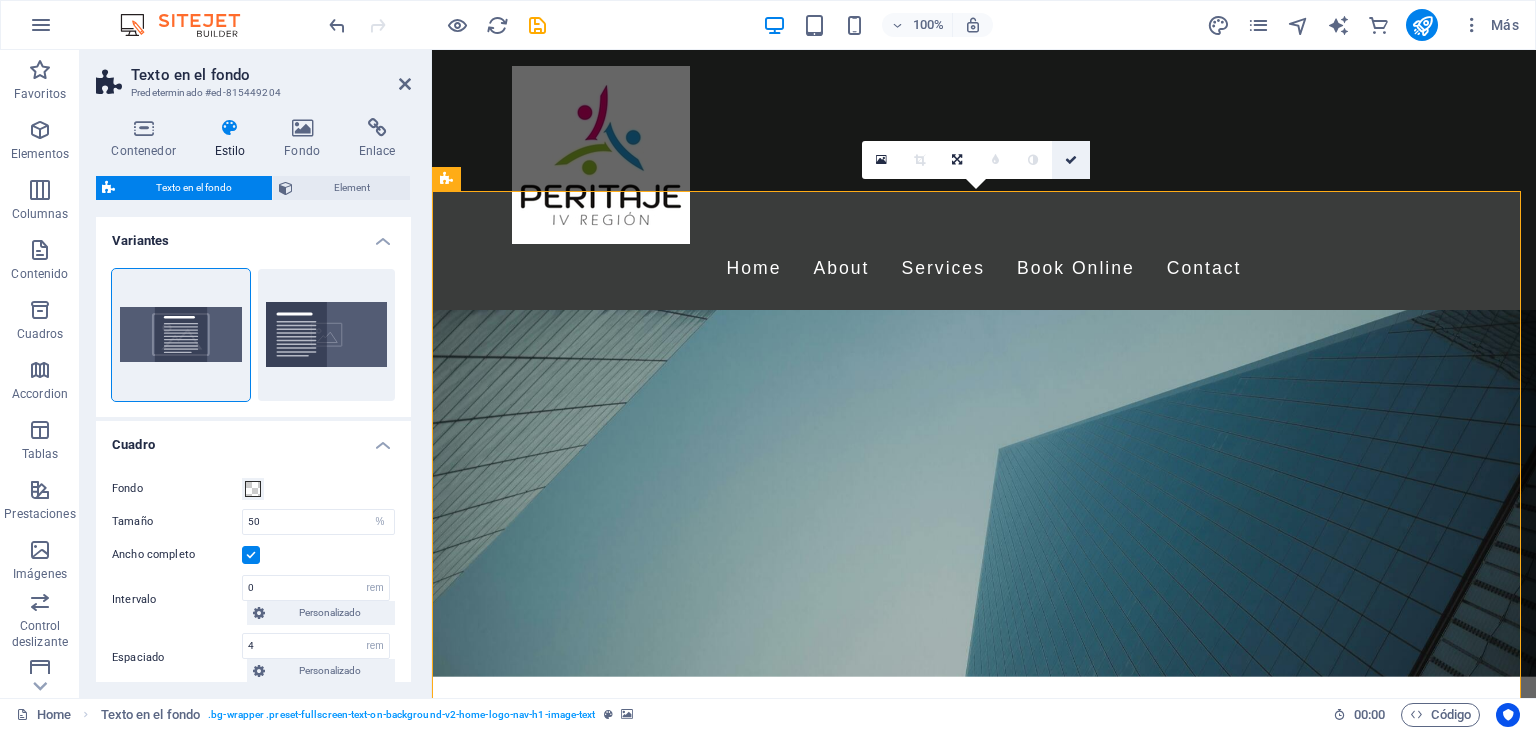 click at bounding box center [1071, 160] 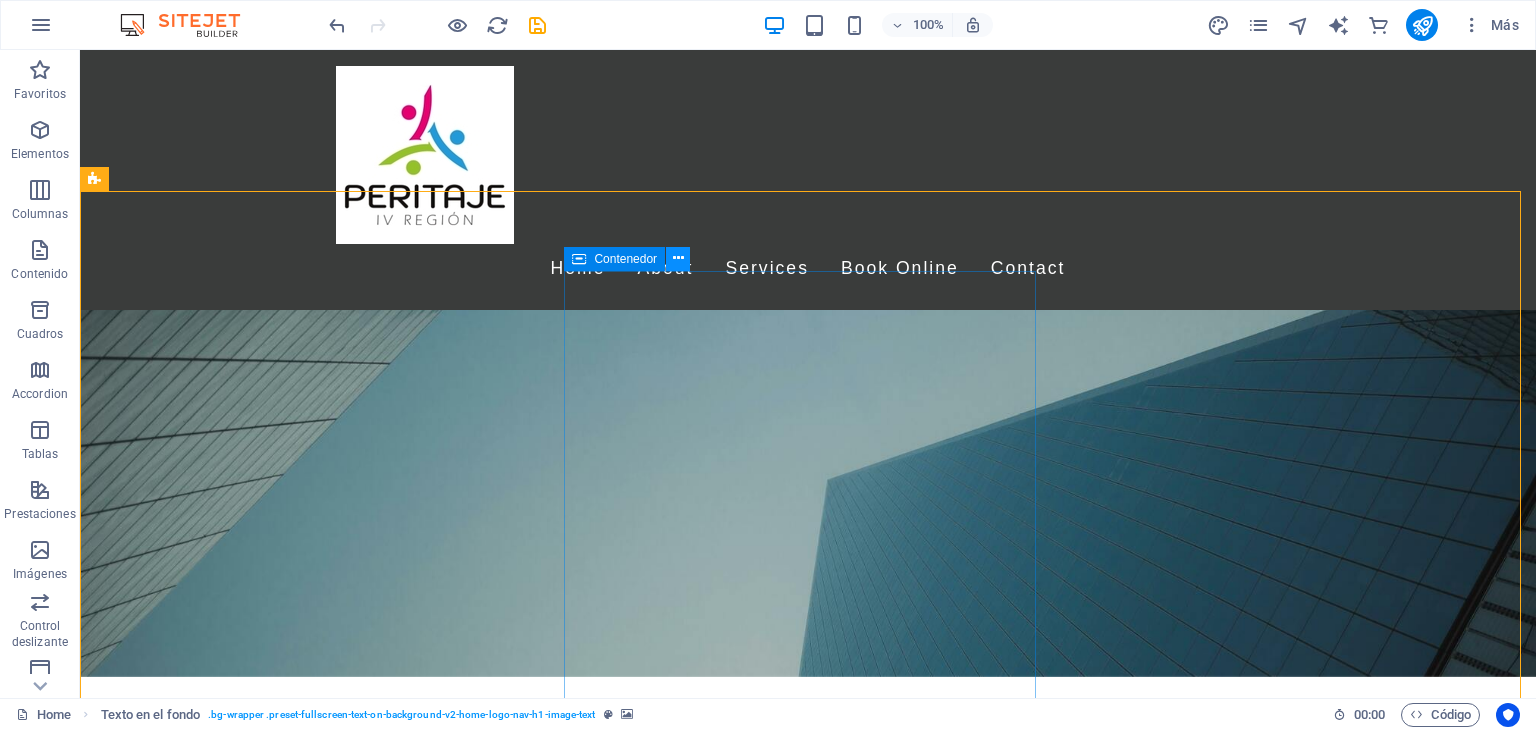 click at bounding box center [678, 259] 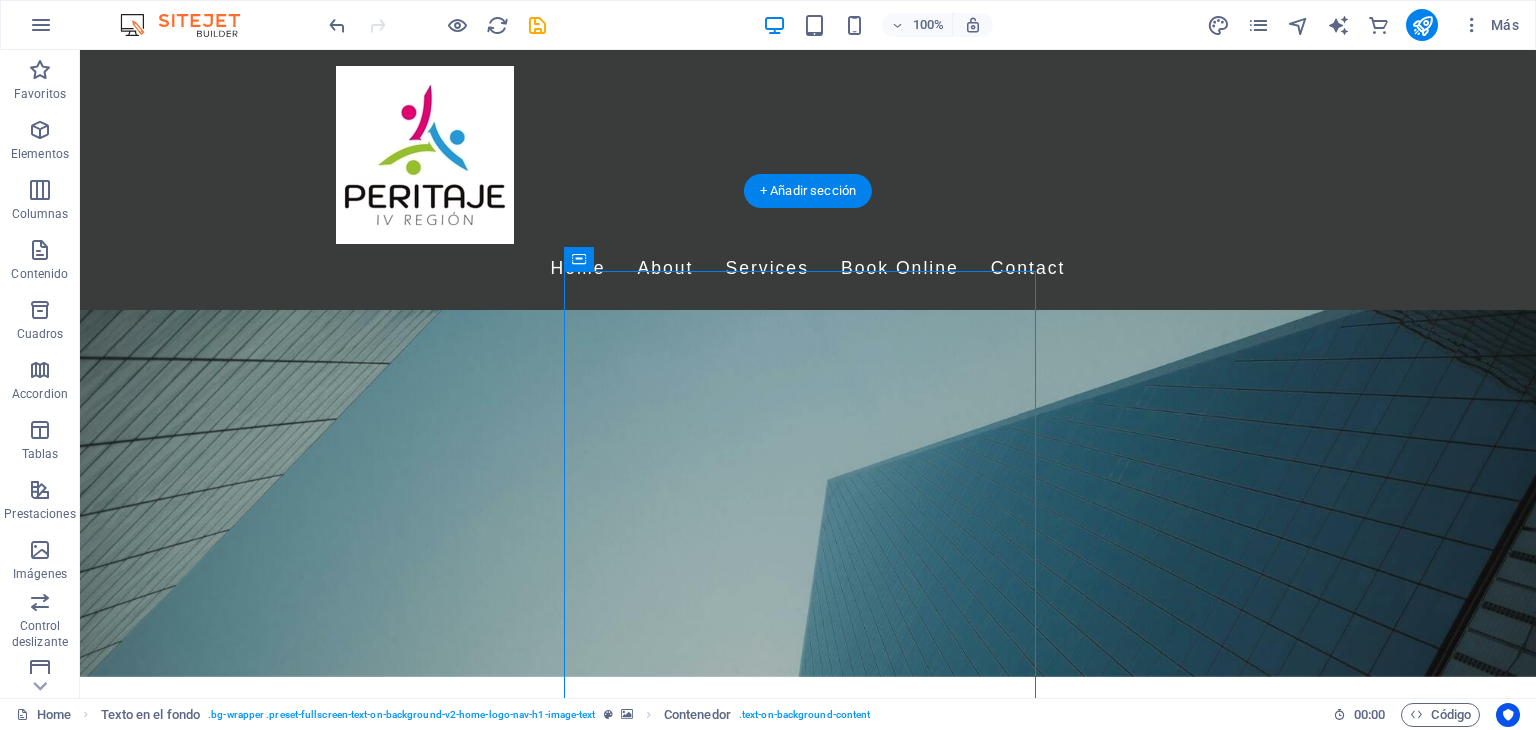 click at bounding box center [808, 1184] 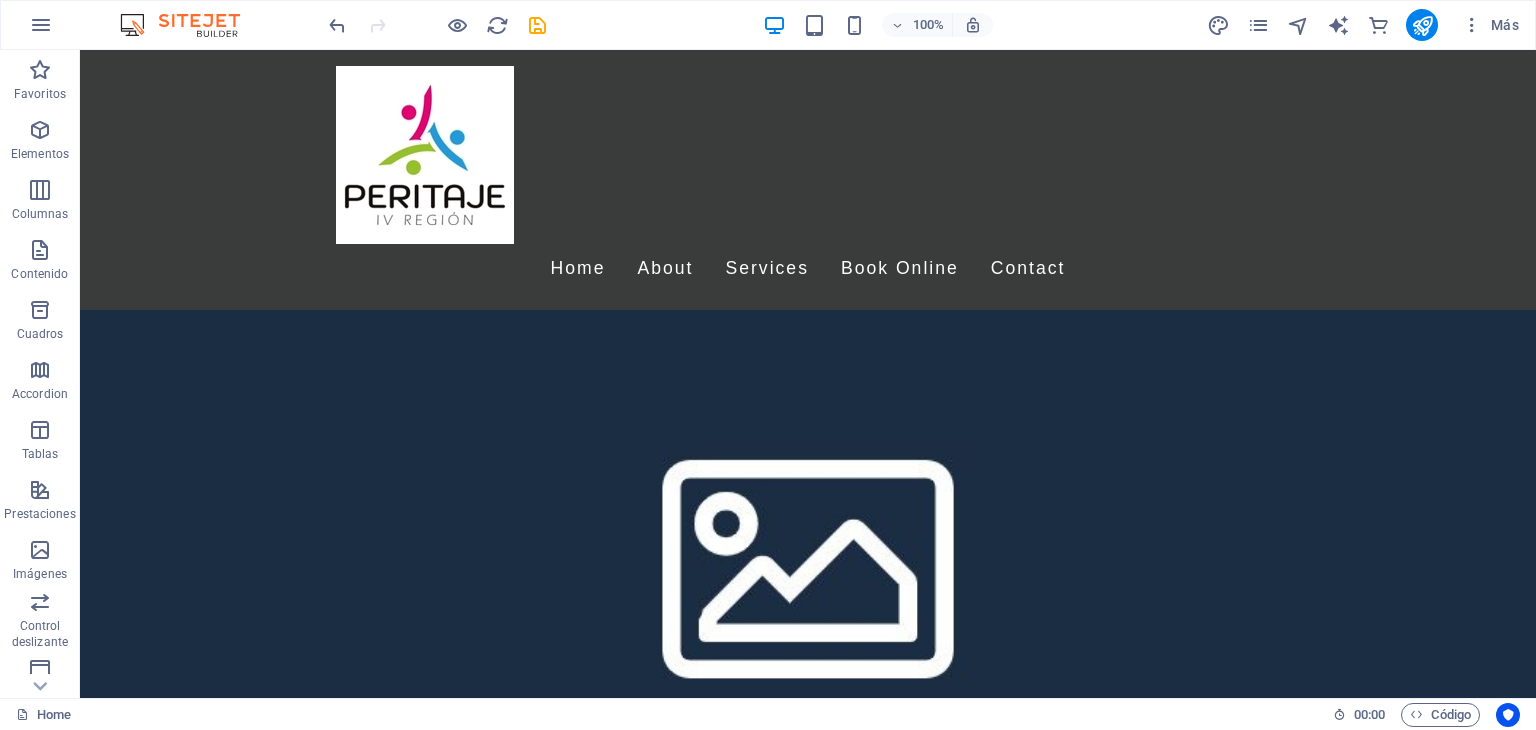 scroll, scrollTop: 1176, scrollLeft: 0, axis: vertical 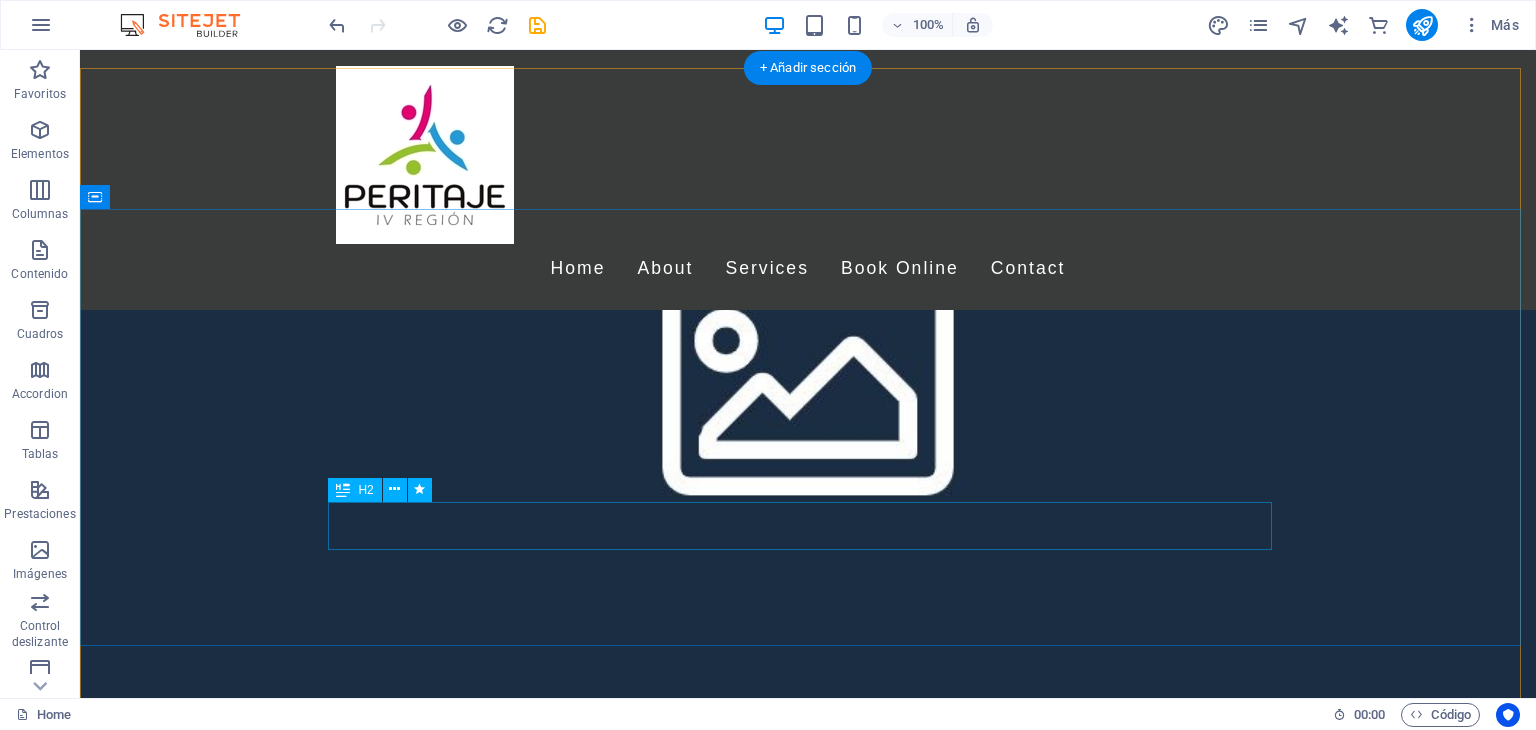 click on "This is a very cool headline" at bounding box center [808, 2083] 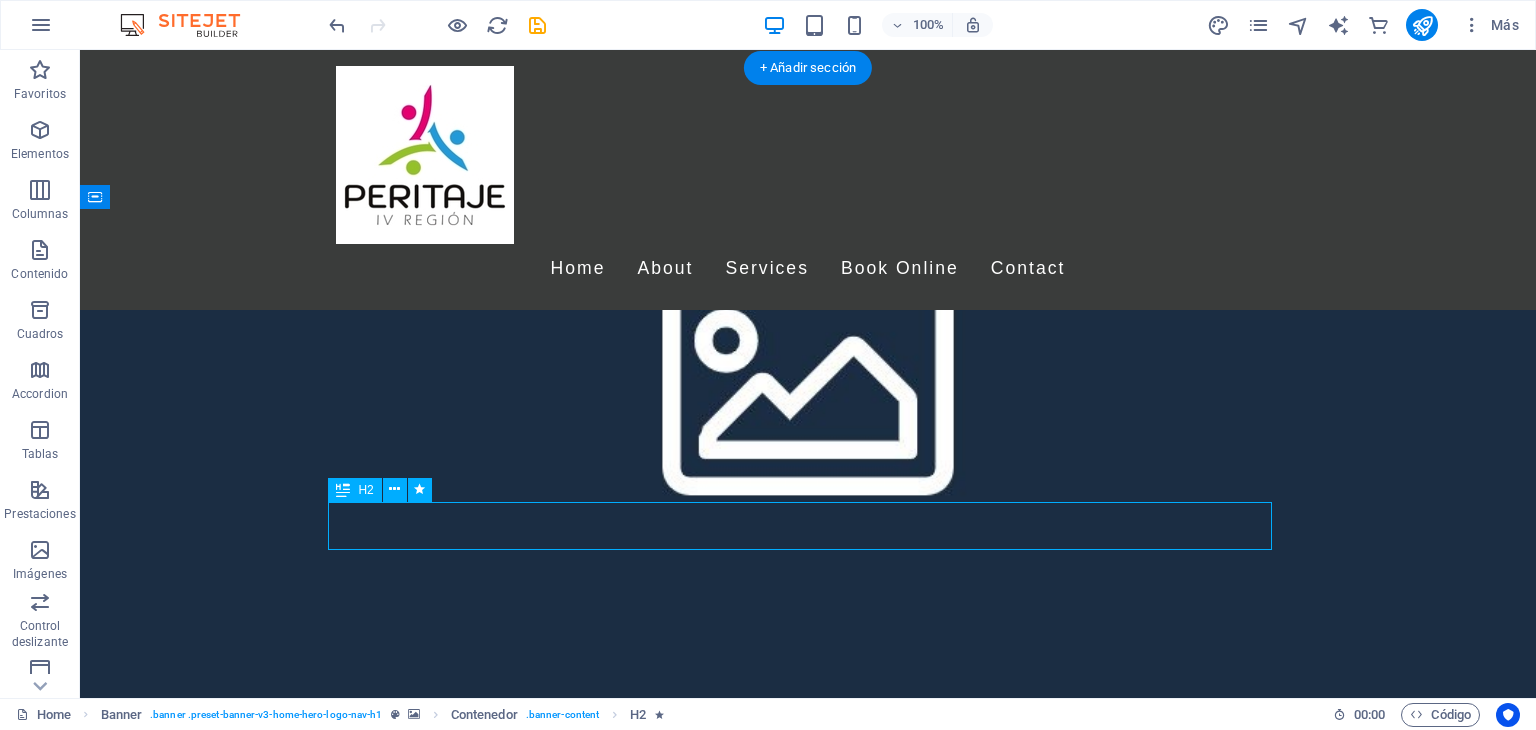 click on "This is a very cool headline" at bounding box center (808, 2083) 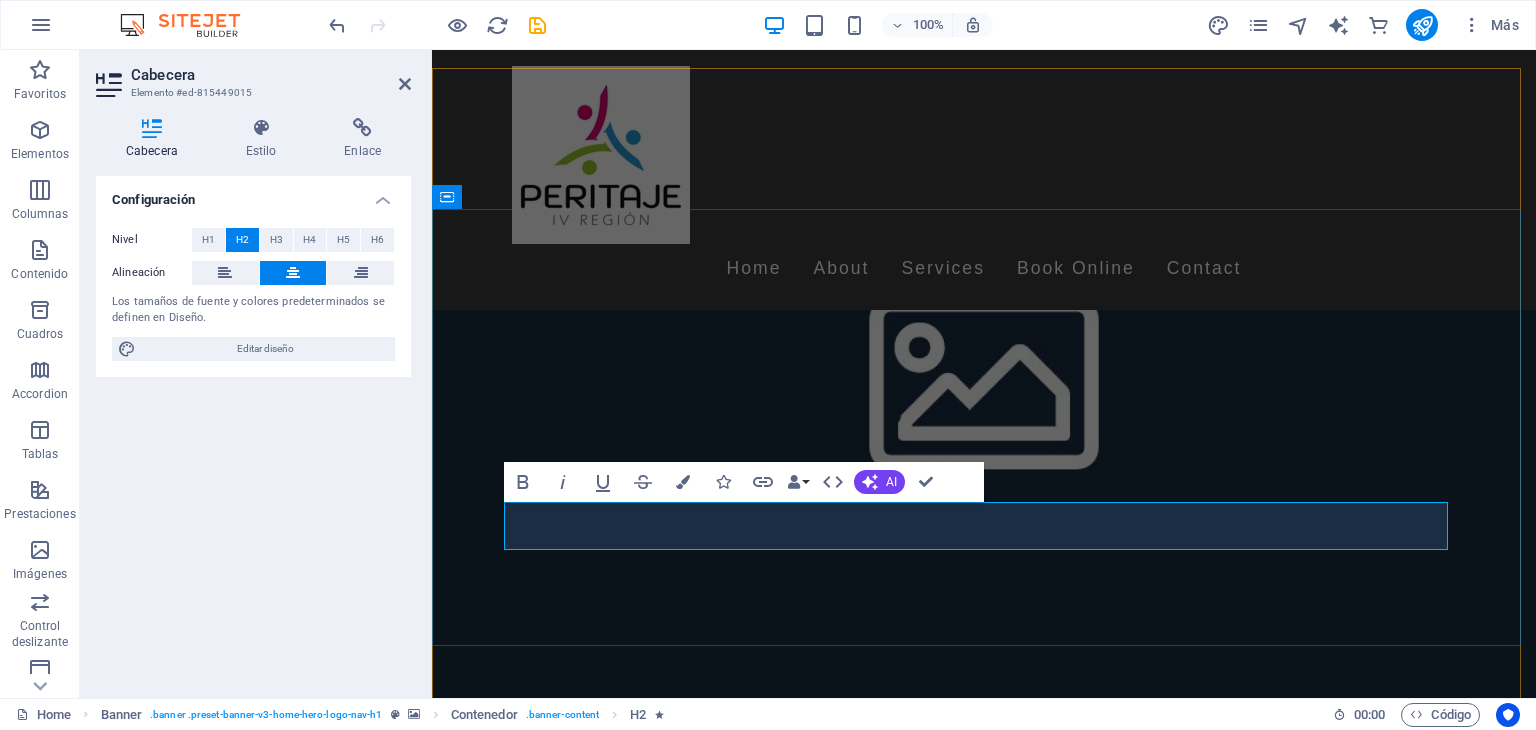 click on "This is a very cool headline" at bounding box center (984, 2083) 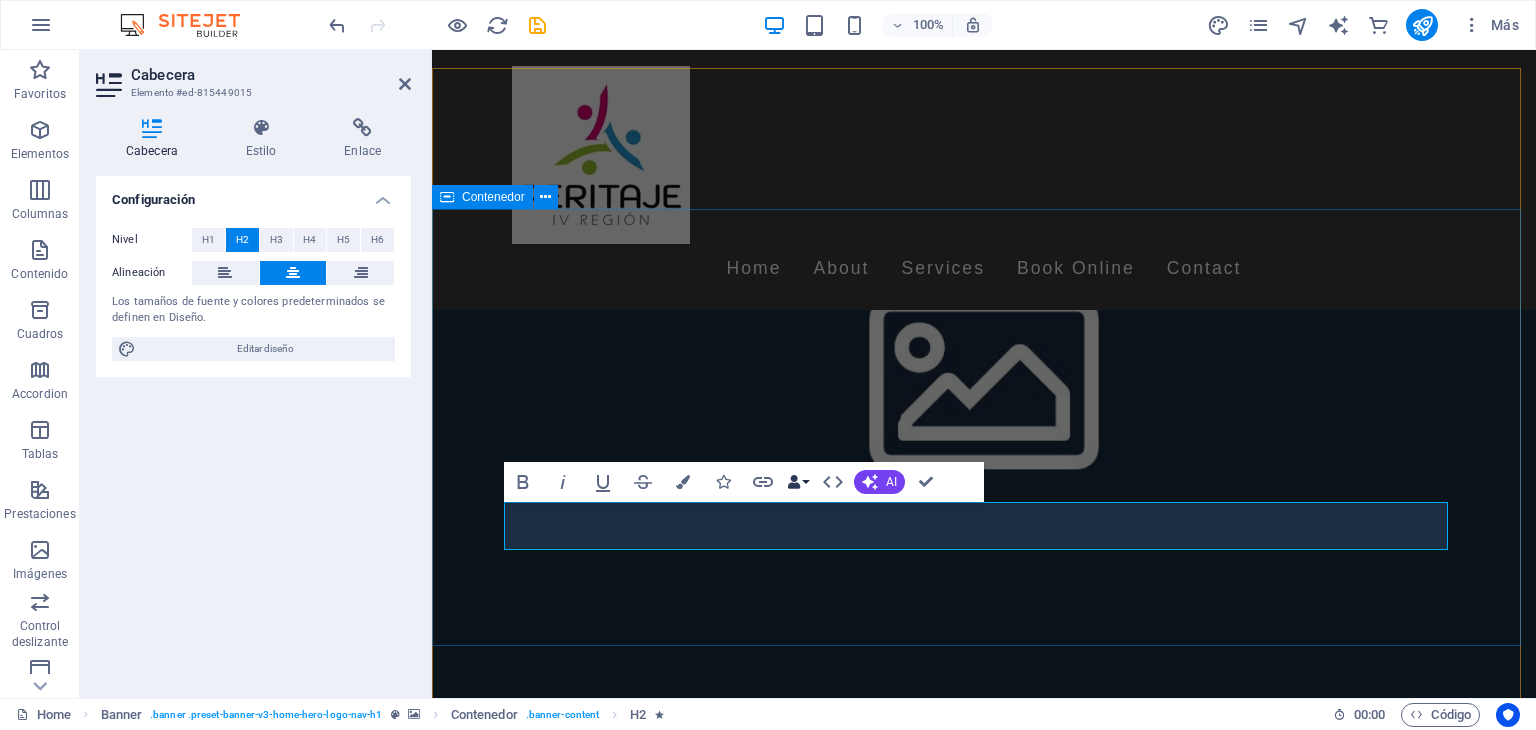 type 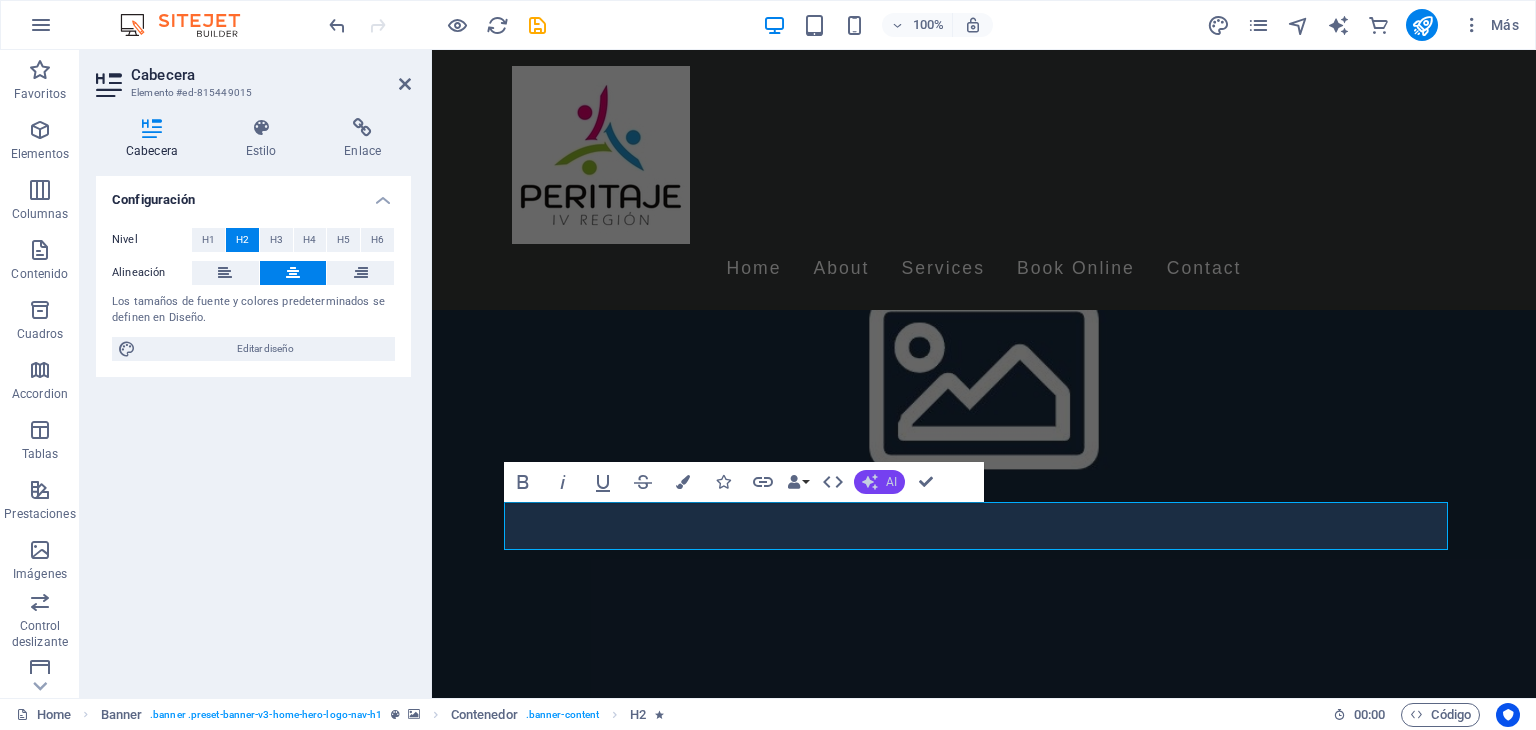 click on "AI" at bounding box center [879, 482] 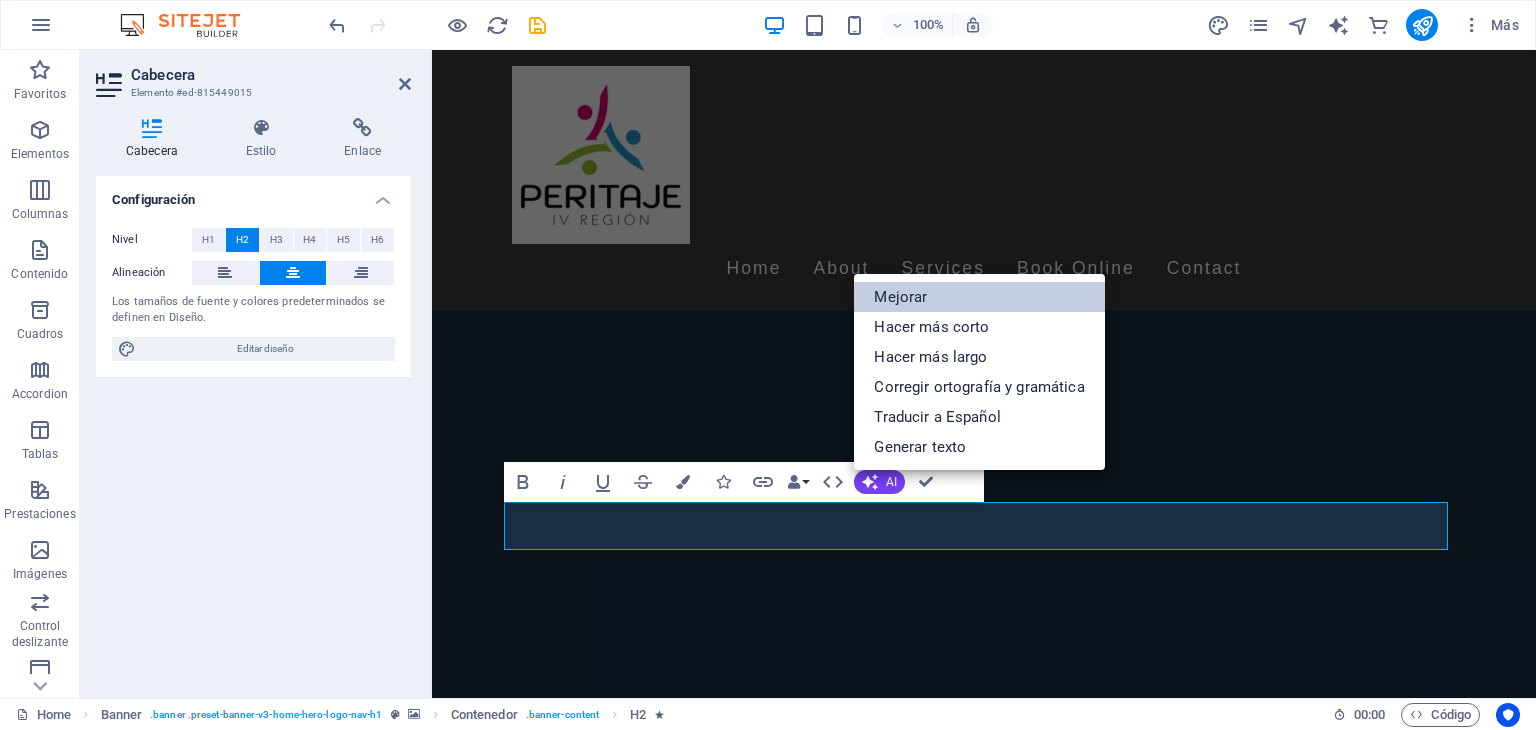 click on "Mejorar" at bounding box center (979, 297) 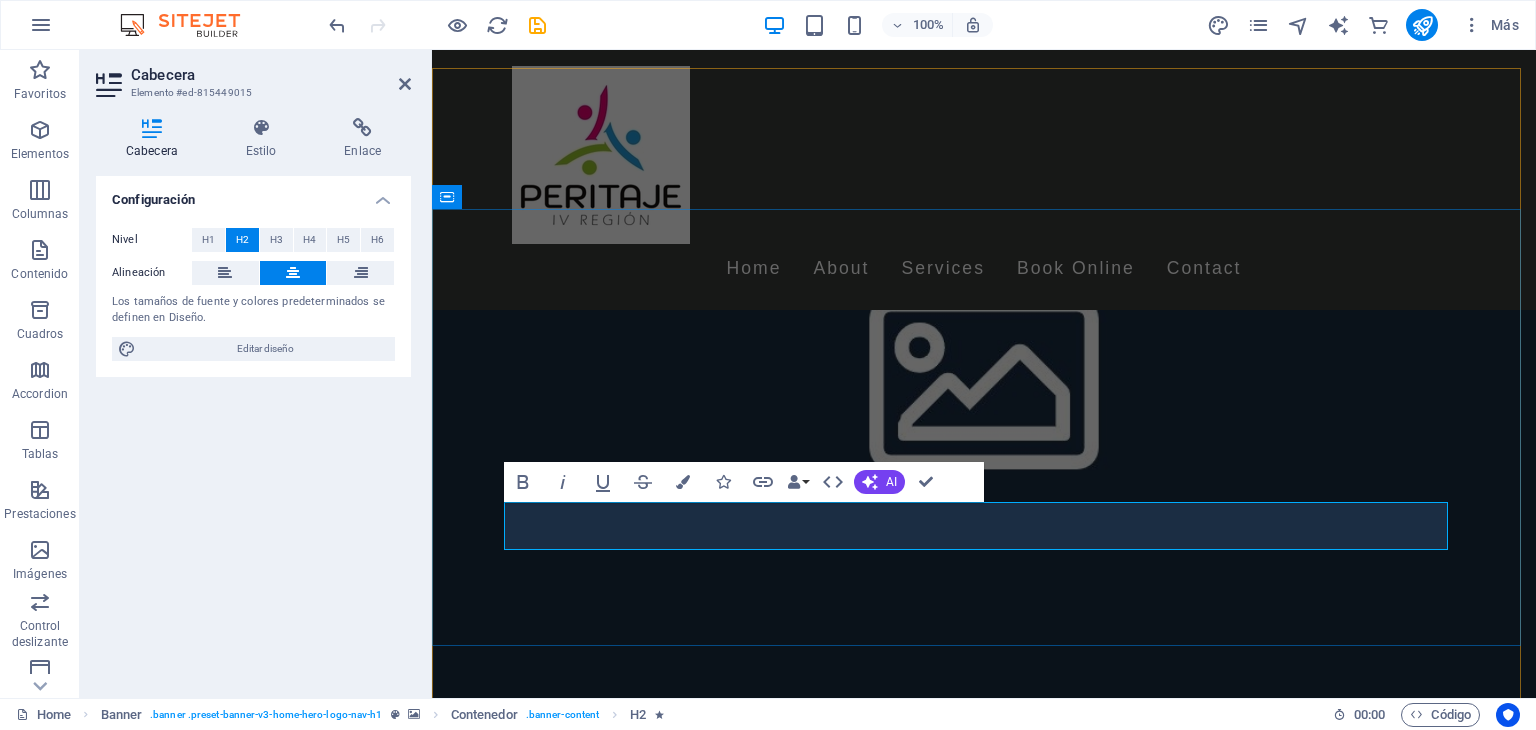 click on "Nuestras prestaciones de calidad profesional superior." at bounding box center [984, 2083] 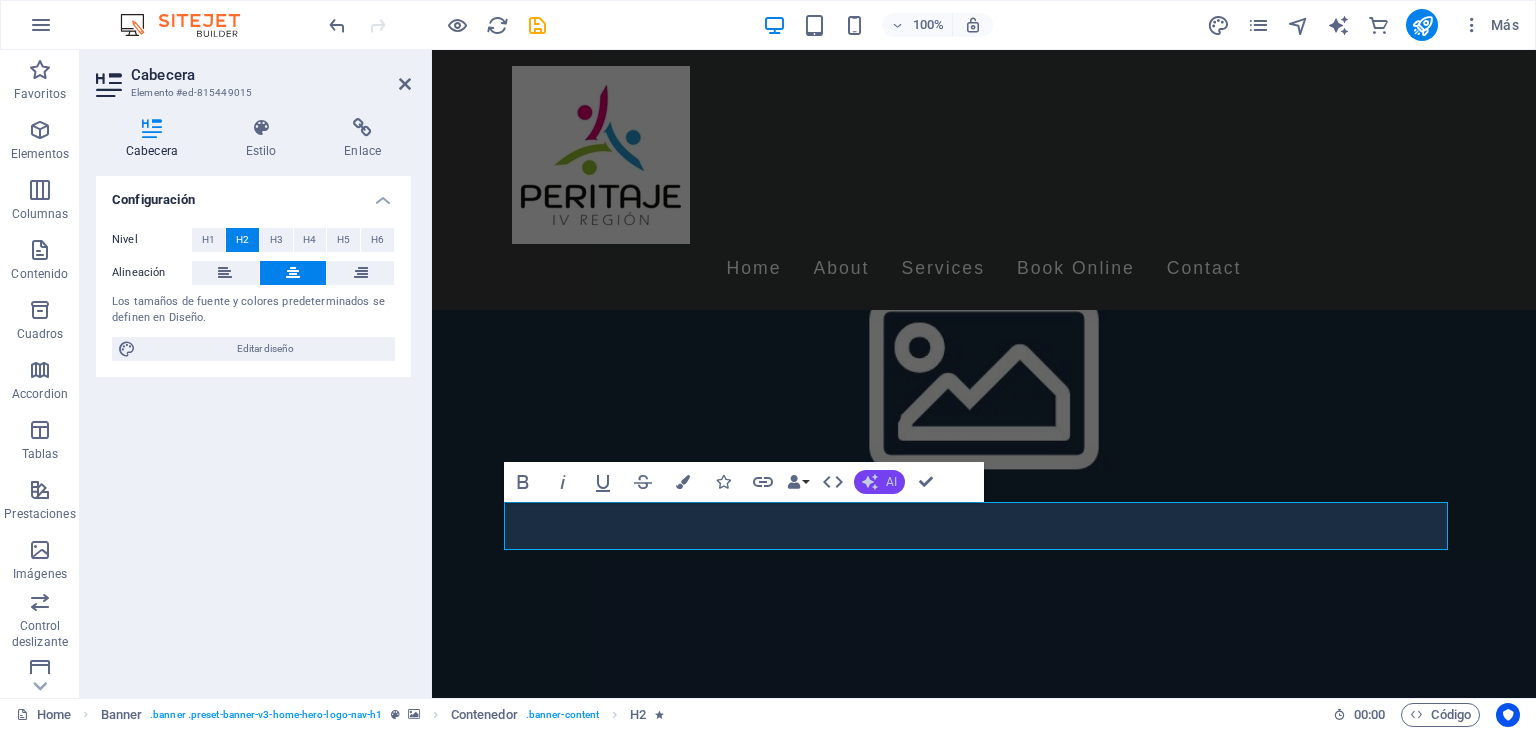 click 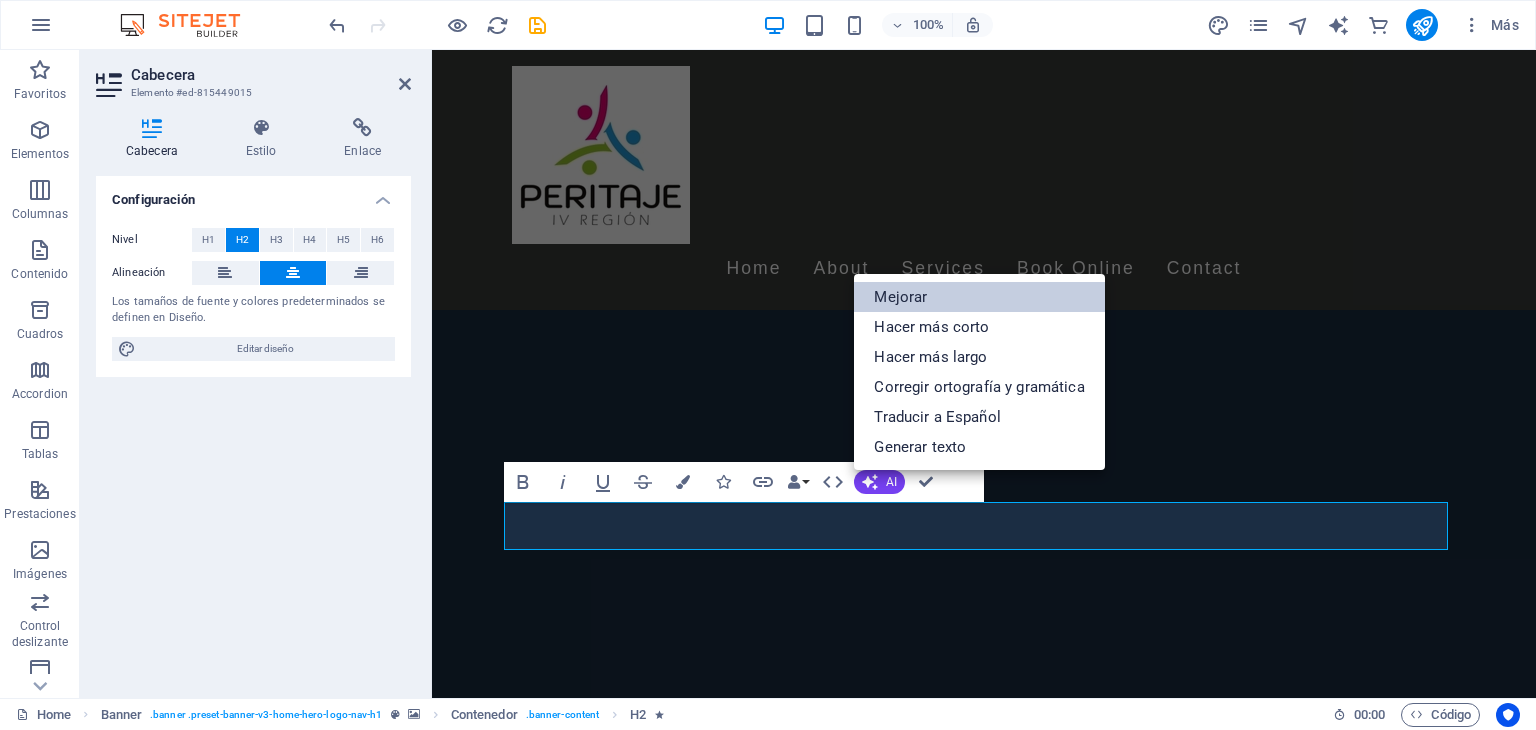click on "Mejorar" at bounding box center [979, 297] 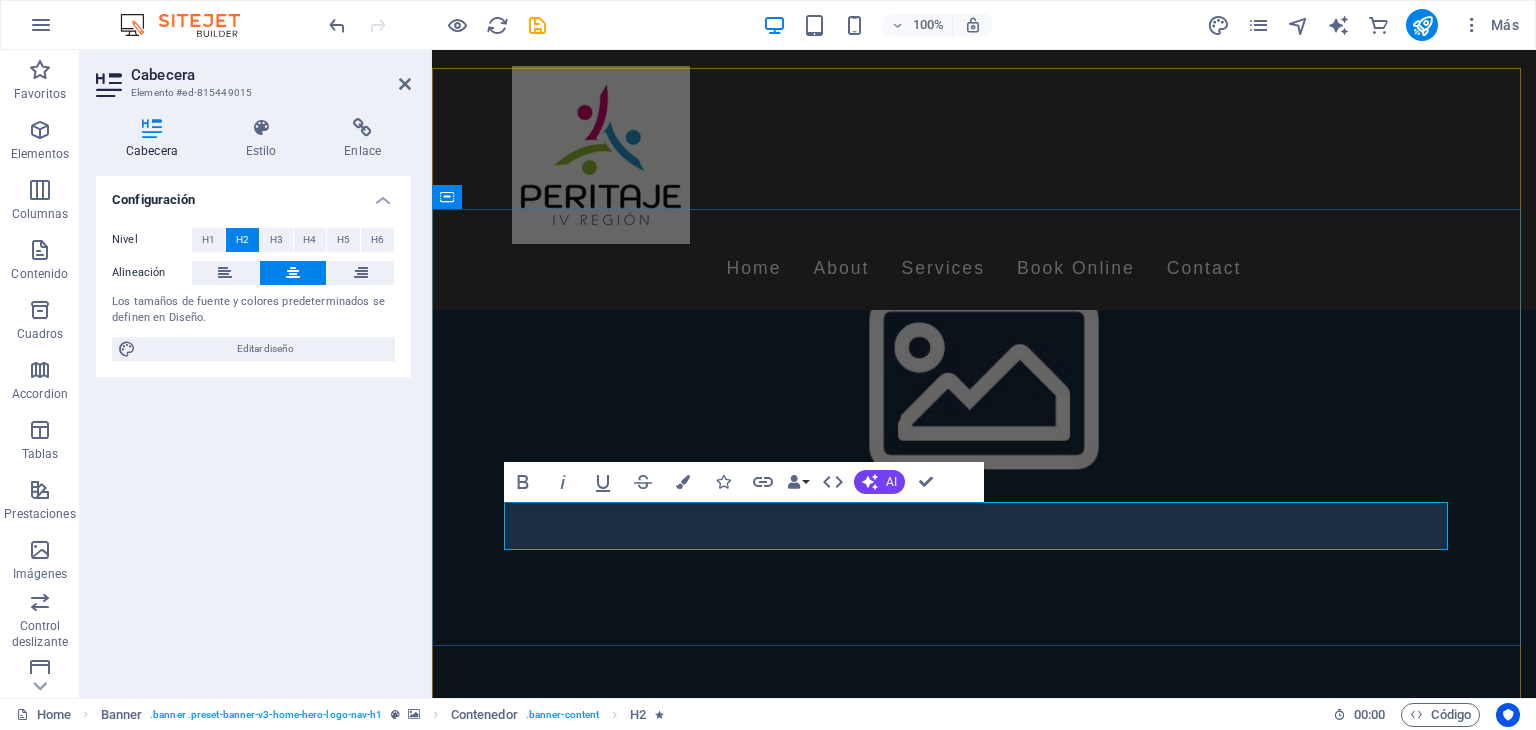 click on "Nuestras prestaciones de calidad profesional excepcional." at bounding box center [984, 2083] 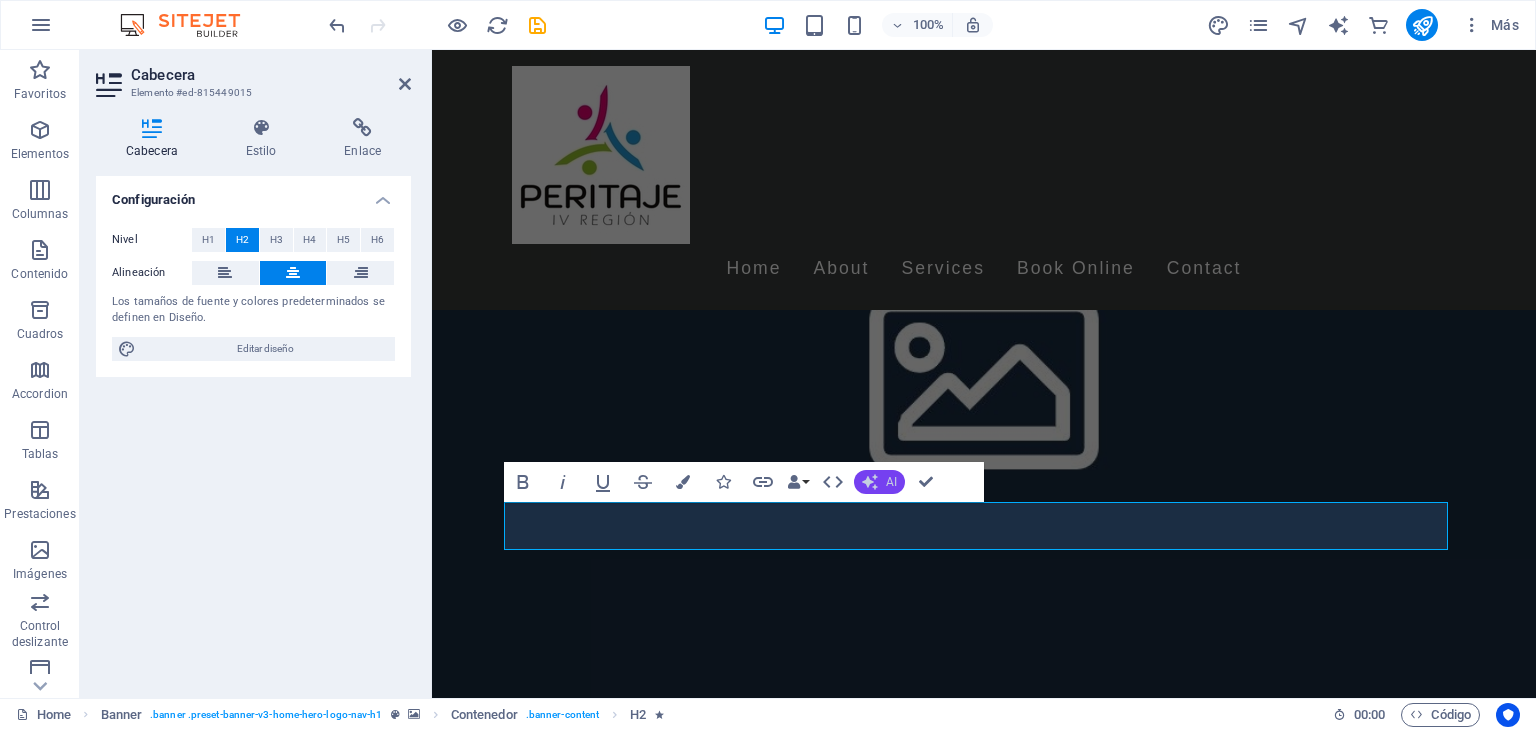 click on "AI" at bounding box center [891, 482] 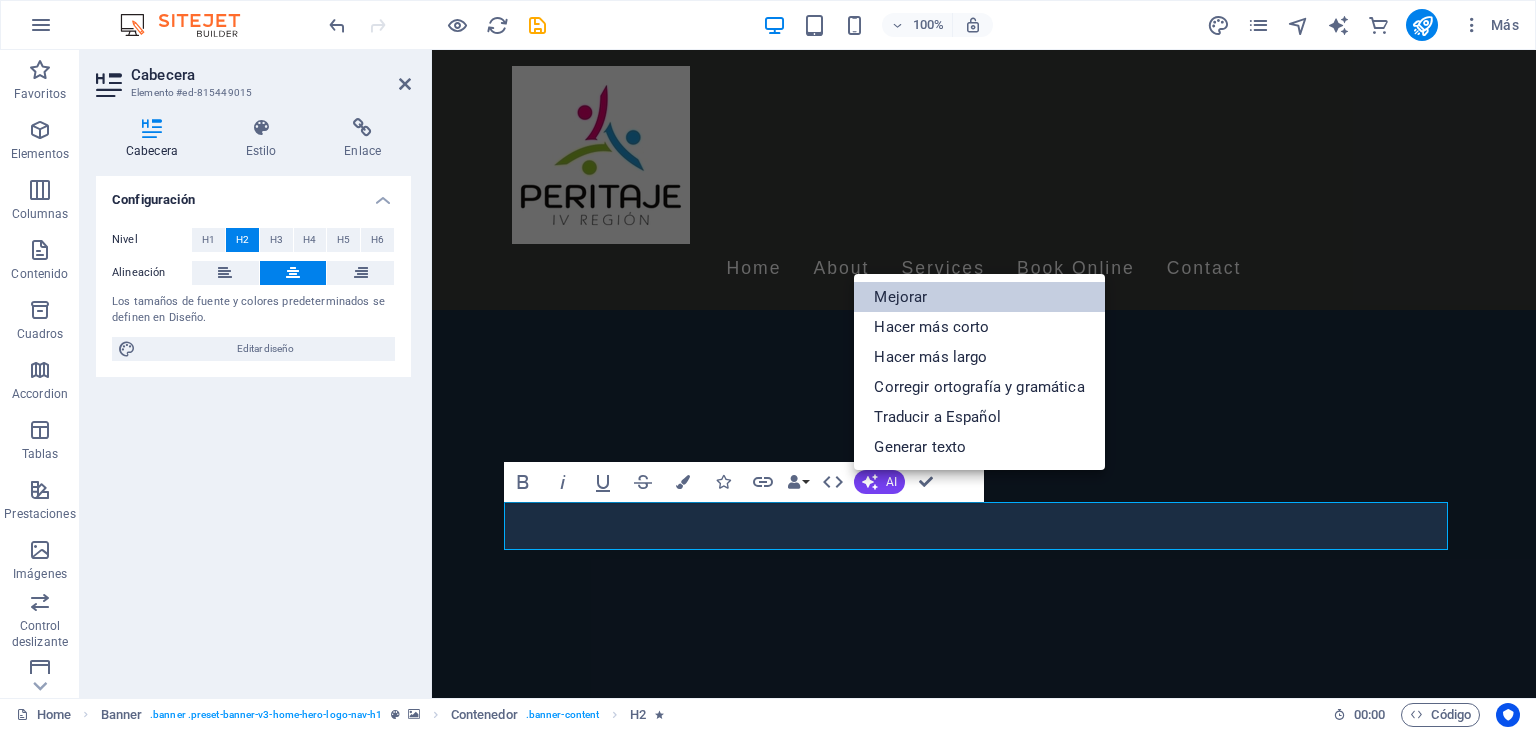 click on "Mejorar" at bounding box center [979, 297] 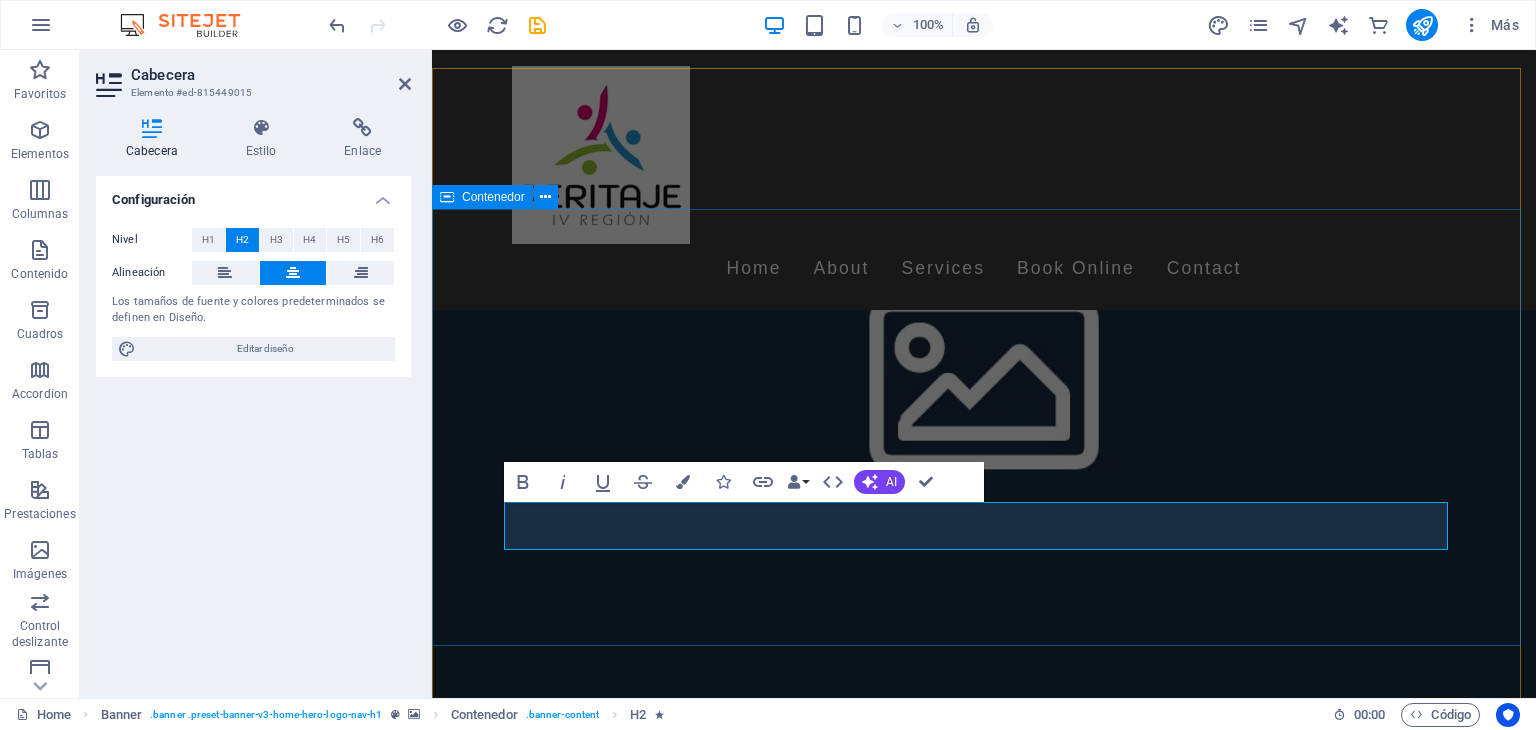 click on "Nuestra misión es ofrecer servicios de calidad" at bounding box center (984, 2091) 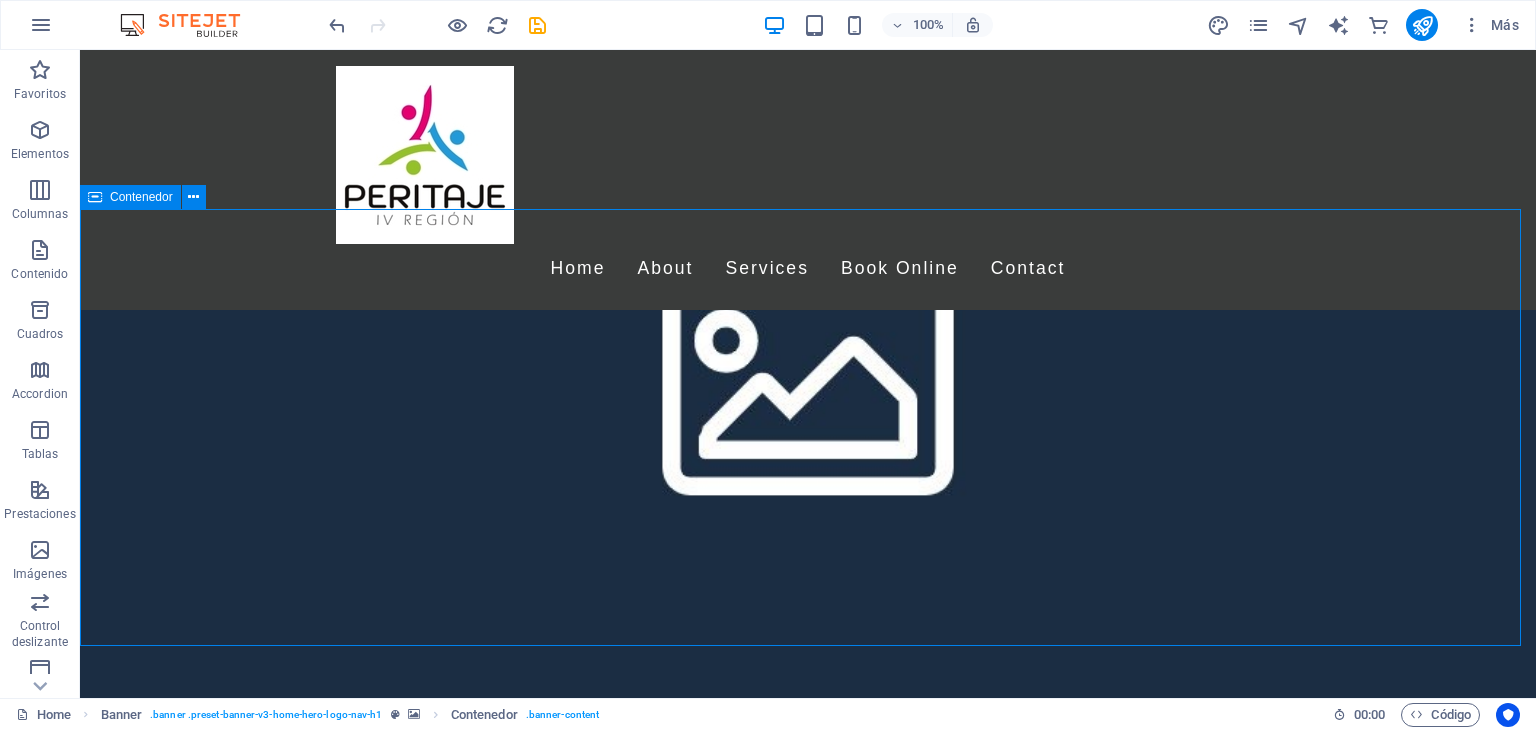 click on "Nuestra misión es ofrecer servicios de calidad" at bounding box center (808, 2091) 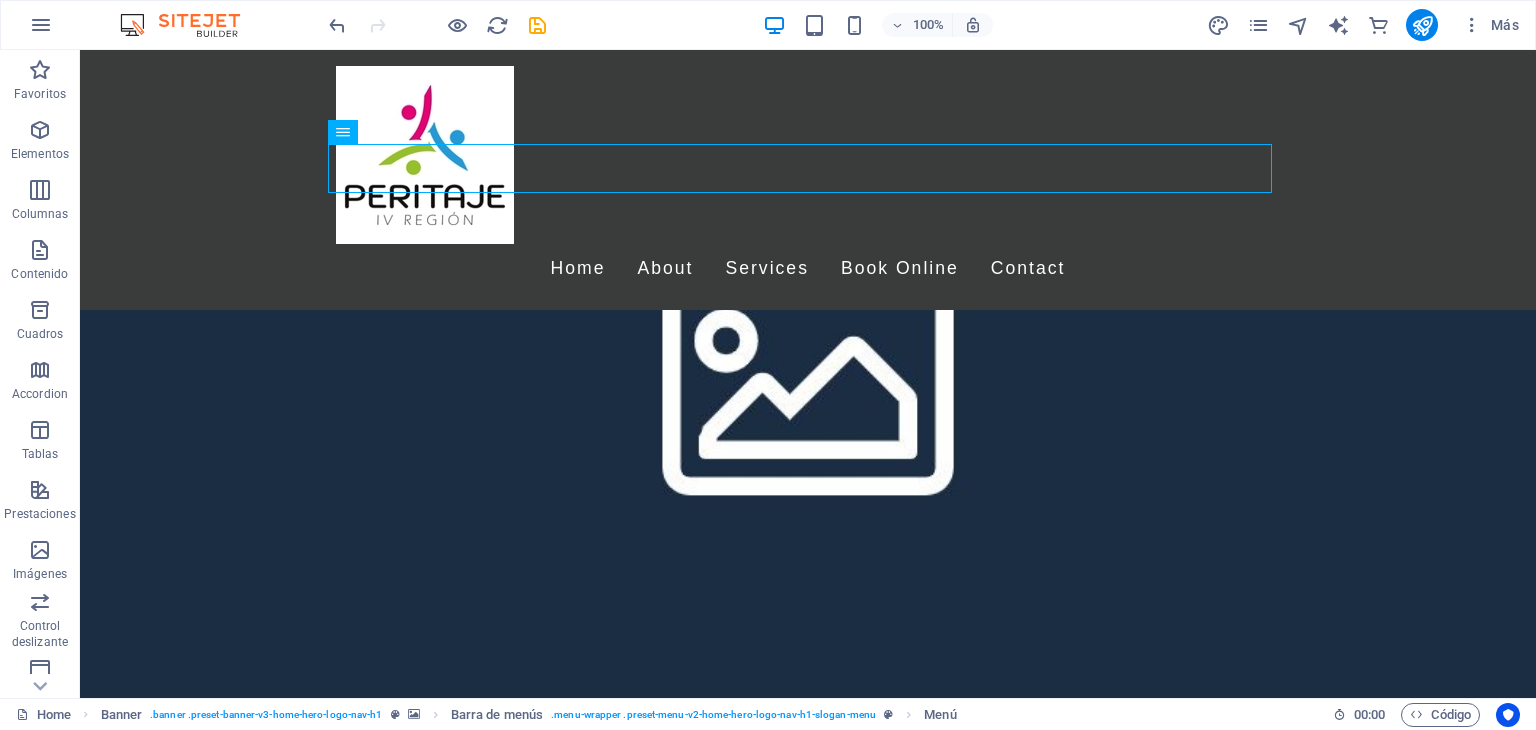 drag, startPoint x: 1008, startPoint y: 150, endPoint x: 1022, endPoint y: 225, distance: 76.29548 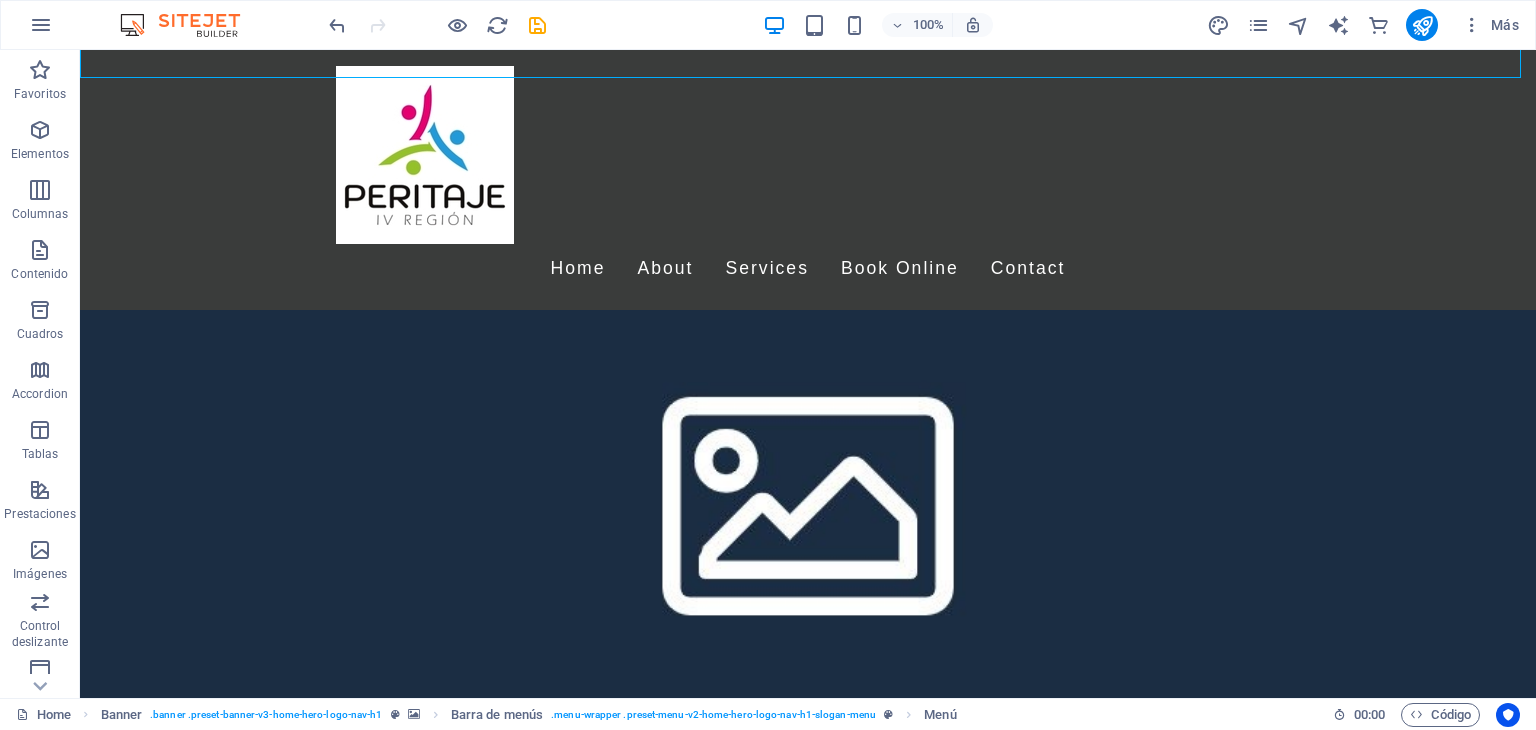 scroll, scrollTop: 388, scrollLeft: 0, axis: vertical 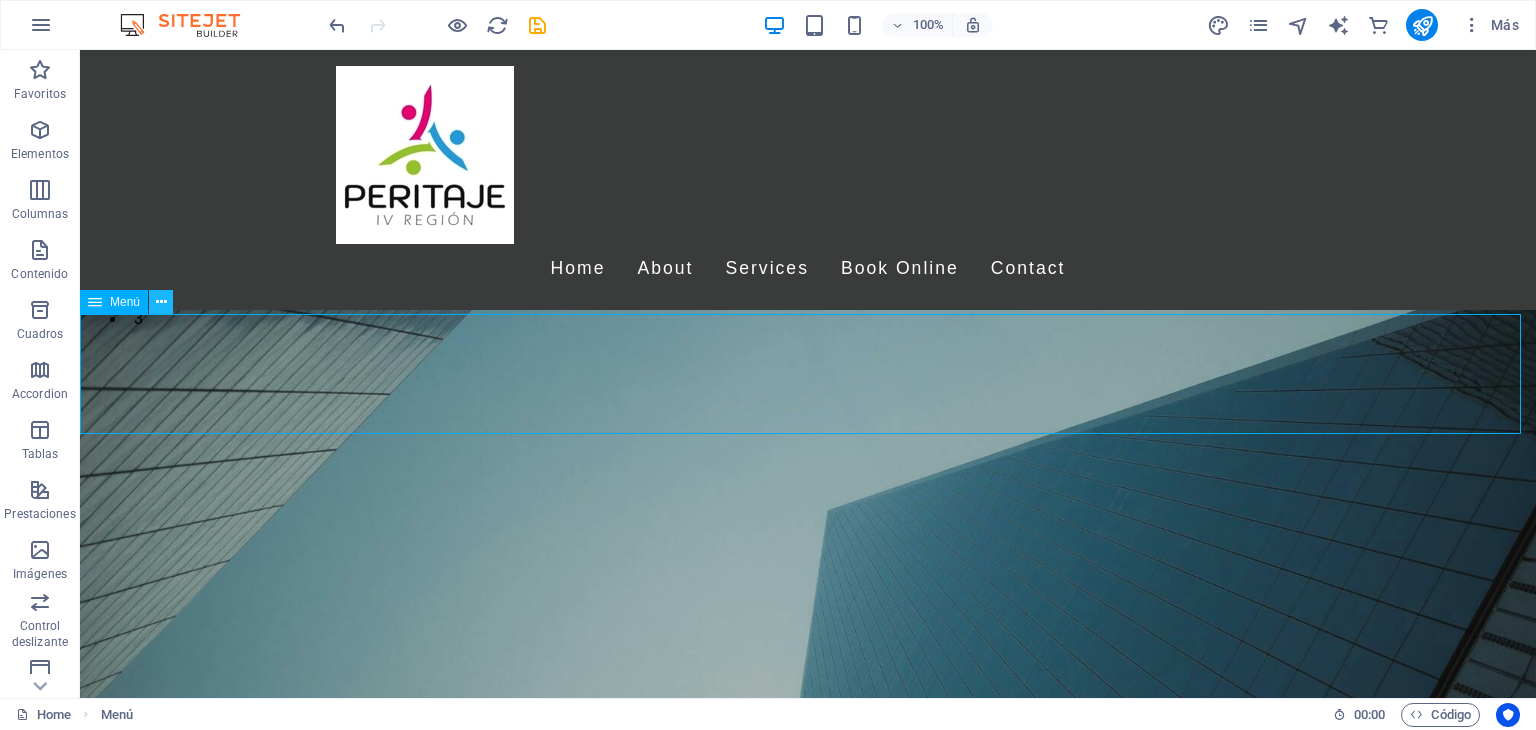 click at bounding box center [161, 302] 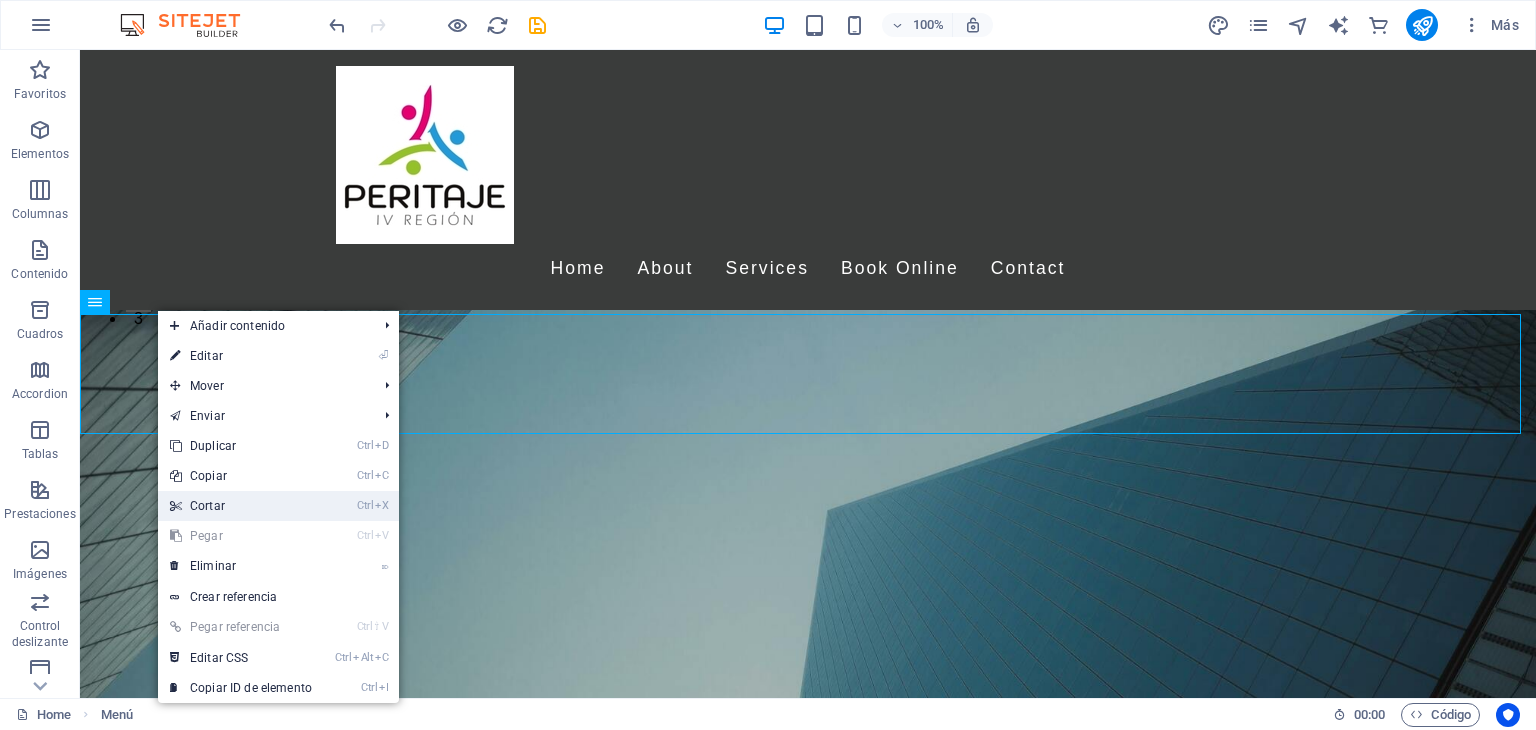 click on "Ctrl X  Cortar" at bounding box center (241, 506) 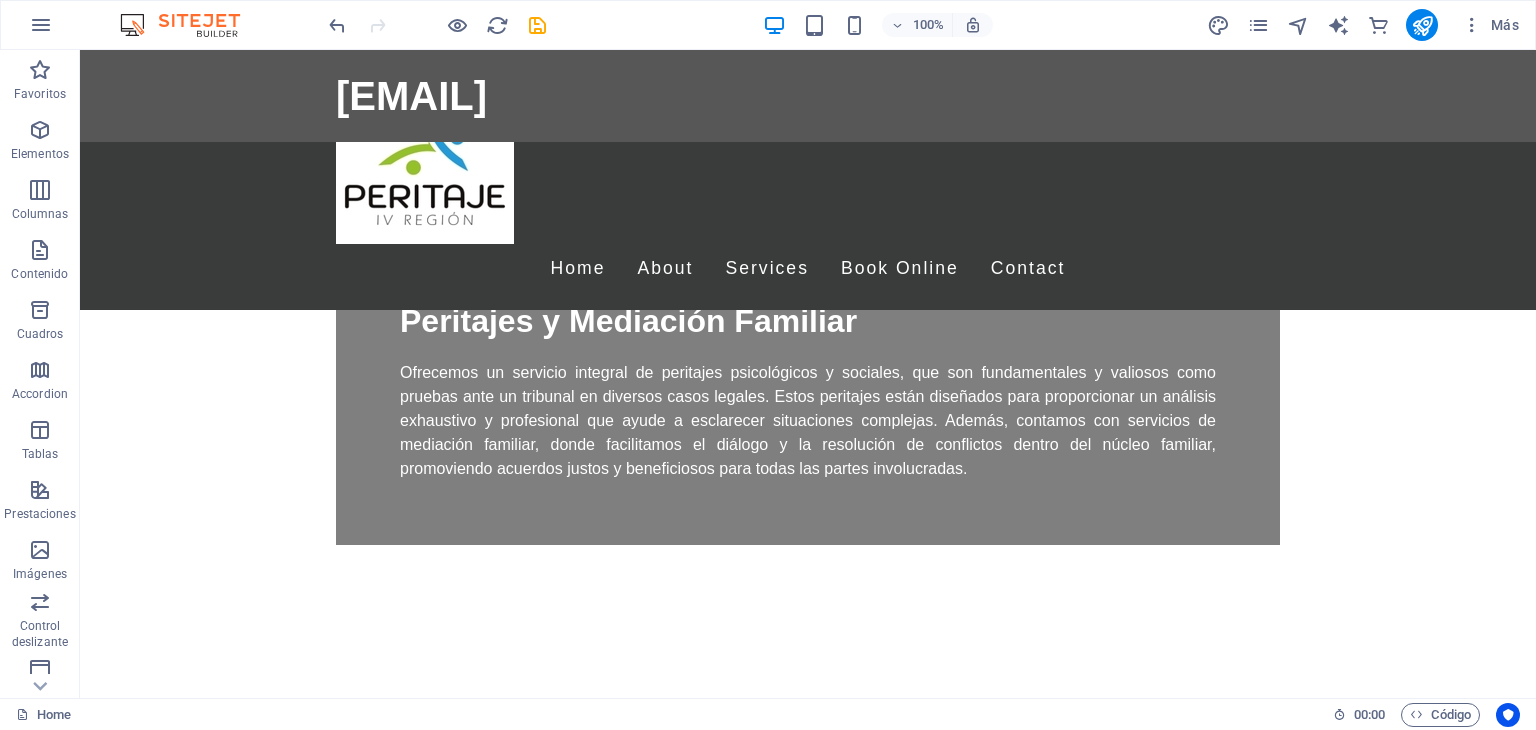 scroll, scrollTop: 1749, scrollLeft: 0, axis: vertical 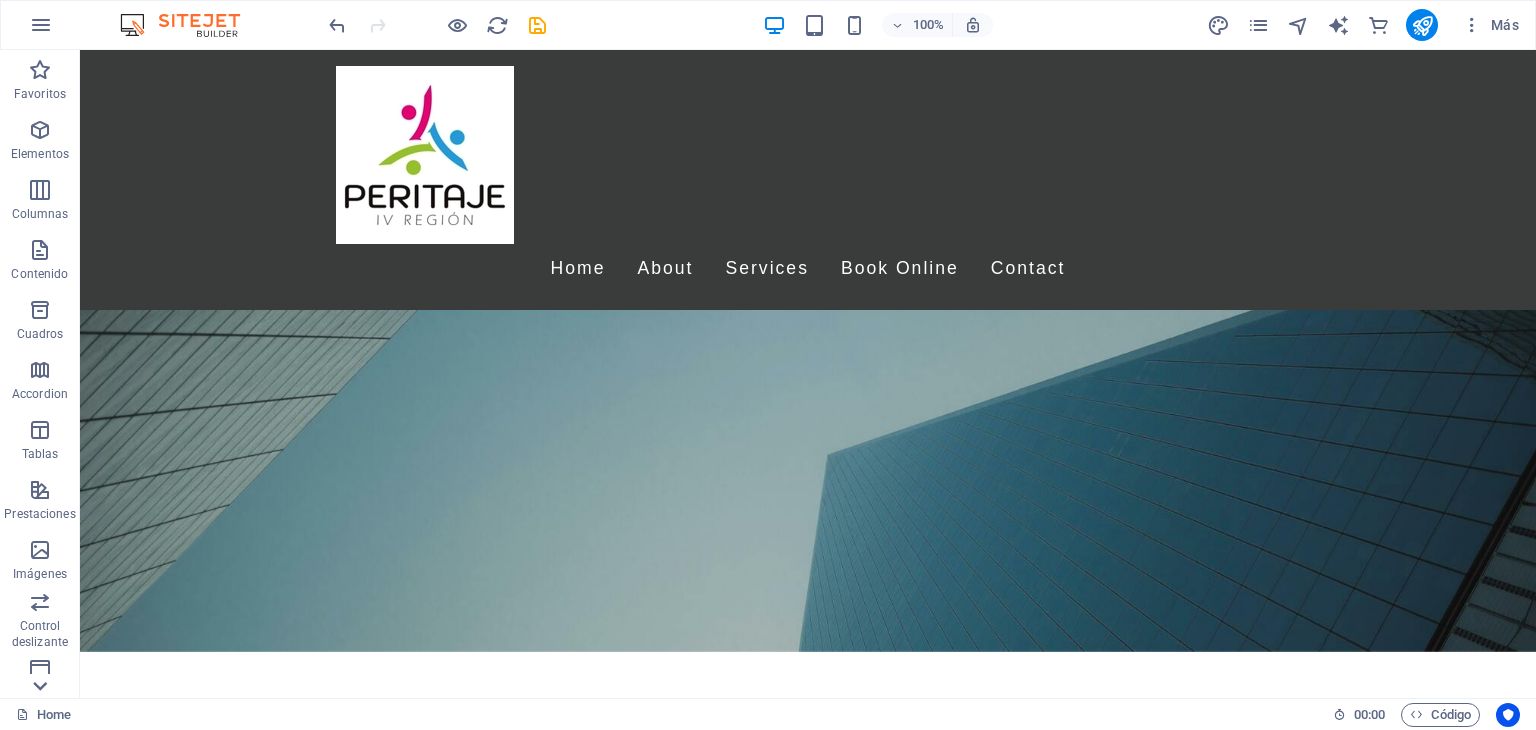 click 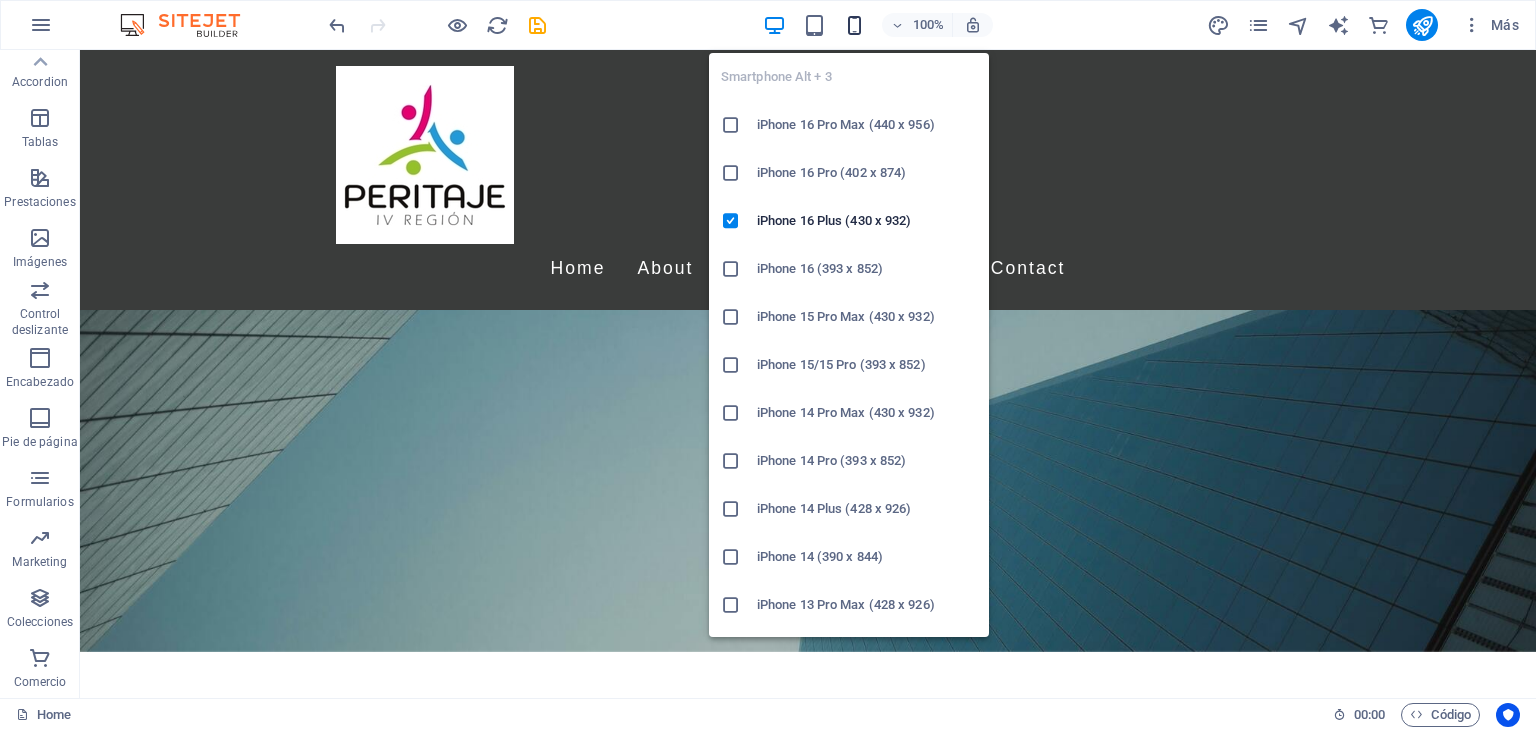 click at bounding box center [854, 25] 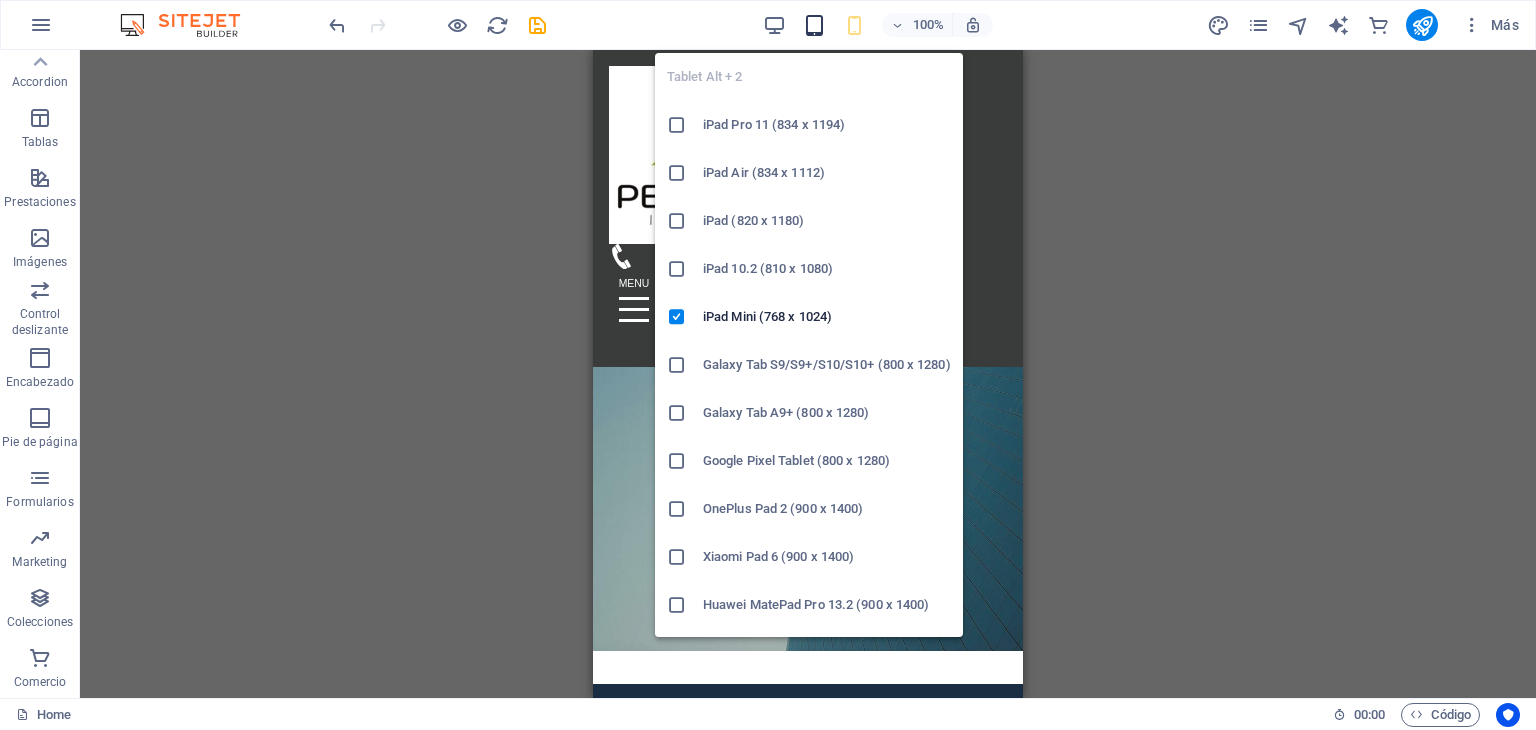 click at bounding box center [814, 25] 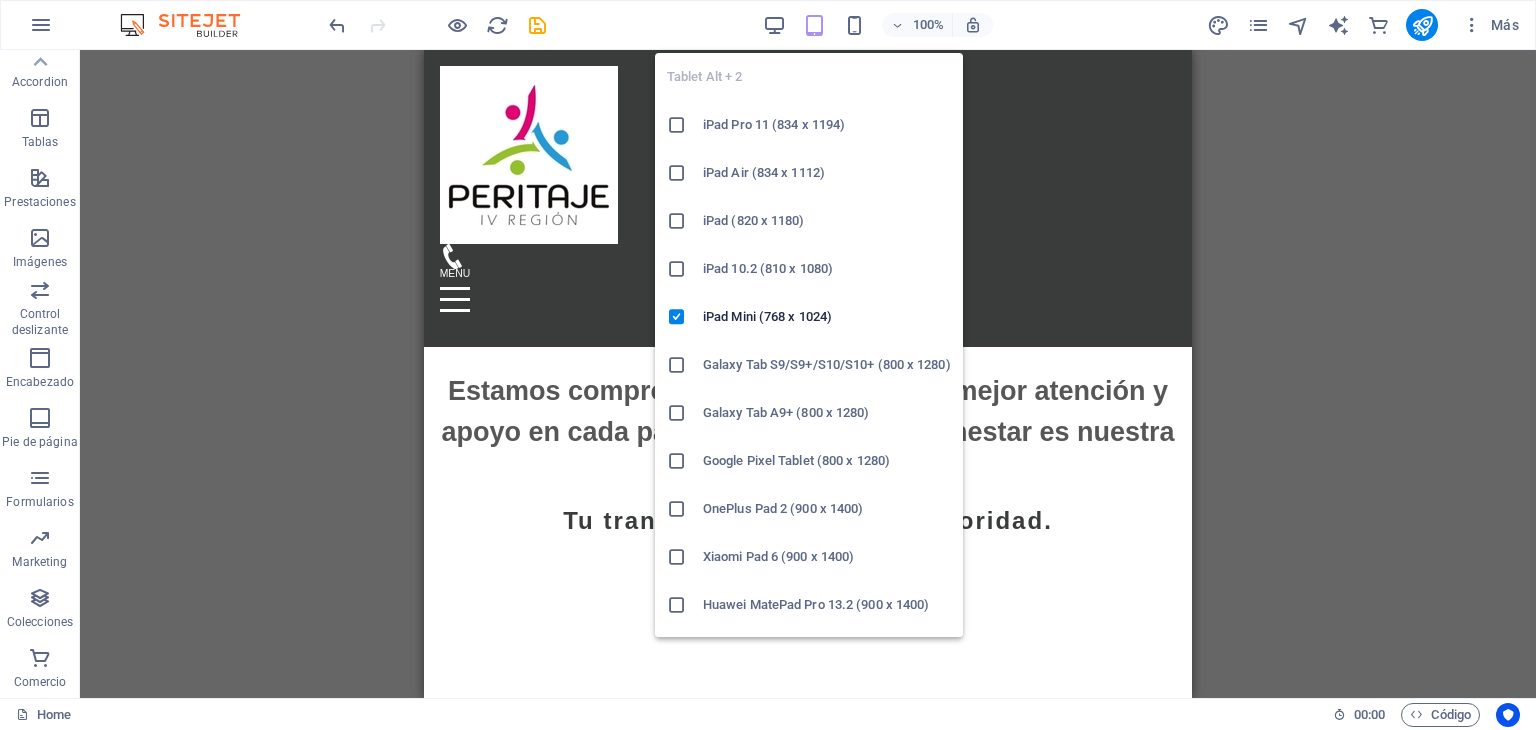 scroll, scrollTop: 638, scrollLeft: 0, axis: vertical 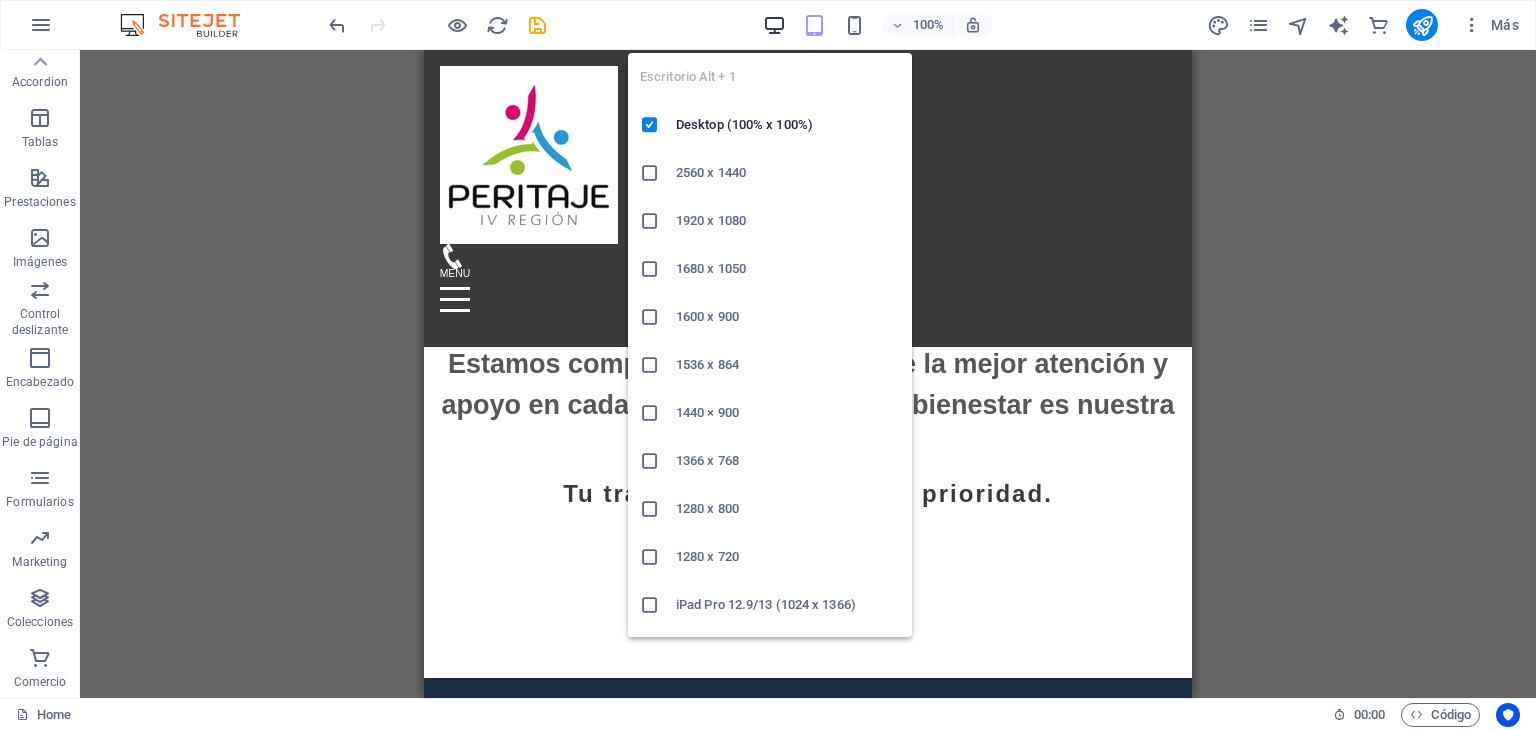 click at bounding box center [774, 25] 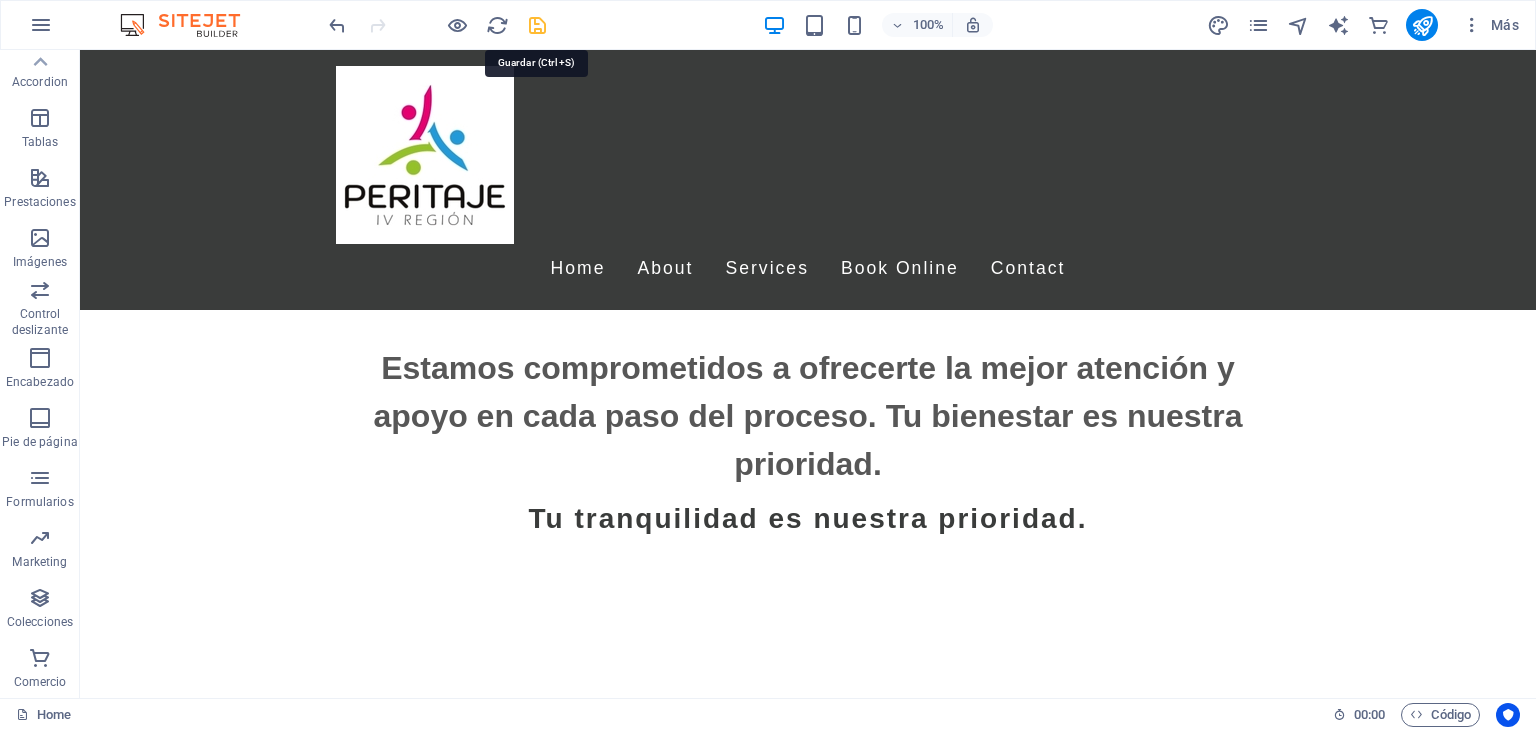 click at bounding box center [537, 25] 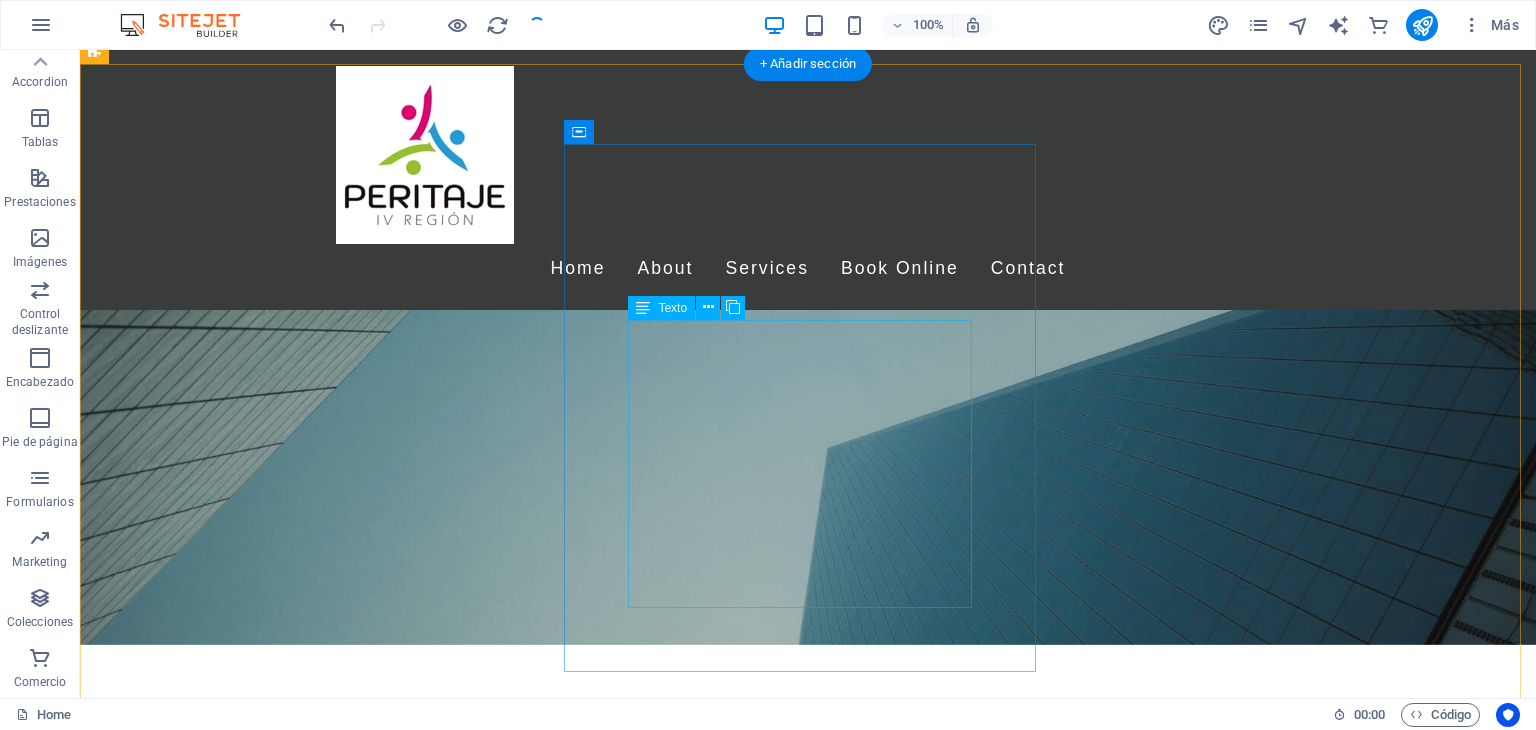 click on "Ofrecemos un servicio integral de peritajes psicológicos y sociales, que son fundamentales y valiosos como pruebas ante un tribunal en diversos casos legales. Estos peritajes están diseñados para proporcionar un análisis exhaustivo y profesional que ayude a esclarecer situaciones complejas. Además, contamos con servicios de mediación familiar, donde facilitamos el diálogo y la resolución de conflictos dentro del núcleo familiar, promoviendo acuerdos justos y beneficiosos para todas las partes involucradas." at bounding box center [808, 1669] 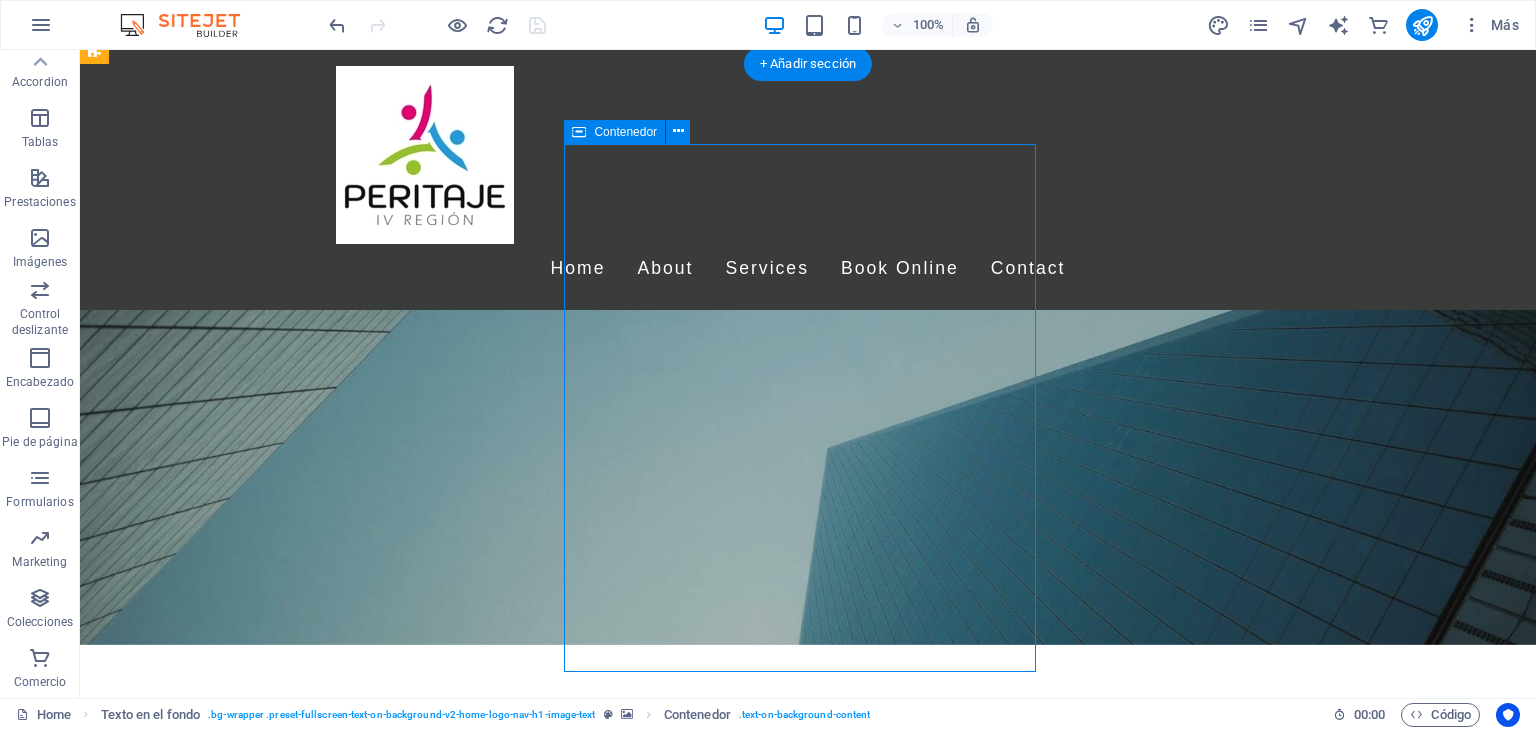 drag, startPoint x: 1009, startPoint y: 301, endPoint x: 1009, endPoint y: 389, distance: 88 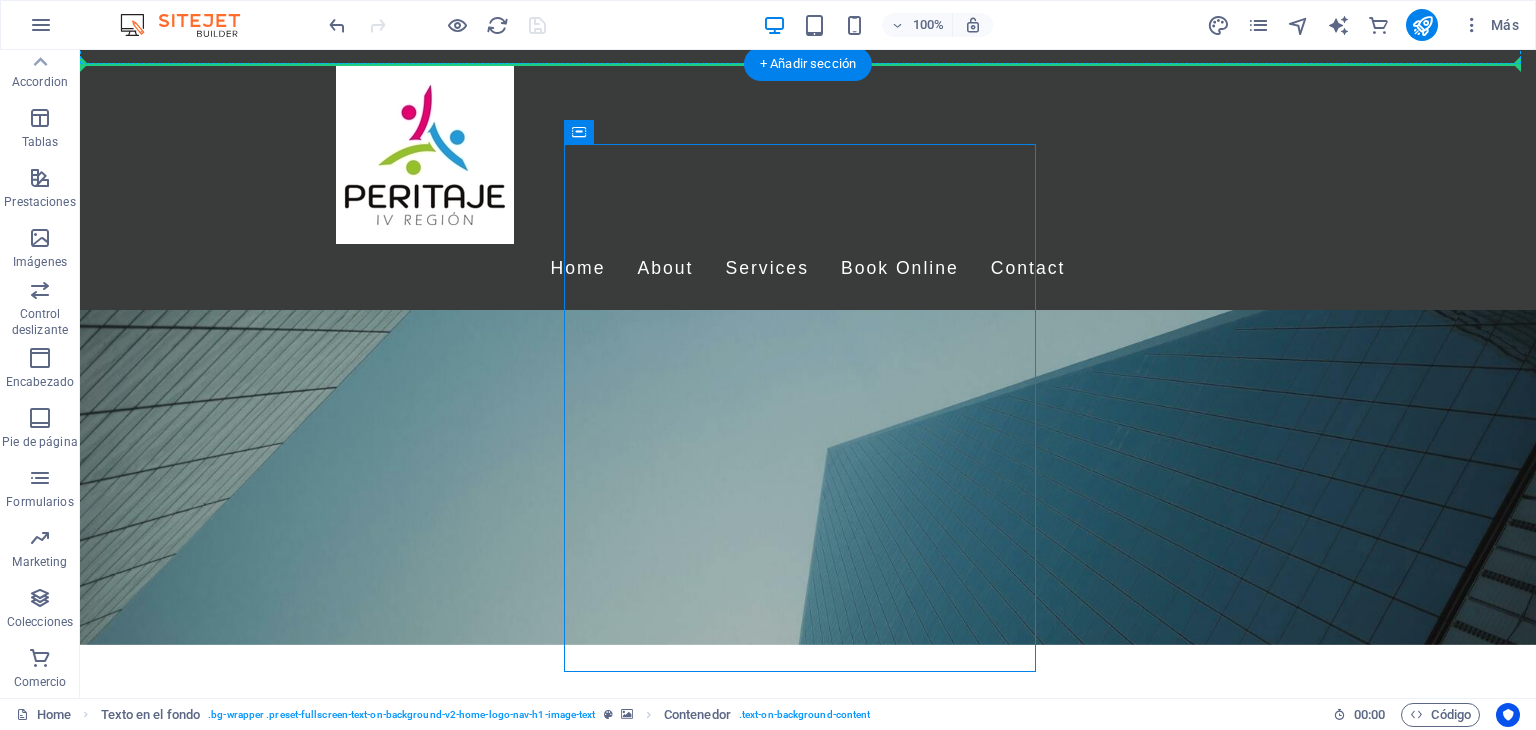 drag, startPoint x: 663, startPoint y: 189, endPoint x: 586, endPoint y: 238, distance: 91.26884 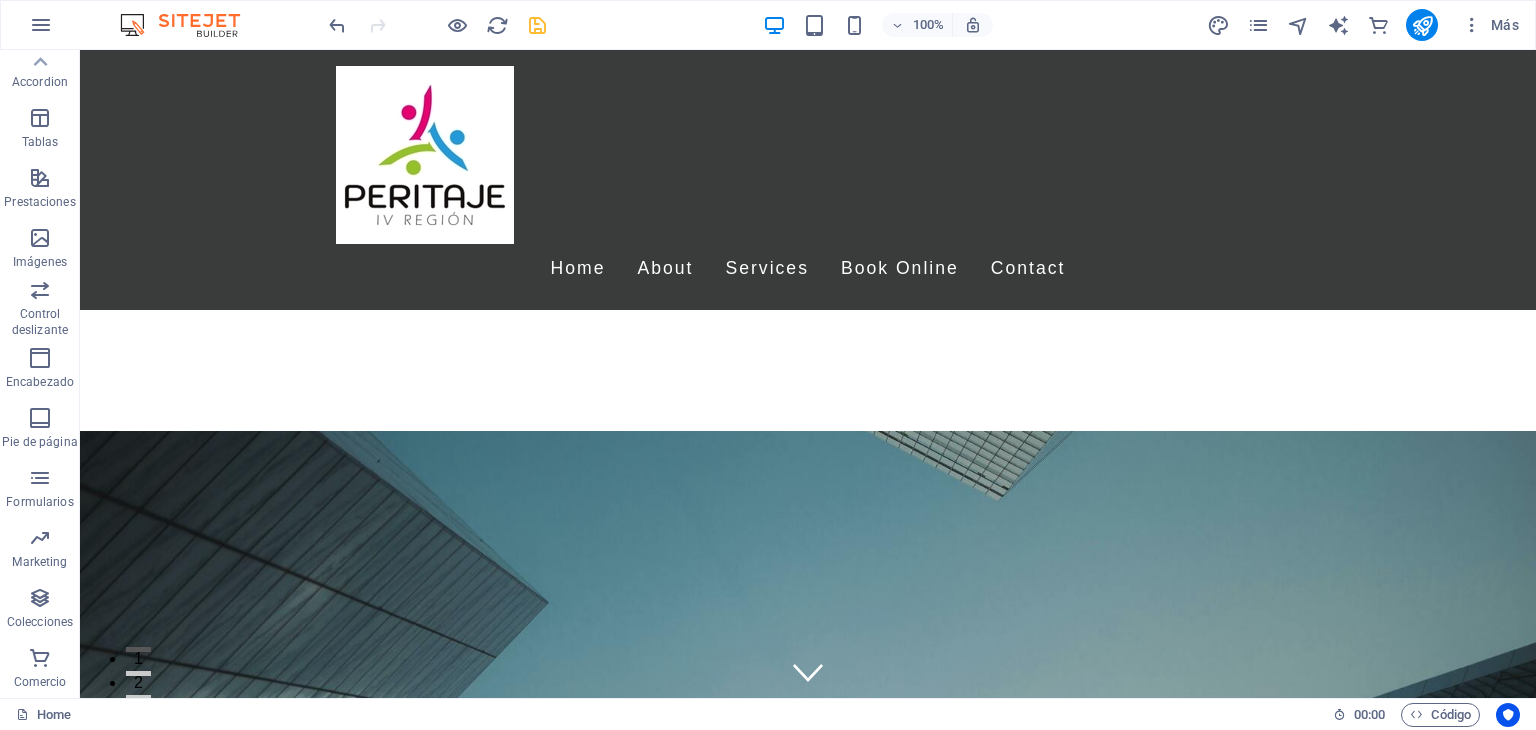 scroll, scrollTop: 476, scrollLeft: 0, axis: vertical 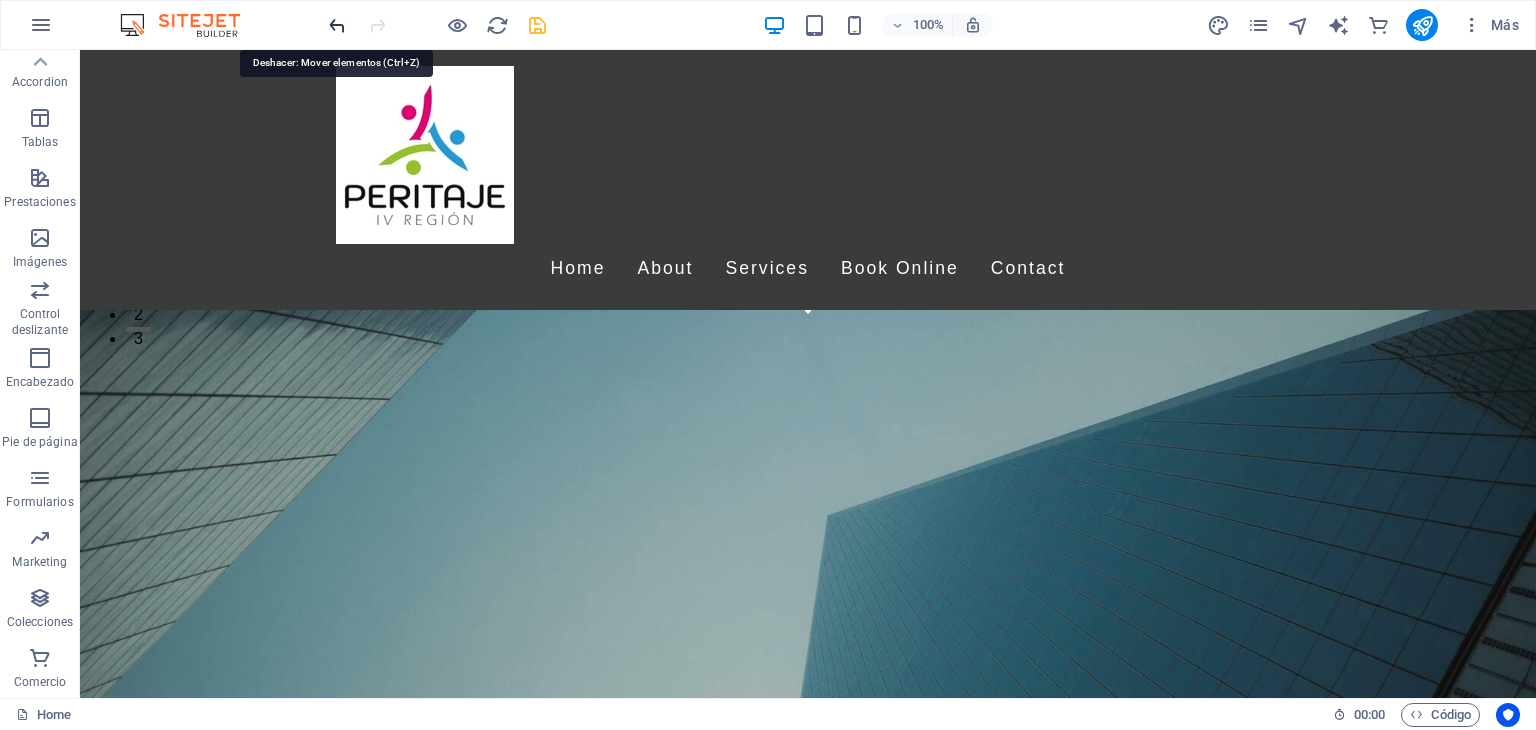 click at bounding box center [337, 25] 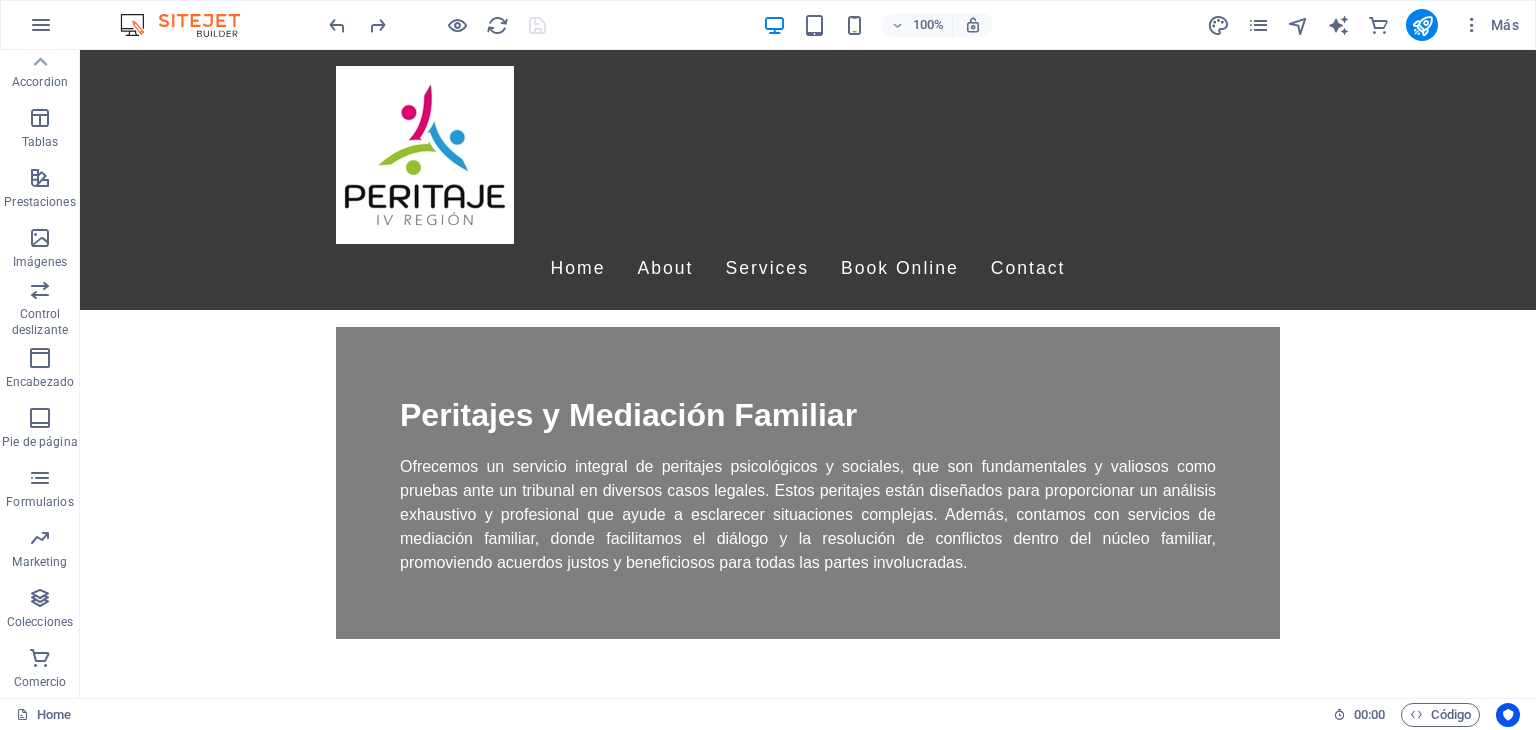 scroll, scrollTop: 1828, scrollLeft: 0, axis: vertical 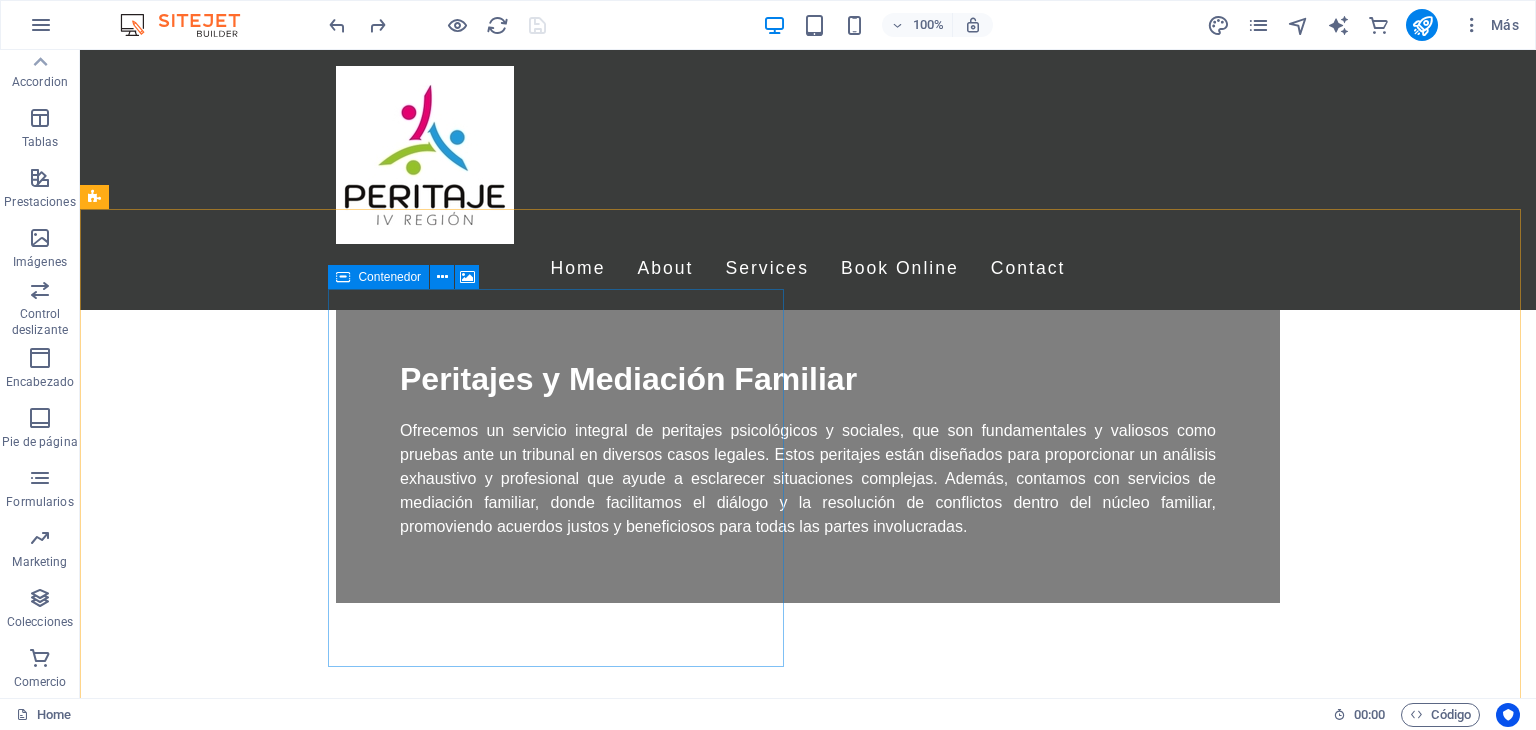 click on "Contenedor" at bounding box center [389, 277] 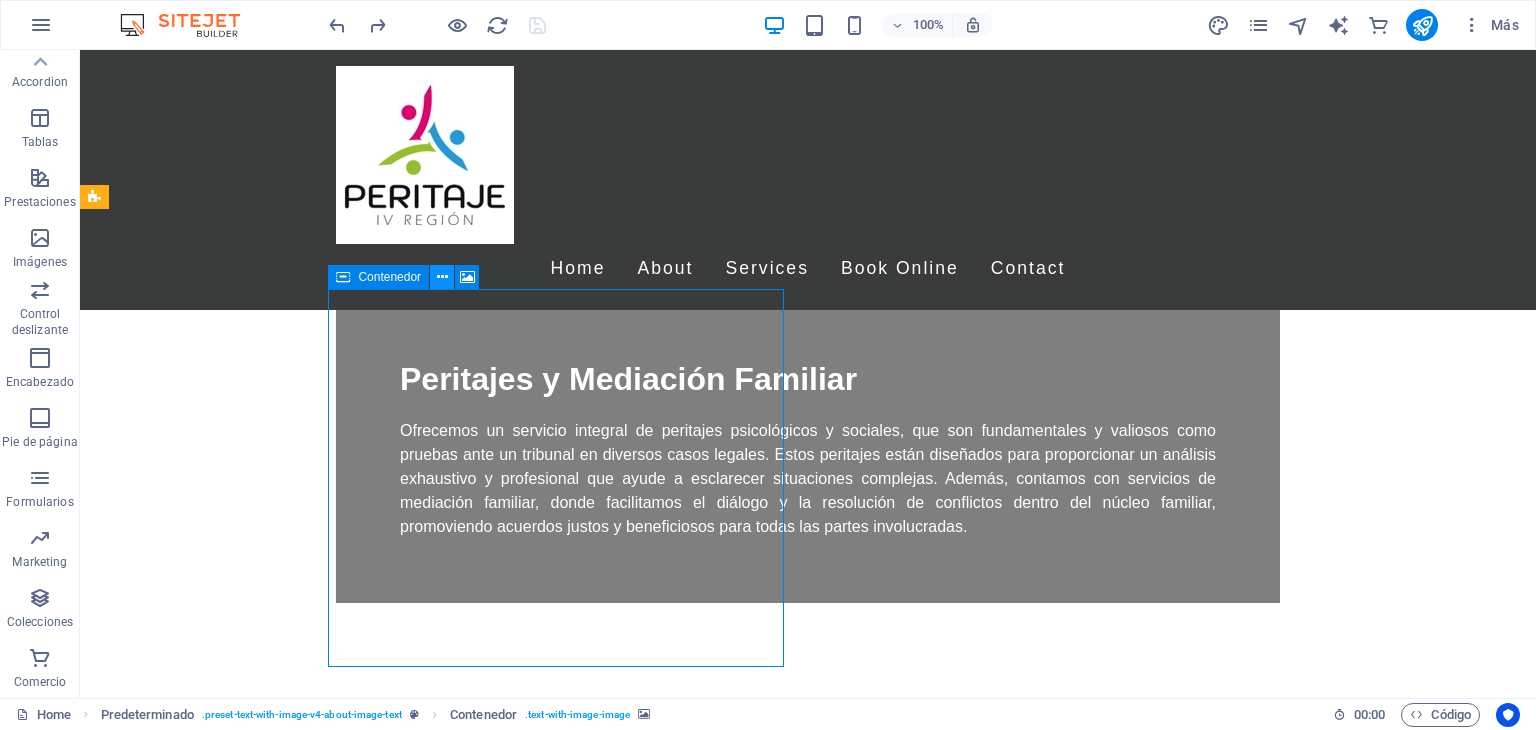 click at bounding box center (442, 277) 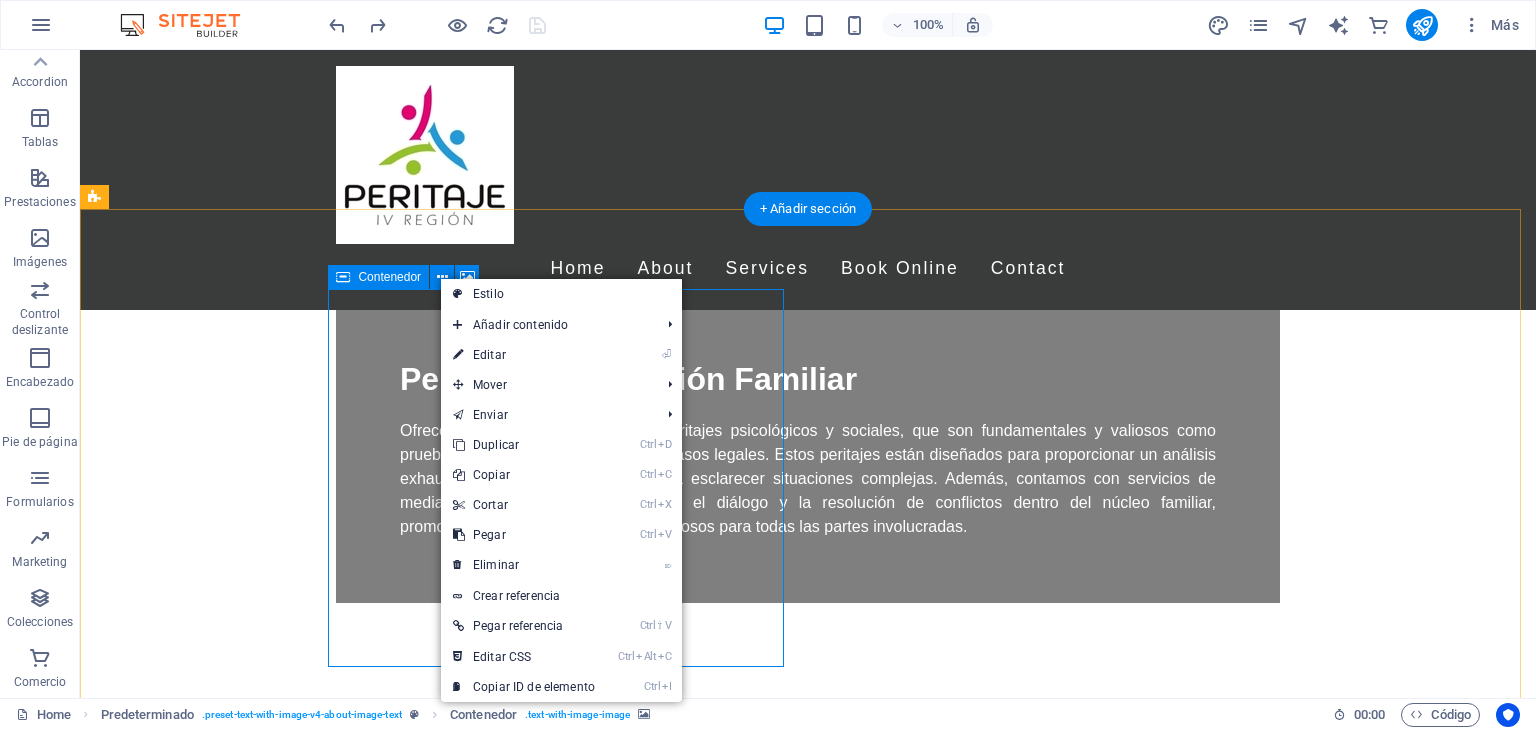click on "Suelta el contenido aquí o  Añadir elementos  Pegar portapapeles" at bounding box center [568, 2246] 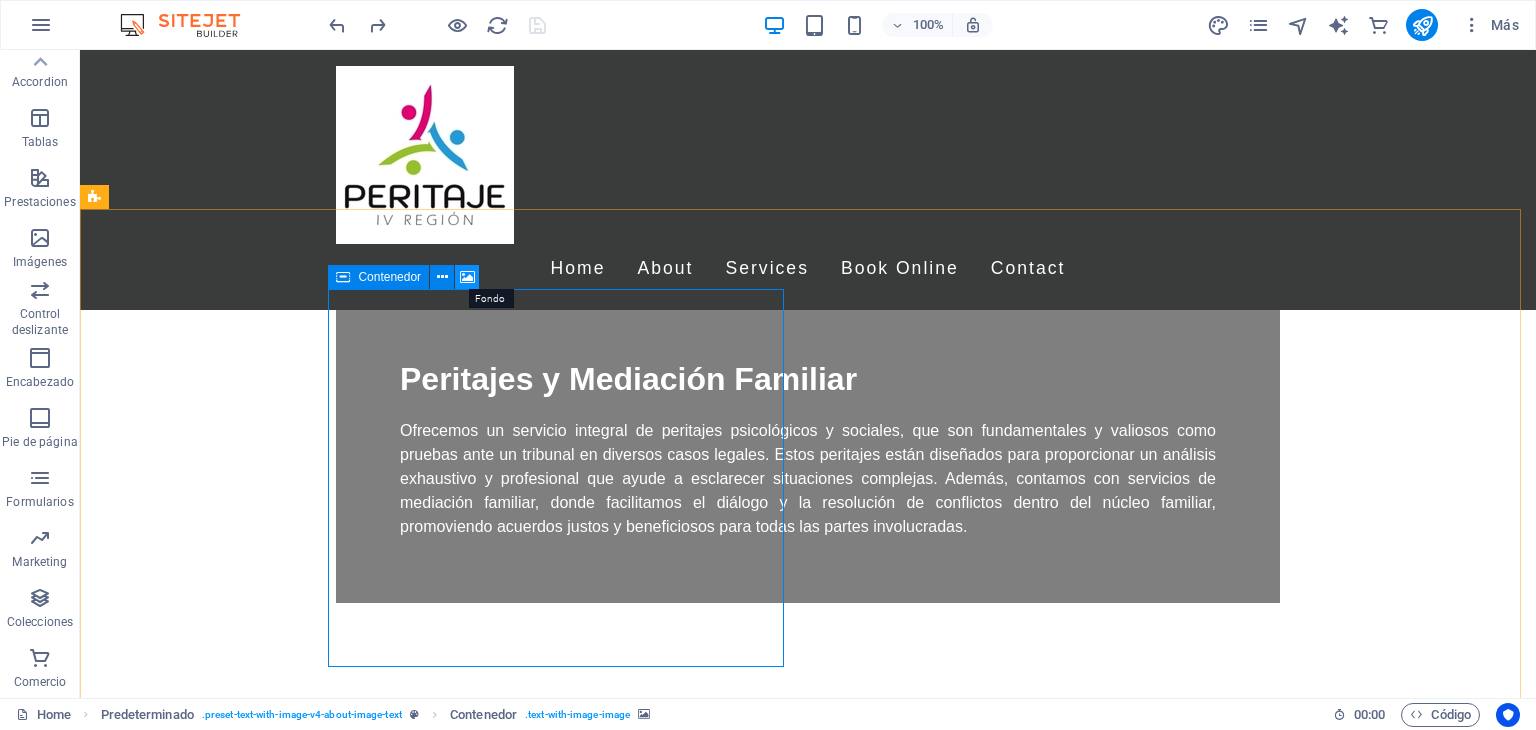 click at bounding box center (467, 277) 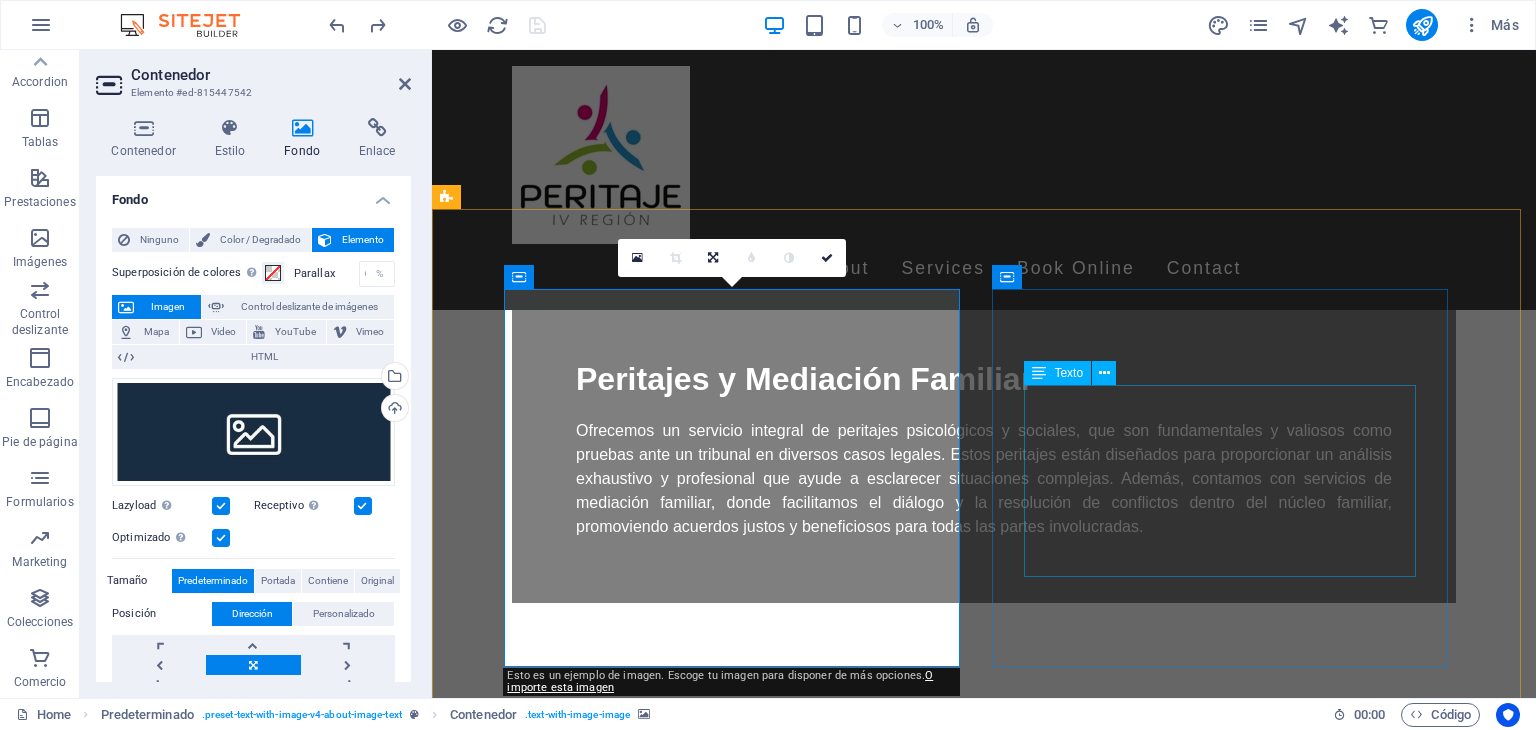 click on "Lorem ipsum dolor sit amet, consectetuer adipiscing elit. Aenean commodo ligula eget dolor. Lorem ipsum dolor sit amet, consectetuer adipiscing elit leget dolor. Lorem ipsum dolor sit amet, consectetuer adipiscing elit. Aenean commodo ligula eget dolor. Lorem ipsum dolor sit amet, consectetuer adipiscing elit dolor consectetuer adipiscing elit leget dolor. Lorem elit saget ipsum dolor sit amet, consectetuer." at bounding box center [920, 2477] 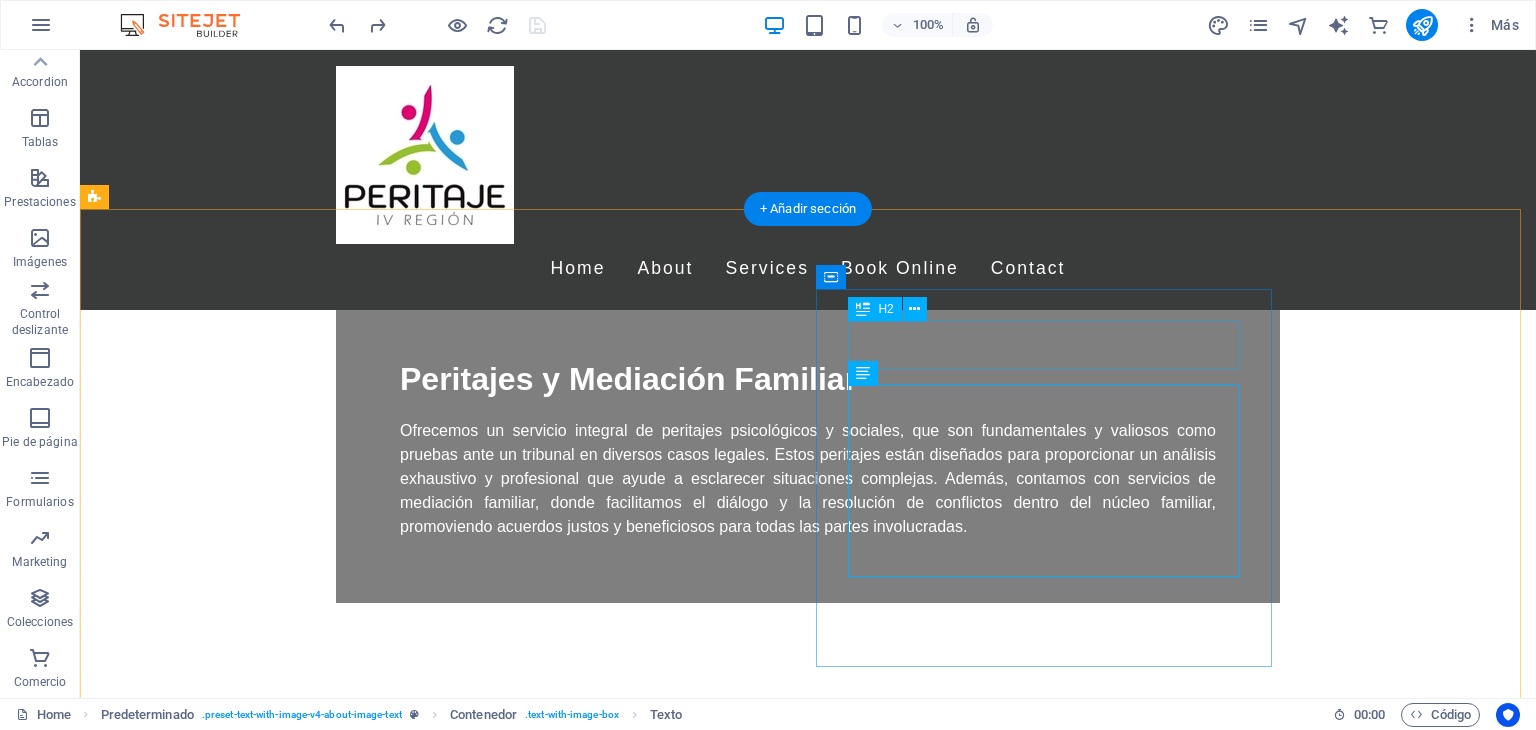 click on "About Us" at bounding box center (568, 2389) 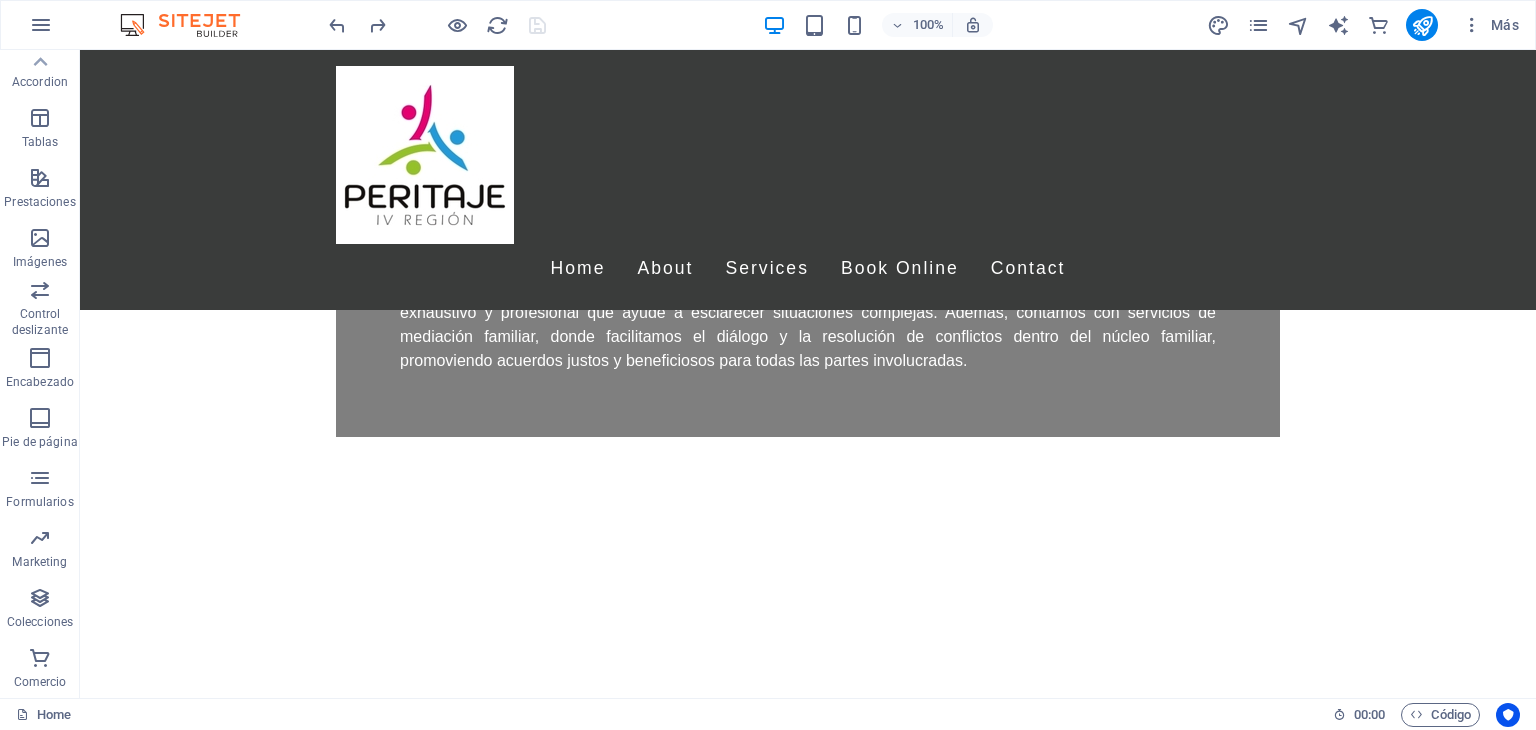 scroll, scrollTop: 2058, scrollLeft: 0, axis: vertical 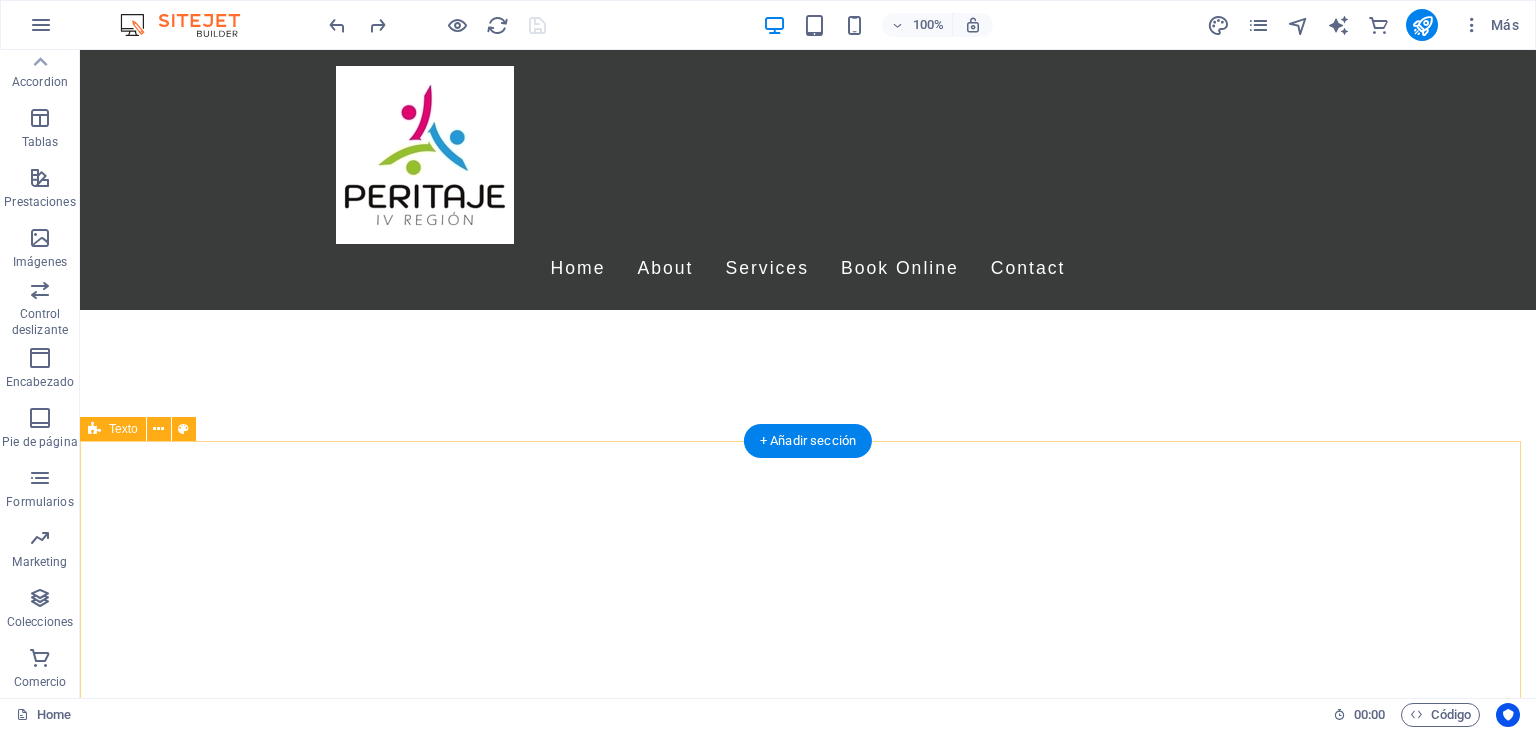 click on "About Us Lorem ipsum dolor sitope amet, consectetur adipisicing elitip. Massumenda, dolore, cum vel modi asperiores consequatur suscipit quidem ducimus eveniet iure expedita consecteture odiogil voluptatum similique fugit voluptates atem accusamus quae quas dolorem tenetur facere tempora maiores adipisci reiciendis accusantium voluptatibus id voluptate tempore dolor harum nisi amet! Nobis, eaque. Aenean commodo ligula eget dolor. Lorem ipsum dolor sit amet, consectetuer adipiscing elit leget odiogil voluptatum similique fugit voluptates dolor. Libero assumenda, dolore, cum vel modi asperiores consequatur." at bounding box center [808, 2562] 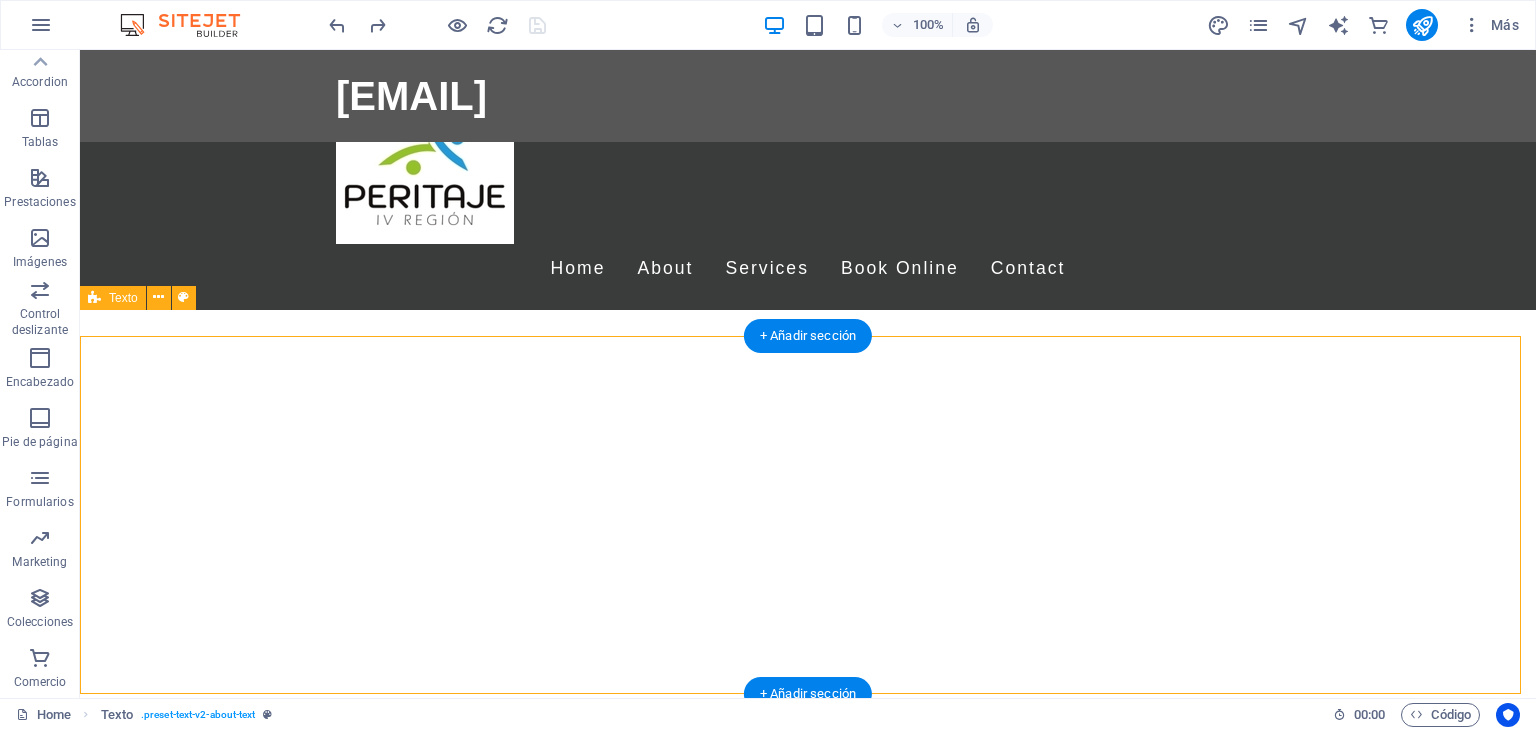 click on "About Us Lorem ipsum dolor sitope amet, consectetur adipisicing elitip. Massumenda, dolore, cum vel modi asperiores consequatur suscipit quidem ducimus eveniet iure expedita consecteture odiogil voluptatum similique fugit voluptates atem accusamus quae quas dolorem tenetur facere tempora maiores adipisci reiciendis accusantium voluptatibus id voluptate tempore dolor harum nisi amet! Nobis, eaque. Aenean commodo ligula eget dolor. Lorem ipsum dolor sit amet, consectetuer adipiscing elit leget odiogil voluptatum similique fugit voluptates dolor. Libero assumenda, dolore, cum vel modi asperiores consequatur." at bounding box center [808, 2564] 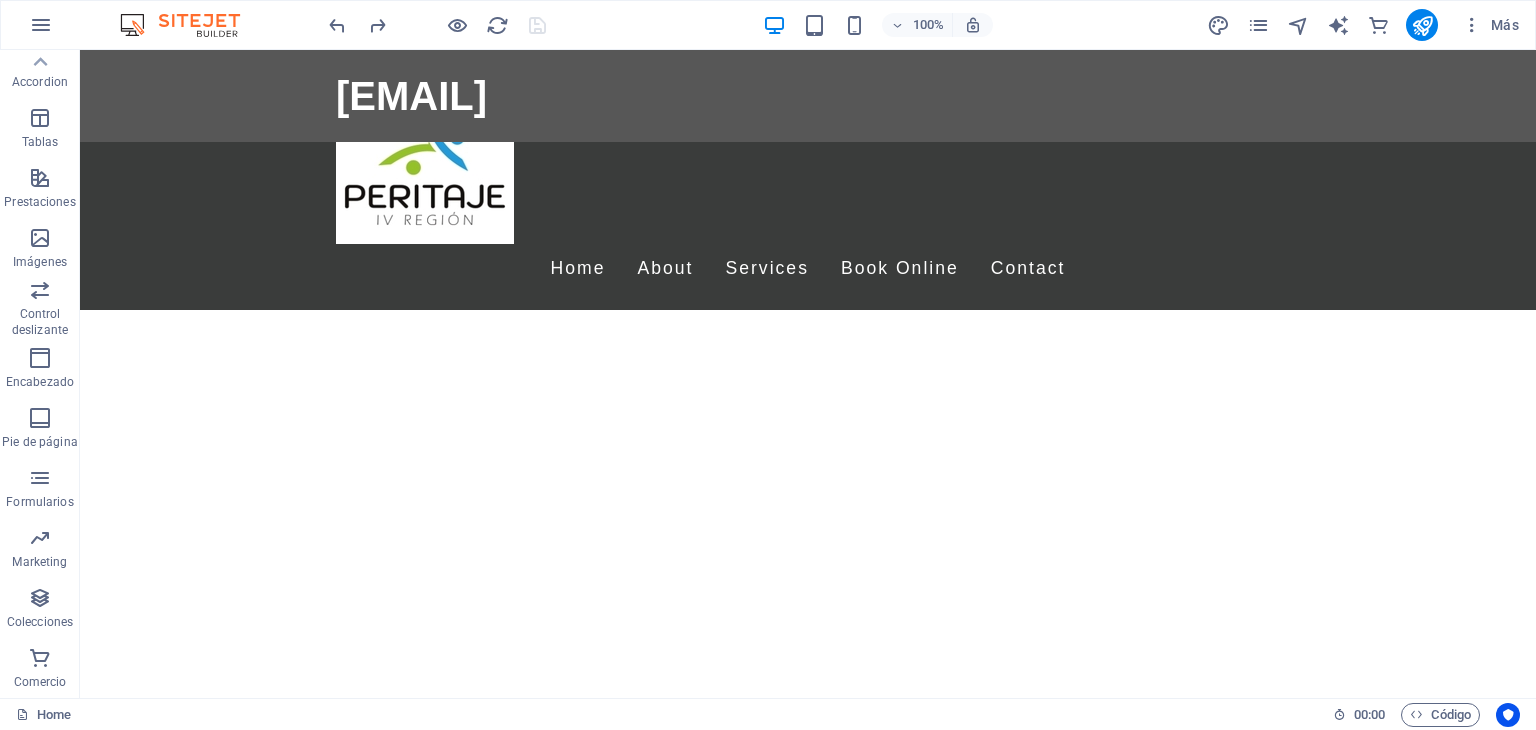 scroll, scrollTop: 2046, scrollLeft: 0, axis: vertical 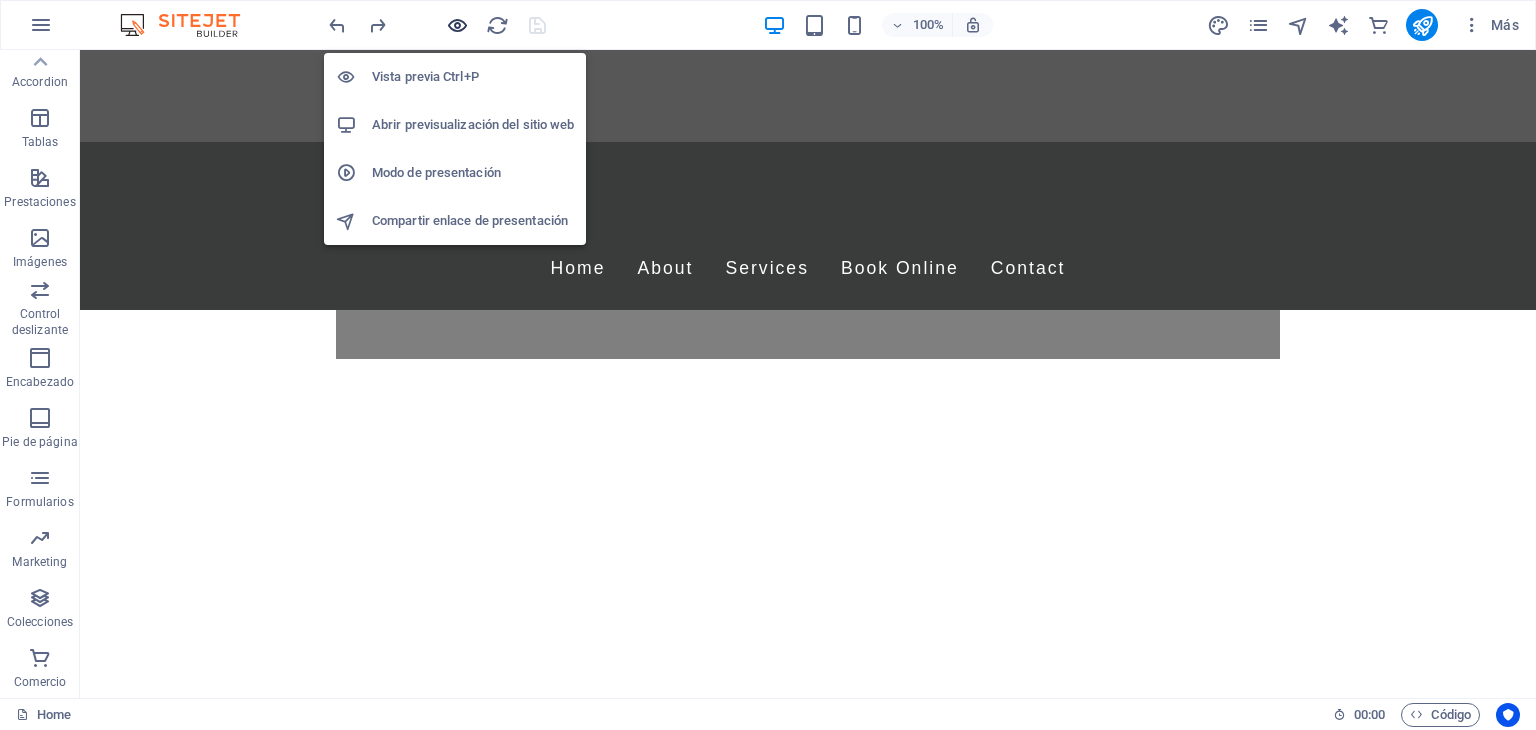 click at bounding box center [457, 25] 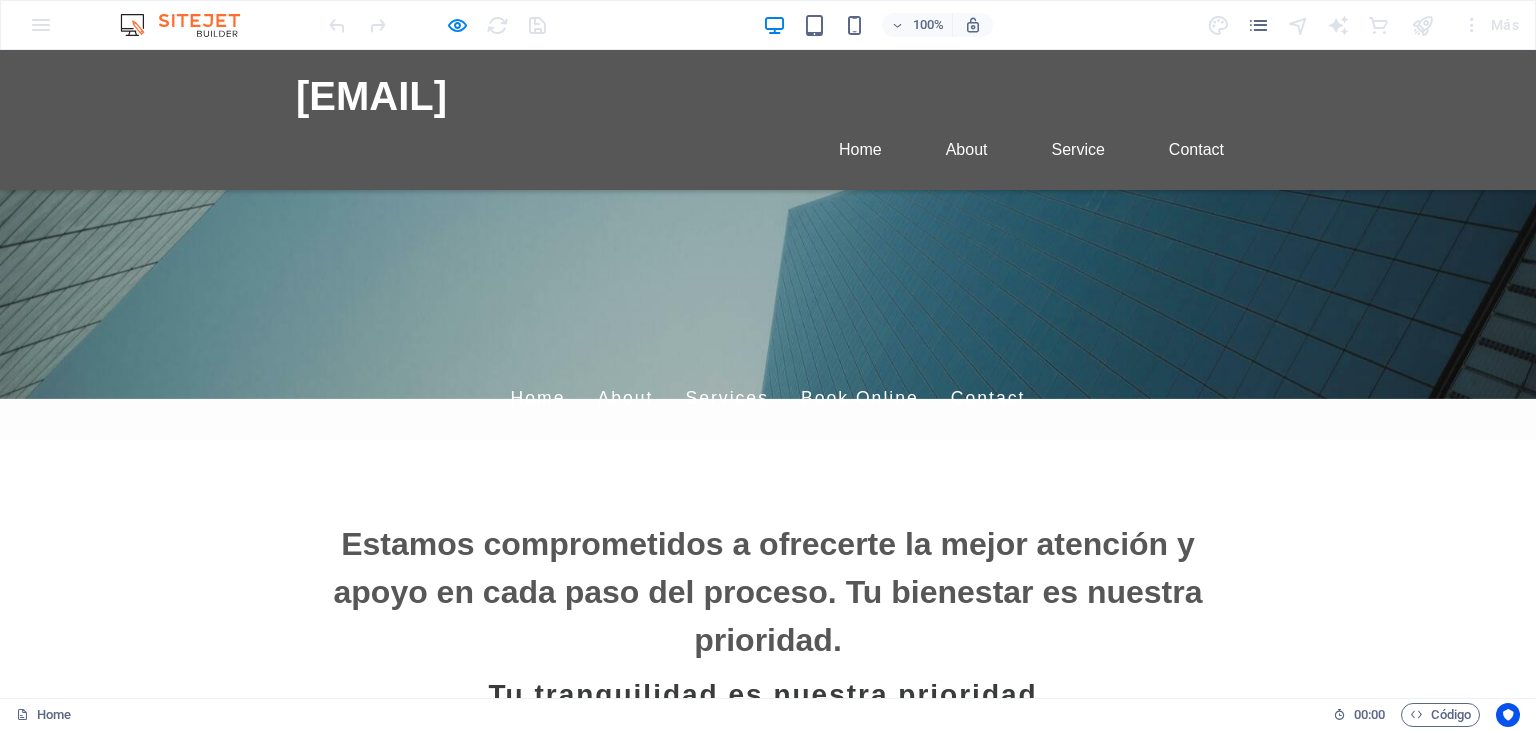 scroll, scrollTop: 111, scrollLeft: 0, axis: vertical 